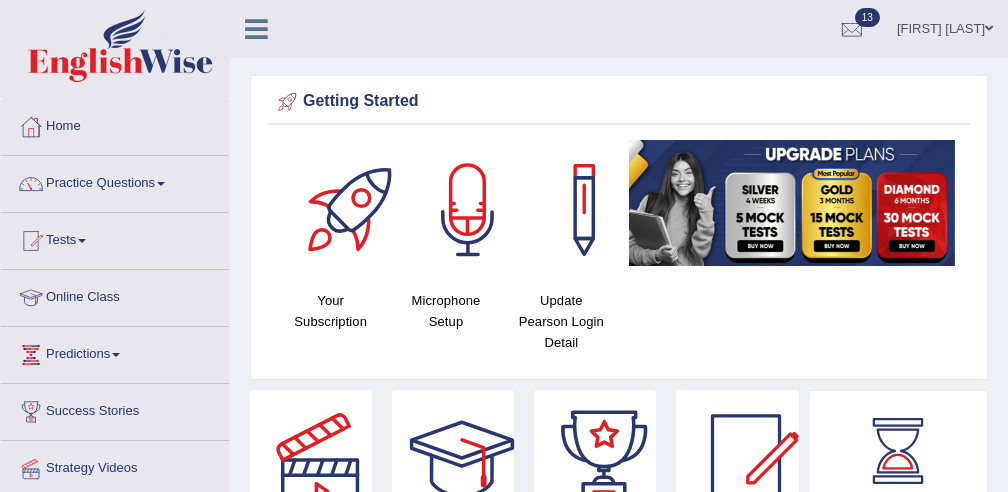 scroll, scrollTop: 0, scrollLeft: 0, axis: both 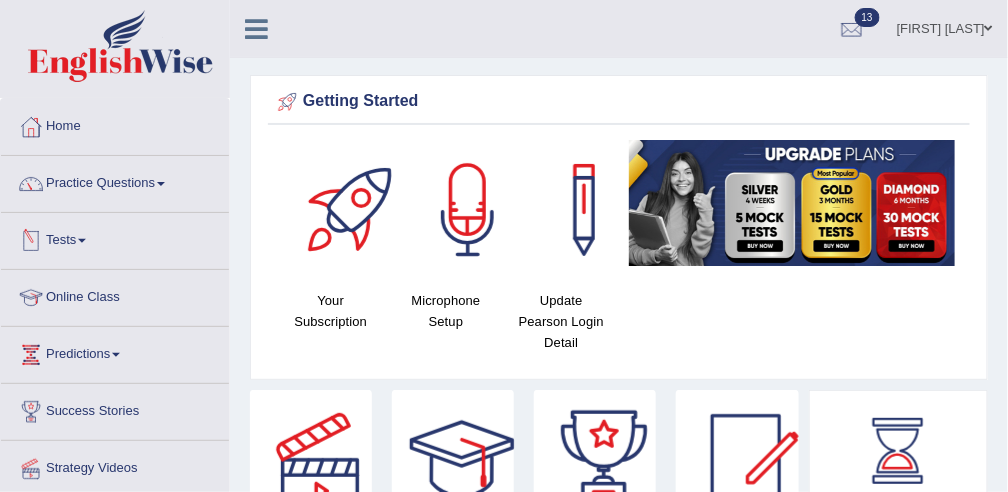 click on "Practice Questions" at bounding box center (115, 181) 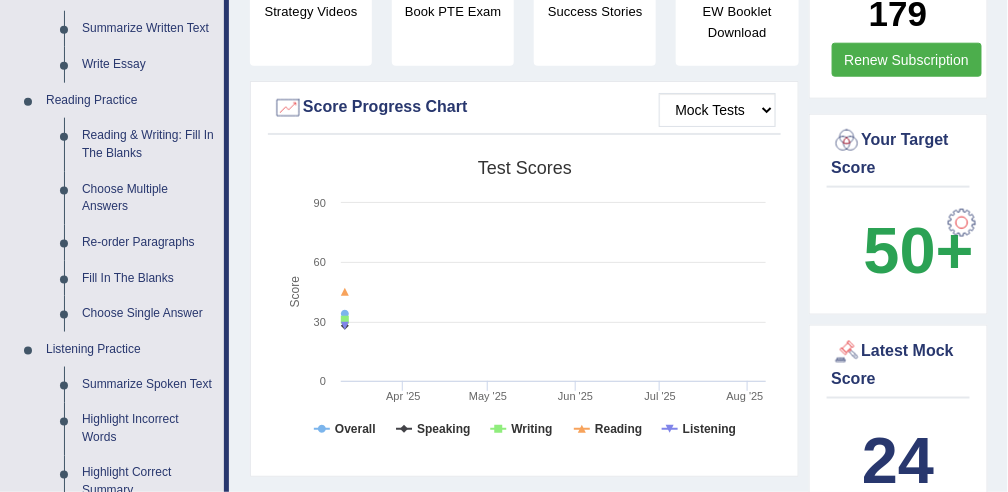 scroll, scrollTop: 628, scrollLeft: 0, axis: vertical 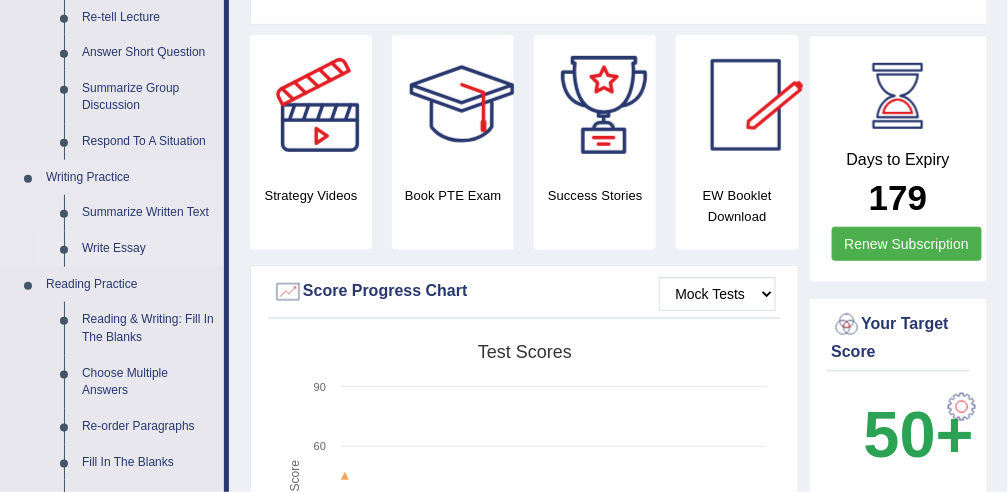 click on "Write Essay" at bounding box center (148, 249) 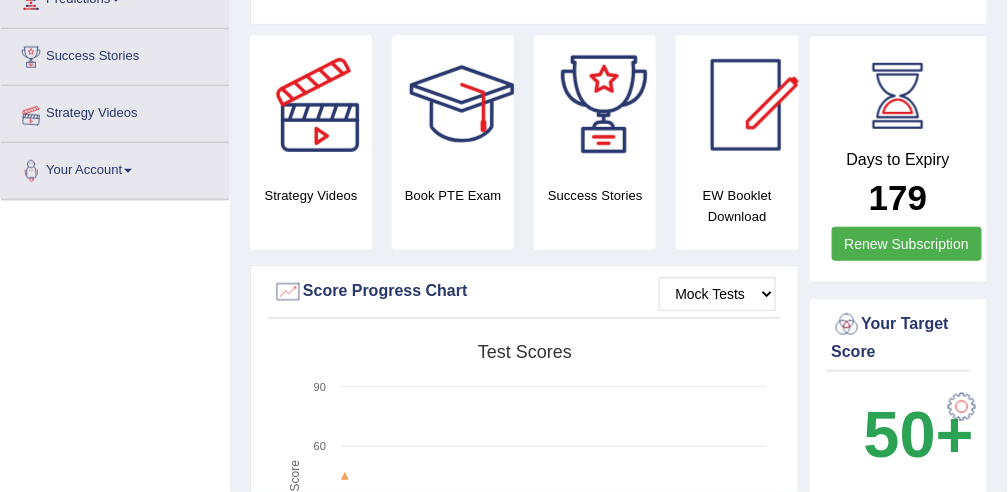 scroll, scrollTop: 394, scrollLeft: 0, axis: vertical 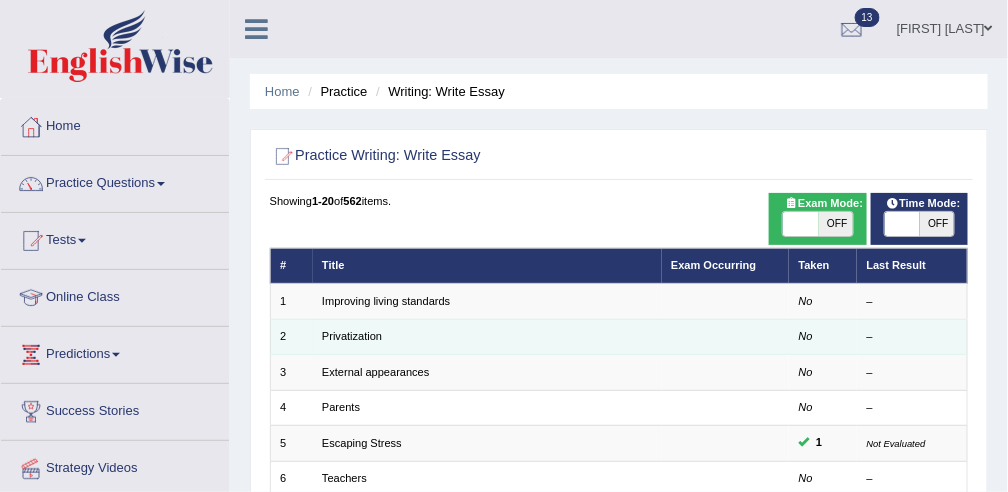 click at bounding box center [726, 336] 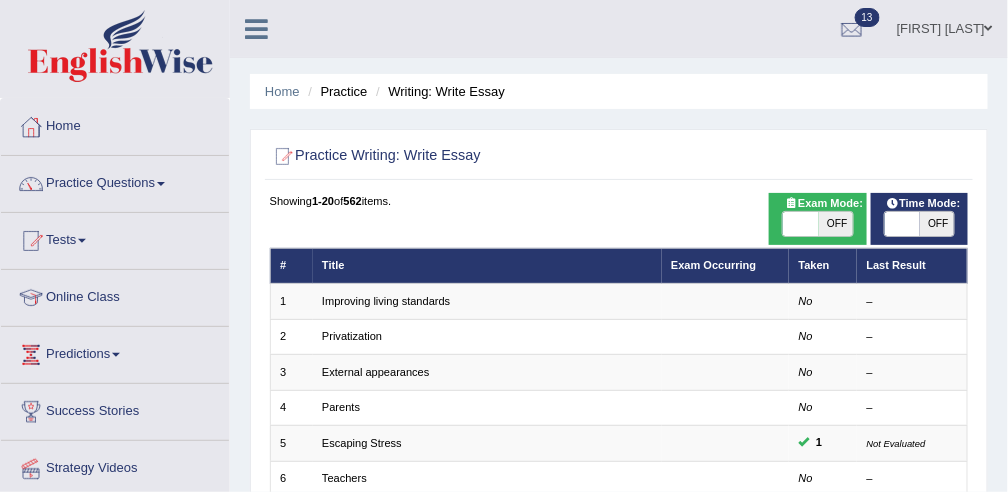 click on "Practice Writing: Write Essay" at bounding box center (618, 160) 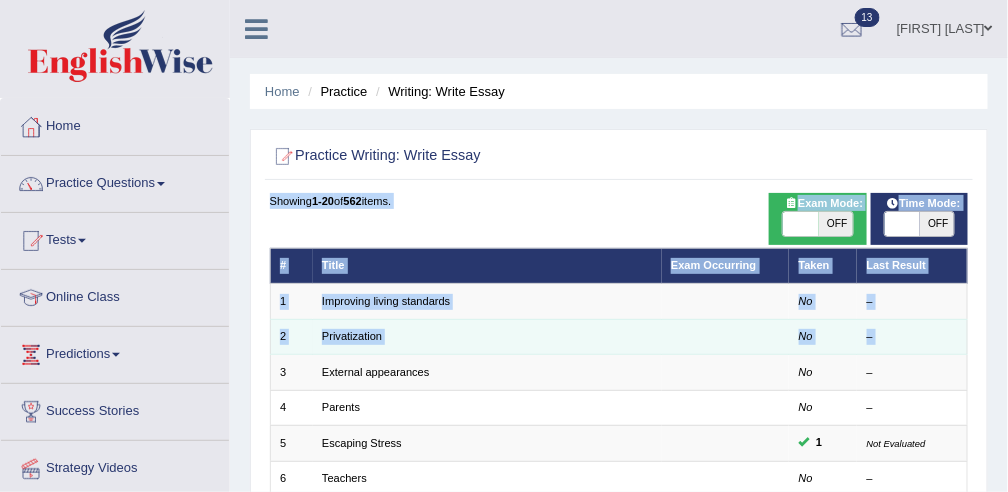 drag, startPoint x: 699, startPoint y: 137, endPoint x: 961, endPoint y: 330, distance: 325.41205 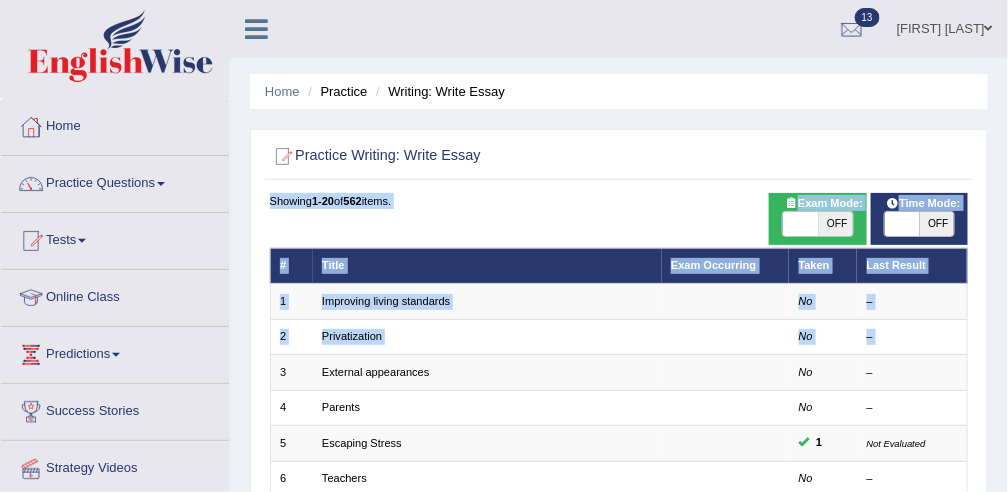click on "Showing  1-20  of  562  items." at bounding box center (619, 201) 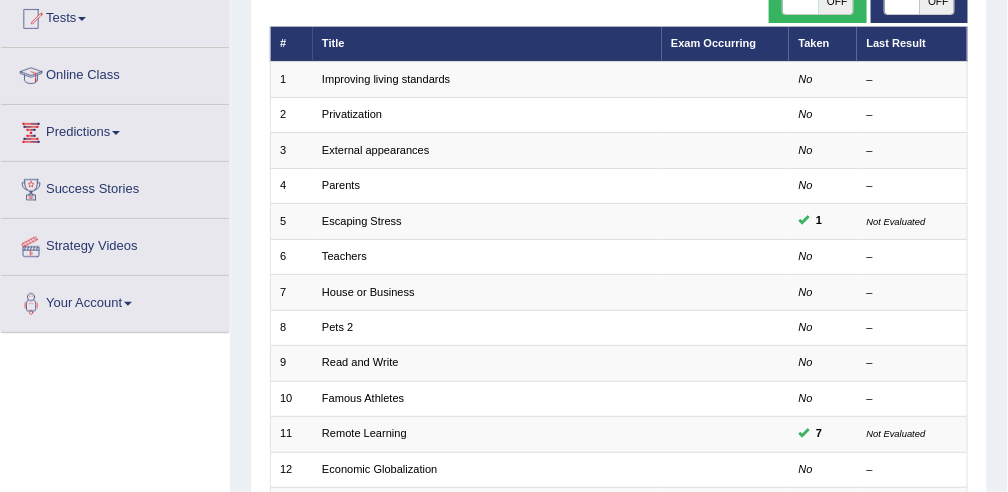 scroll, scrollTop: 0, scrollLeft: 0, axis: both 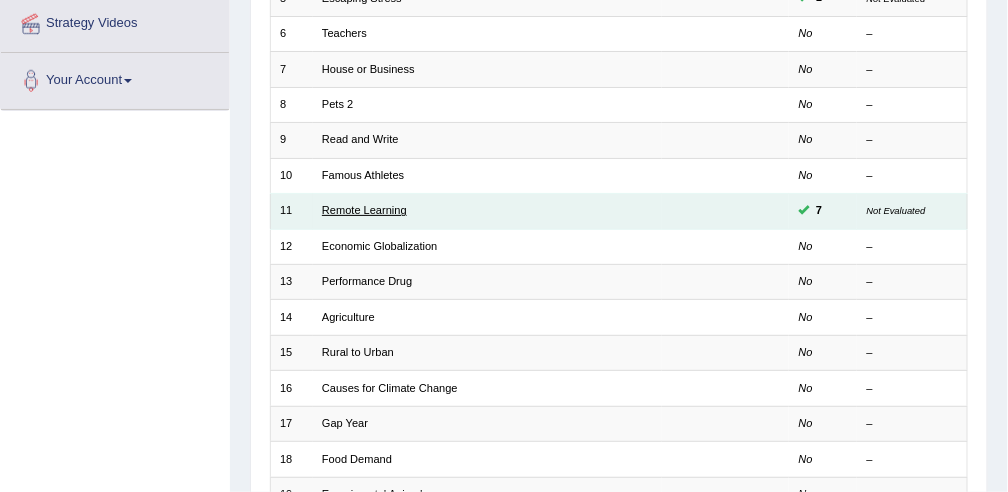 click on "Remote Learning" at bounding box center [364, 210] 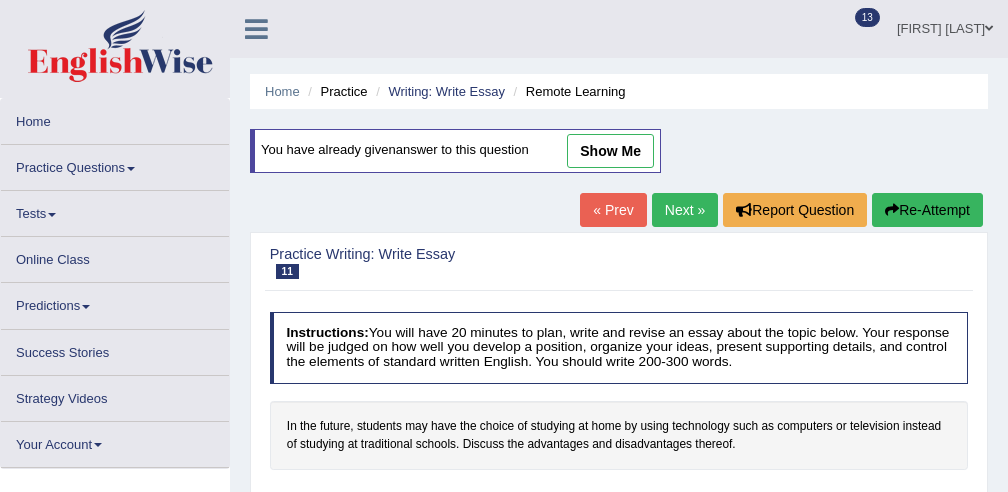 scroll, scrollTop: 0, scrollLeft: 0, axis: both 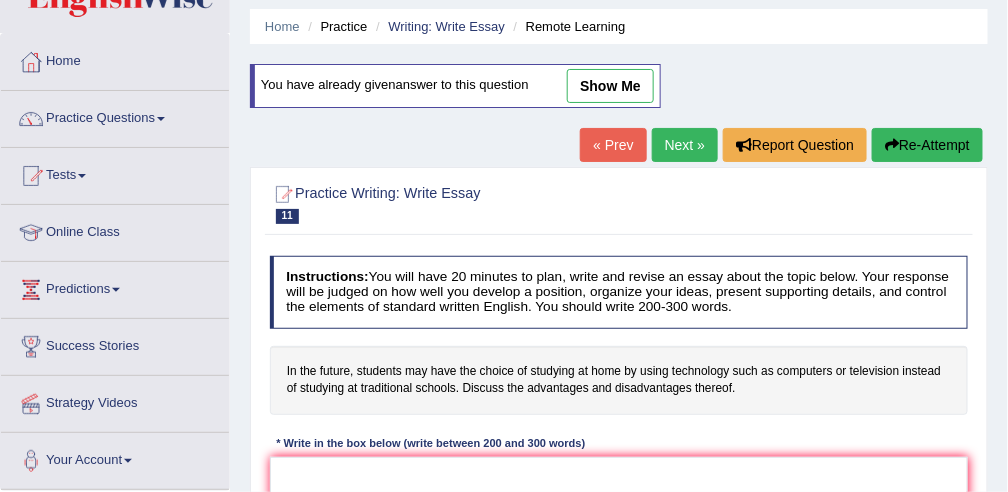click on "show me" at bounding box center (610, 86) 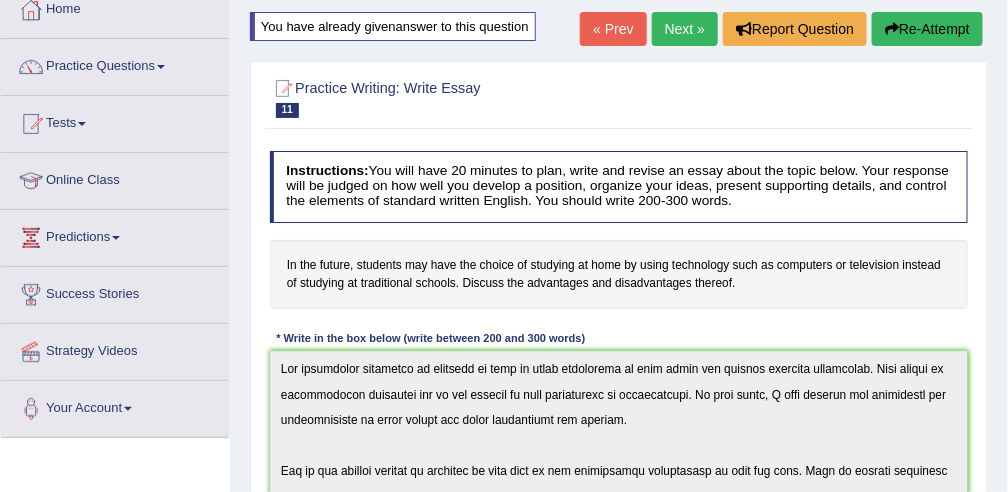 scroll, scrollTop: 0, scrollLeft: 0, axis: both 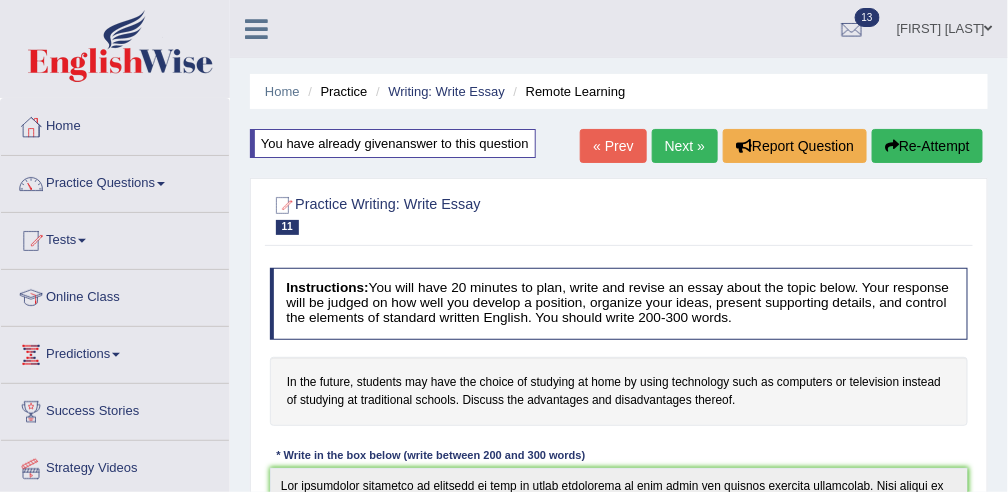 click on "Re-Attempt" at bounding box center (927, 146) 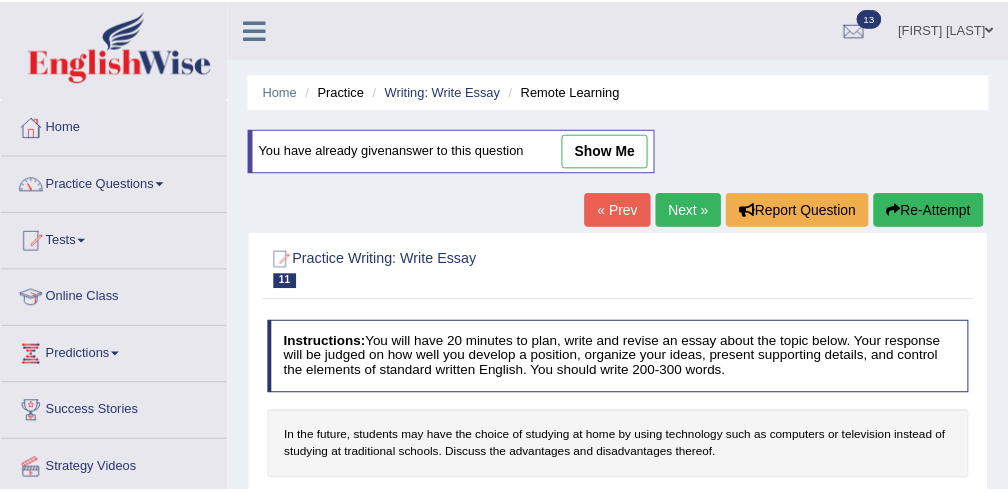 scroll, scrollTop: 0, scrollLeft: 0, axis: both 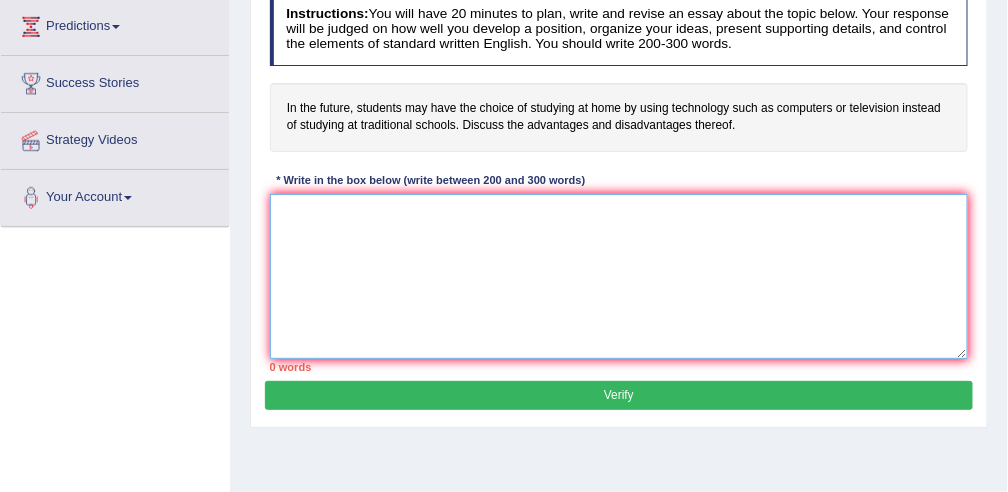 click at bounding box center [619, 276] 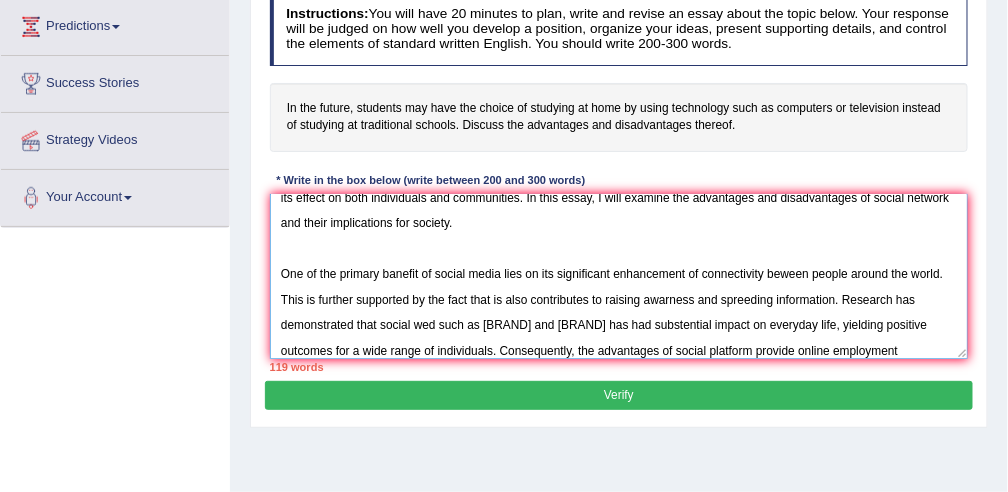 scroll, scrollTop: 77, scrollLeft: 0, axis: vertical 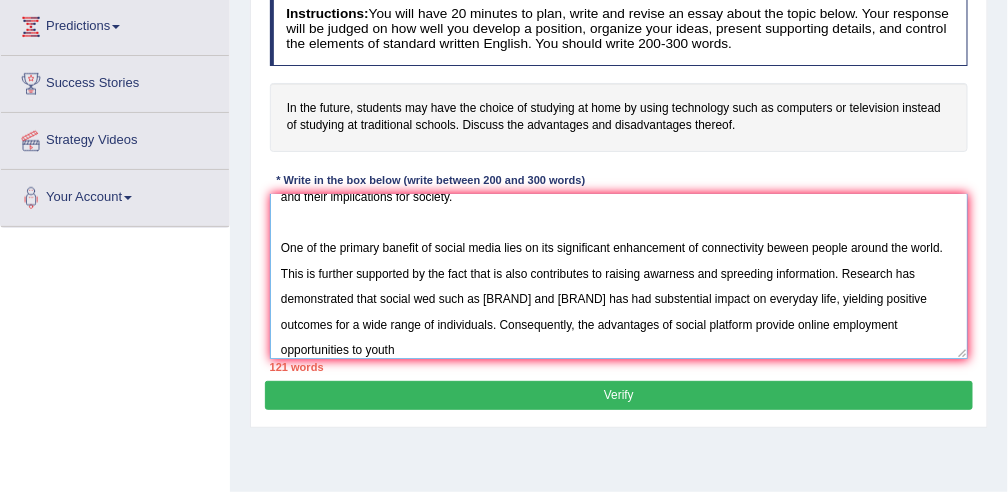 click on "The increasing influence of social media on our lives has ignited numerous discussion. This matter is particularly pertinent due to its effect on both individuals and communities. In this essay, I will examine the advantages and disadvantages of social network and their implications for society.
One of the primary banefit of social media lies on its significant enhancement of connectivity beween people around the world. This is further supported by the fact that is also contributes to raising awarness and spreeding information. Research has demonstrated that social wed such as fecebook and instegram has had substential impact on everyday life, yielding positive outcomes for a wide range of individuals. Consequently, the advantages of social platform provide online employment opportunities to youth" at bounding box center (619, 276) 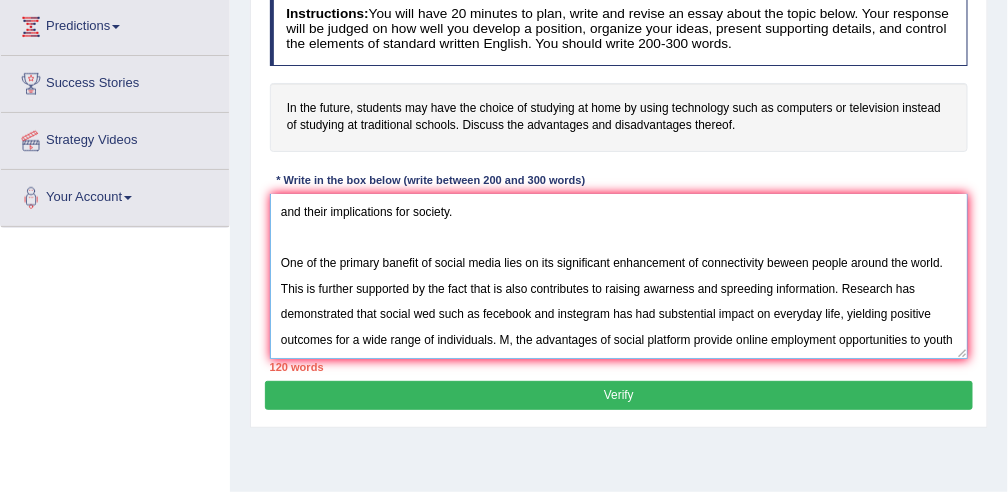 scroll, scrollTop: 77, scrollLeft: 0, axis: vertical 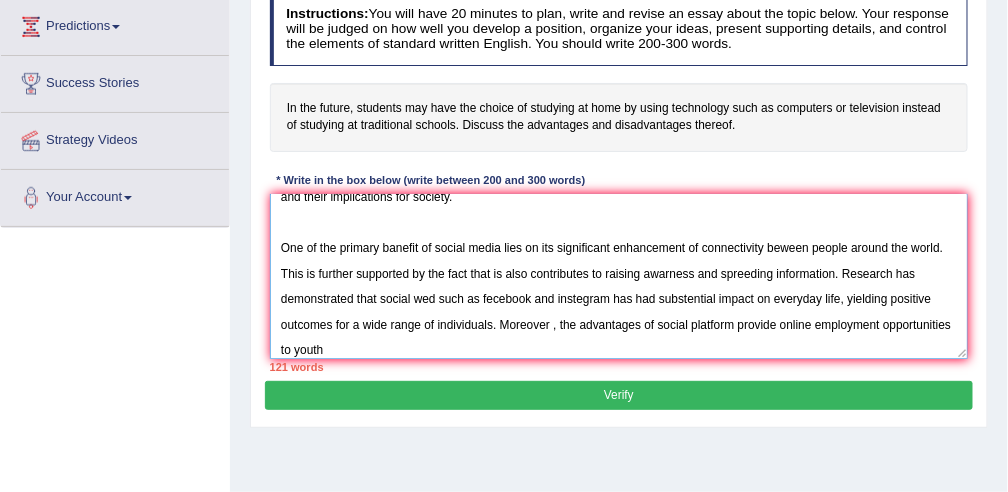 click on "The increasing influence of social media on our lives has ignited numerous discussion. This matter is particularly pertinent due to its effect on both individuals and communities. In this essay, I will examine the advantages and disadvantages of social network and their implications for society.
One of the primary banefit of social media lies on its significant enhancement of connectivity beween people around the world. This is further supported by the fact that is also contributes to raising awarness and spreeding information. Research has demonstrated that social wed such as fecebook and instegram has had substential impact on everyday life, yielding positive outcomes for a wide range of individuals. Moreover , the advantages of social platform provide online employment opportunities to youth" at bounding box center [619, 276] 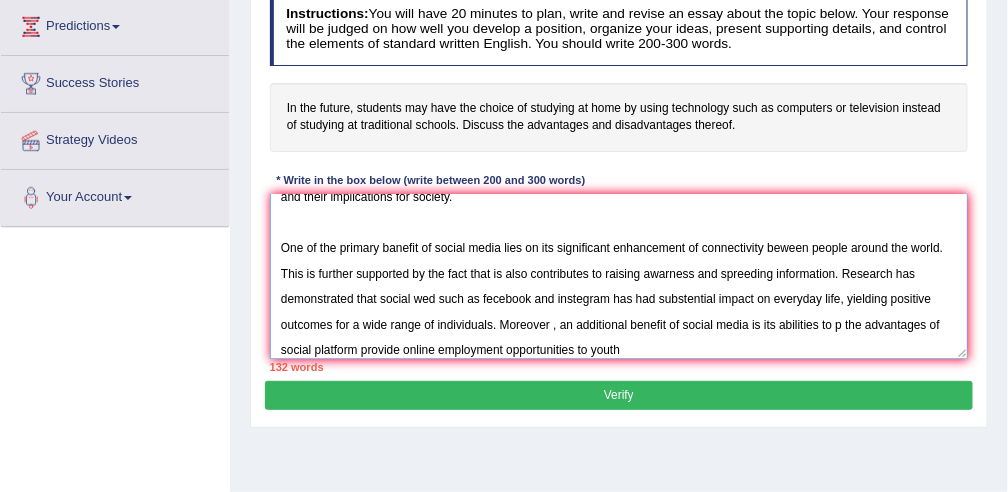 click on "The increasing influence of social media on our lives has ignited numerous discussion. This matter is particularly pertinent due to its effect on both individuals and communities. In this essay, I will examine the advantages and disadvantages of social network and their implications for society.
One of the primary banefit of social media lies on its significant enhancement of connectivity beween people around the world. This is further supported by the fact that is also contributes to raising awarness and spreeding information. Research has demonstrated that social wed such as fecebook and instegram has had substential impact on everyday life, yielding positive outcomes for a wide range of individuals. Moreover , an additional benefit of social media is its abilities to p the advantages of social platform provide online employment opportunities to youth" at bounding box center (619, 276) 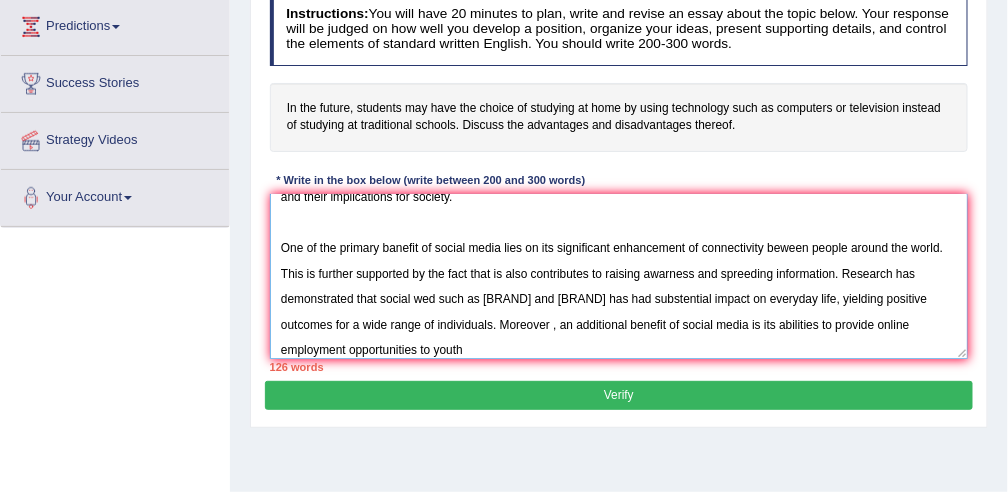 click on "The increasing influence of social media on our lives has ignited numerous discussion. This matter is particularly pertinent due to its effect on both individuals and communities. In this essay, I will examine the advantages and disadvantages of social network and their implications for society.
One of the primary banefit of social media lies on its significant enhancement of connectivity beween people around the world. This is further supported by the fact that is also contributes to raising awarness and spreeding information. Research has demonstrated that social wed such as fecebook and instegram has had substential impact on everyday life, yielding positive outcomes for a wide range of individuals. Moreover , an additional benefit of social media is its abilities to provide online employment opportunities to youth" at bounding box center (619, 276) 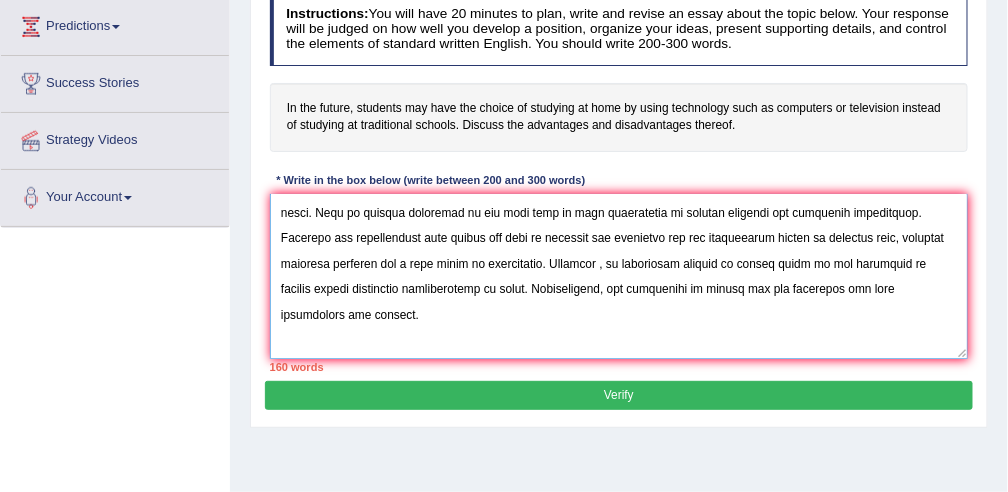 scroll, scrollTop: 167, scrollLeft: 0, axis: vertical 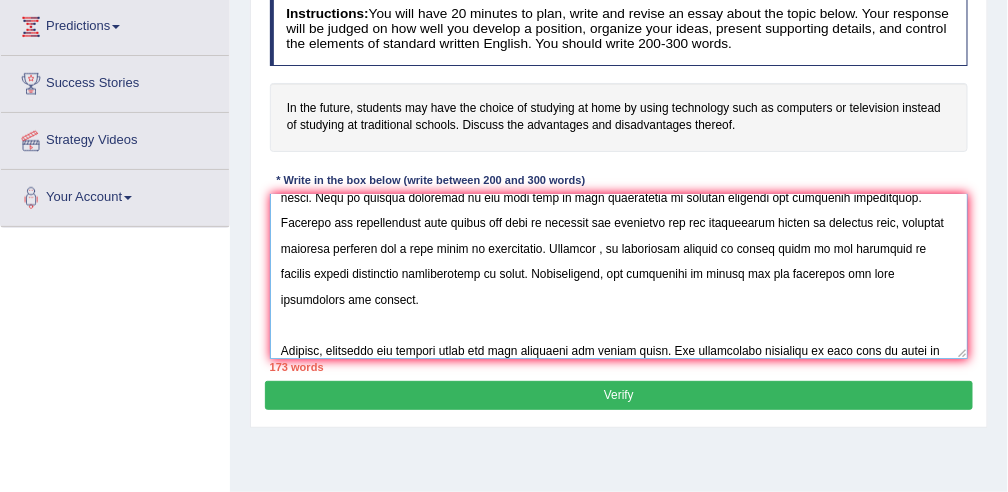 click at bounding box center [619, 276] 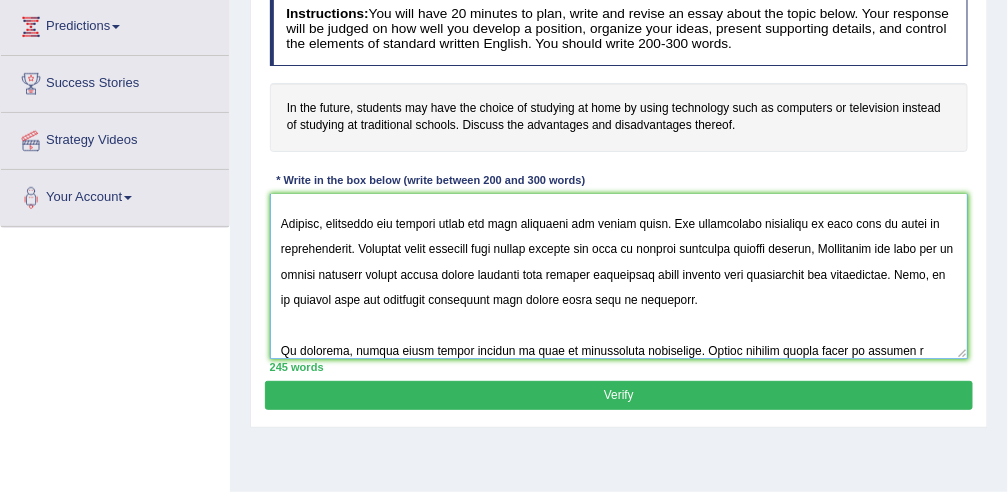 scroll, scrollTop: 347, scrollLeft: 0, axis: vertical 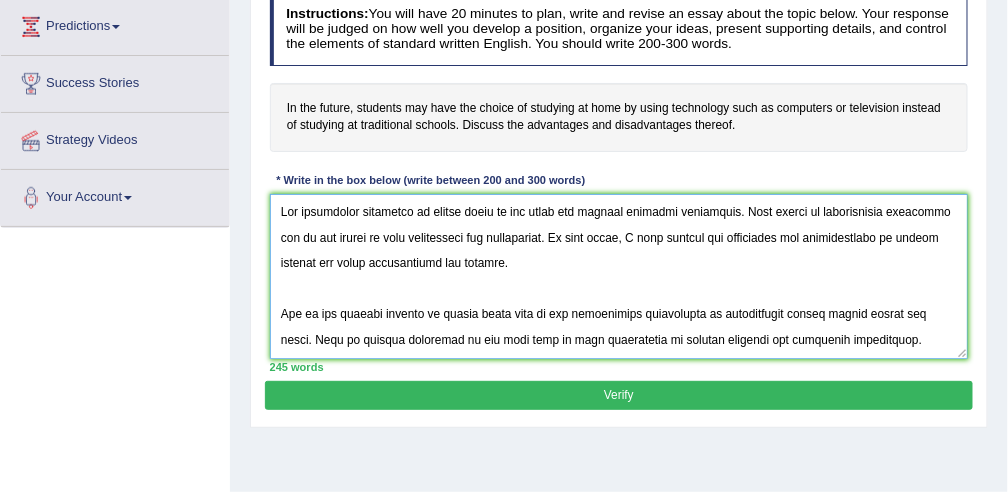 click at bounding box center (619, 276) 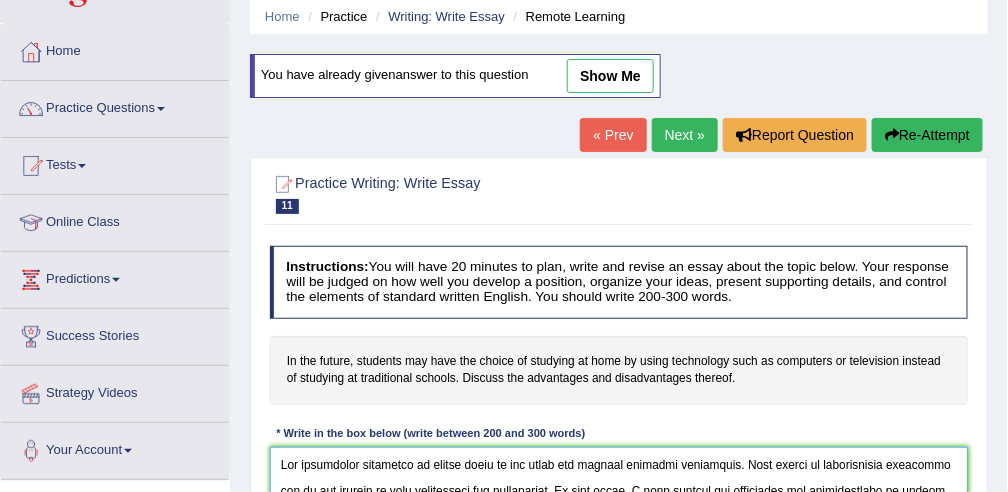 scroll, scrollTop: 0, scrollLeft: 0, axis: both 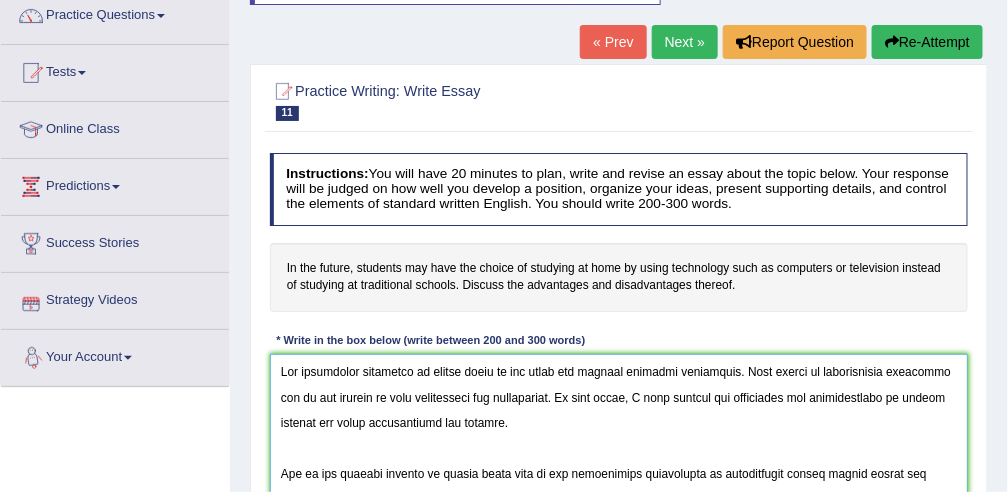 type on "The increasing influence of social media on our lives has ignited numerous discussion. This matter is particularly pertinent due to its effects on both individuals and communities. In this essay, I will examine the advantages and disadvantages of social network and their implications for society.
One of the primary banefit of social media lies on its significant enhancement of connectivity beween people around the world. This is further supported by the fact that is also contributes to raising awarness and spreeding information. Research has demonstrated that social wed such as fecebook and instegram has had substential impact on everyday life, yielding positive outcomes for a wide range of individuals. Moreover , an additional benefit of social media is its abilities to provide online employment opportunities to youth. Consequently, the advantages of social web are essential for both individuals and society.
However, alongside the benefit there are also drawbacks for social media. One significant drawba..." 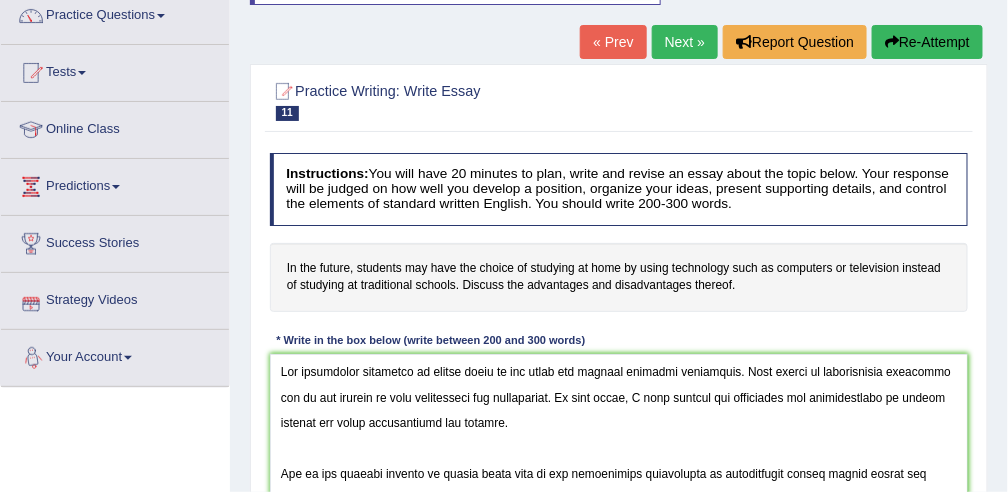 click on "Your Account" at bounding box center [115, 355] 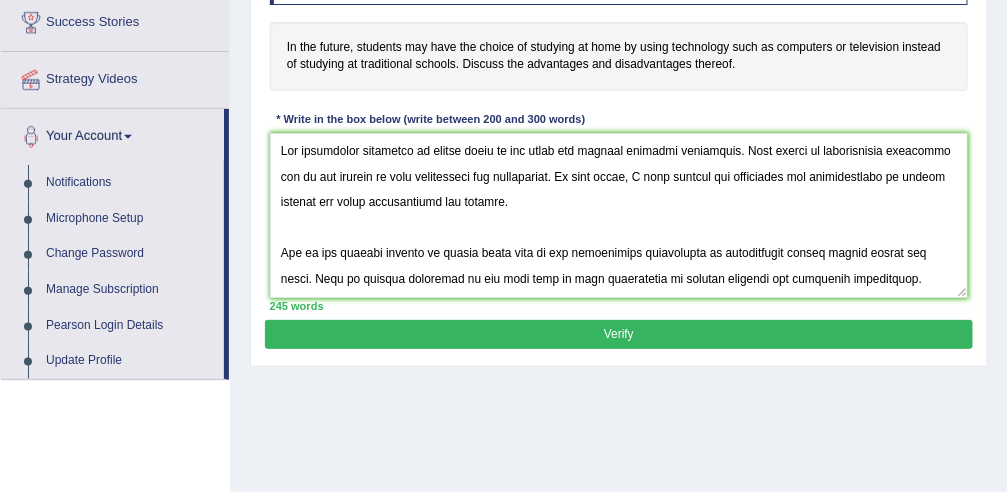 scroll, scrollTop: 385, scrollLeft: 0, axis: vertical 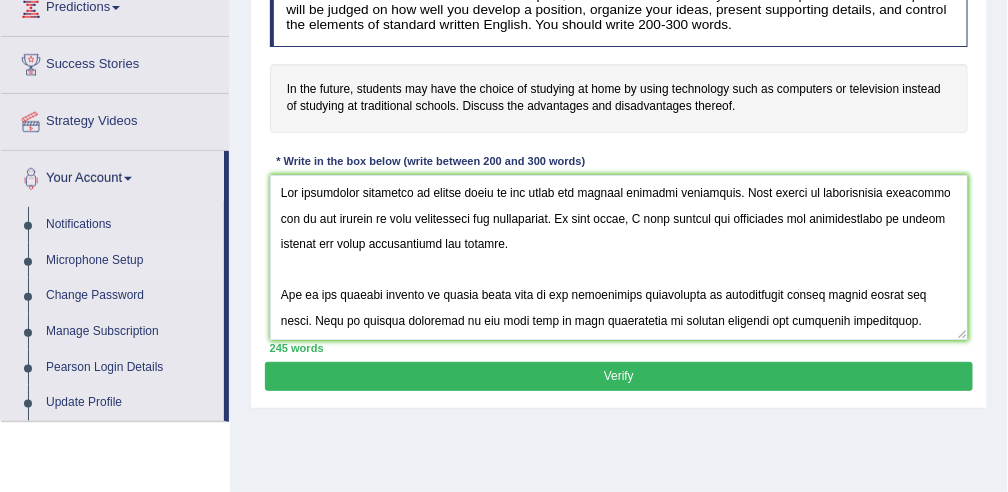 click on "Microphone Setup" at bounding box center (130, 261) 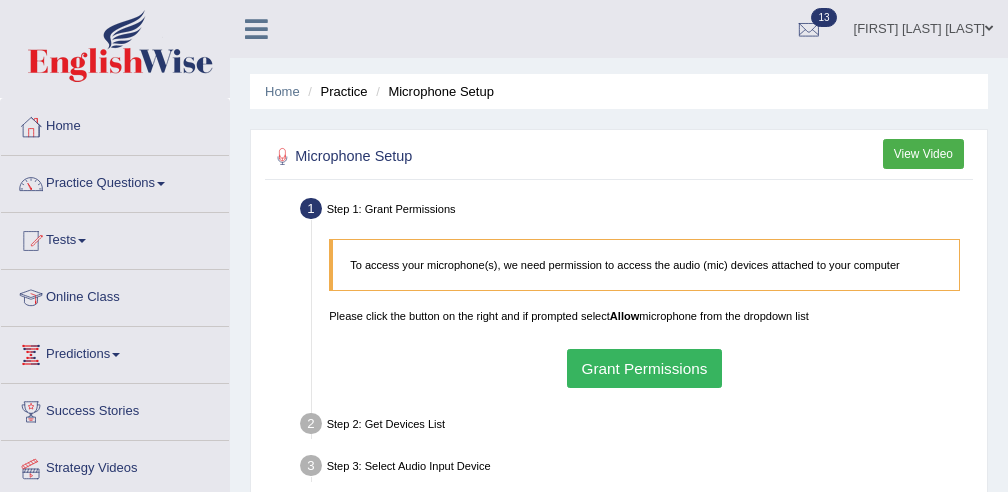 scroll, scrollTop: 108, scrollLeft: 0, axis: vertical 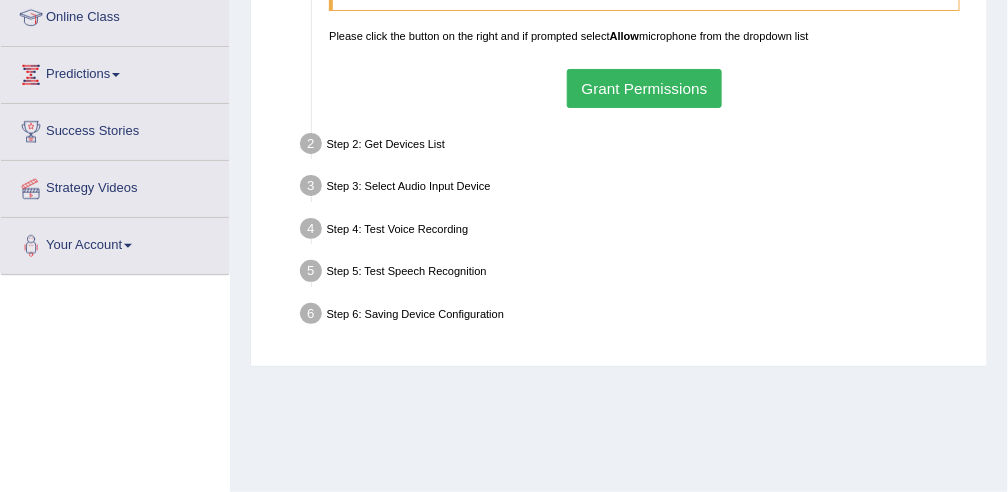 click on "Grant Permissions" at bounding box center [644, 88] 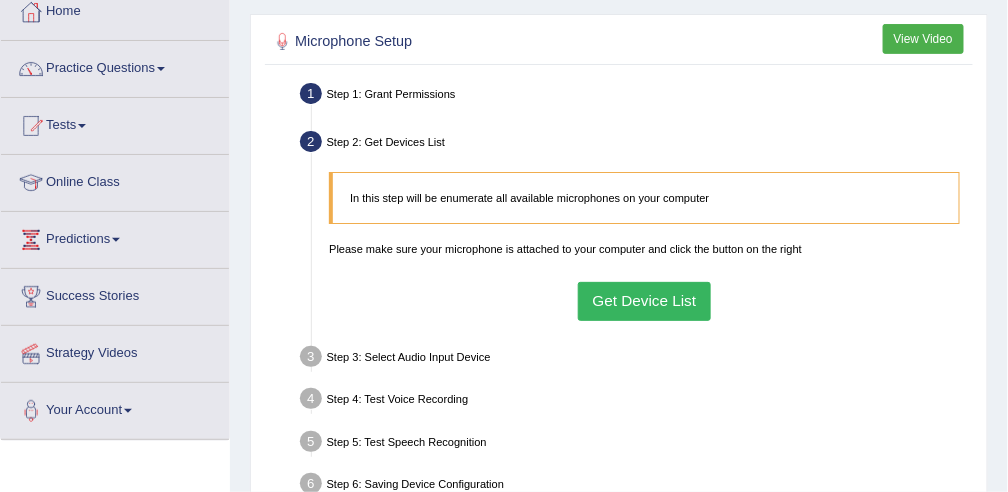 scroll, scrollTop: 0, scrollLeft: 0, axis: both 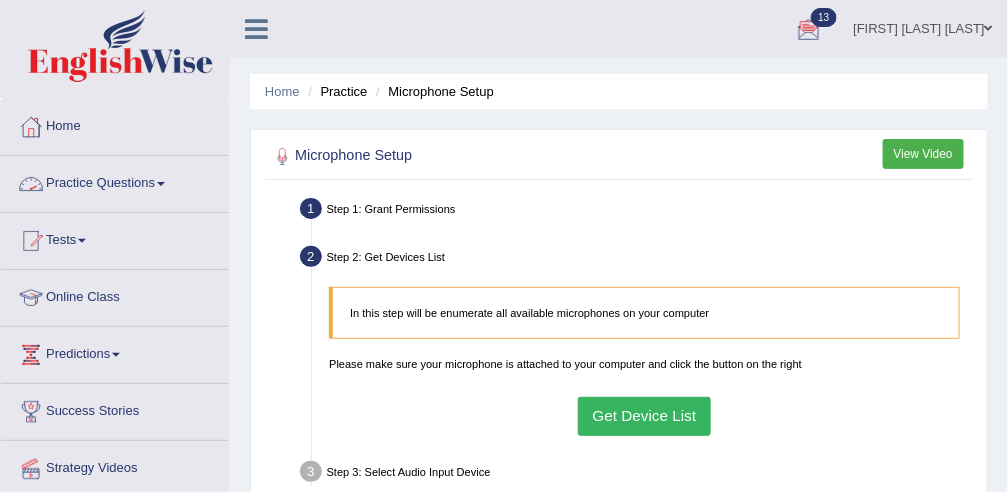 click on "Practice Questions" at bounding box center (115, 181) 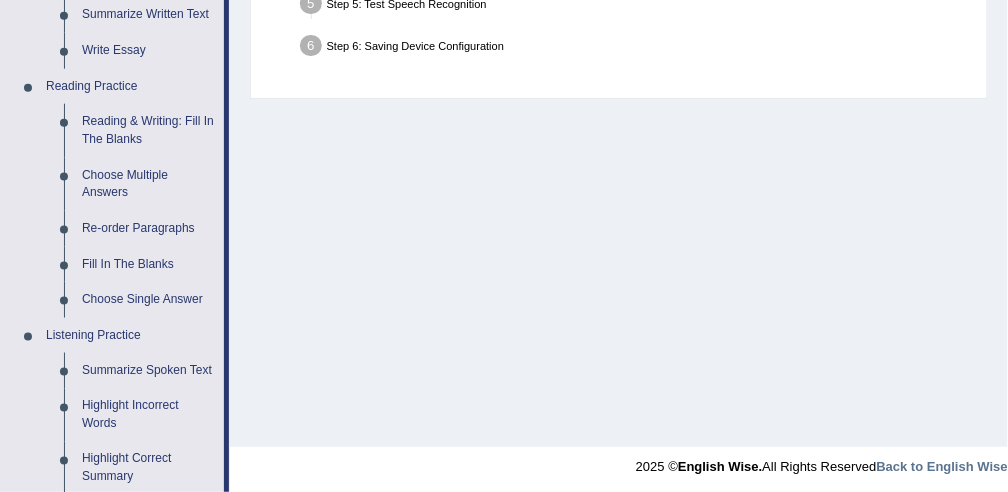scroll, scrollTop: 558, scrollLeft: 0, axis: vertical 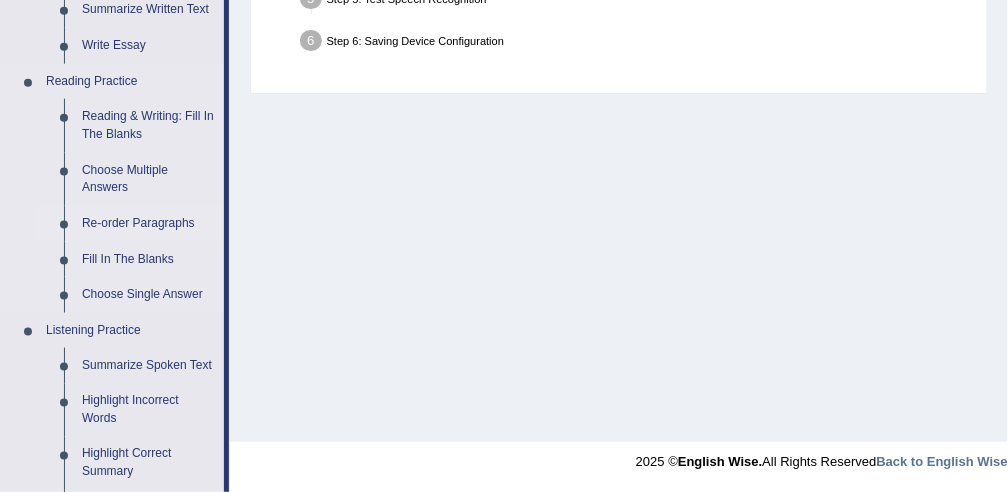 click on "Re-order Paragraphs" at bounding box center (148, 224) 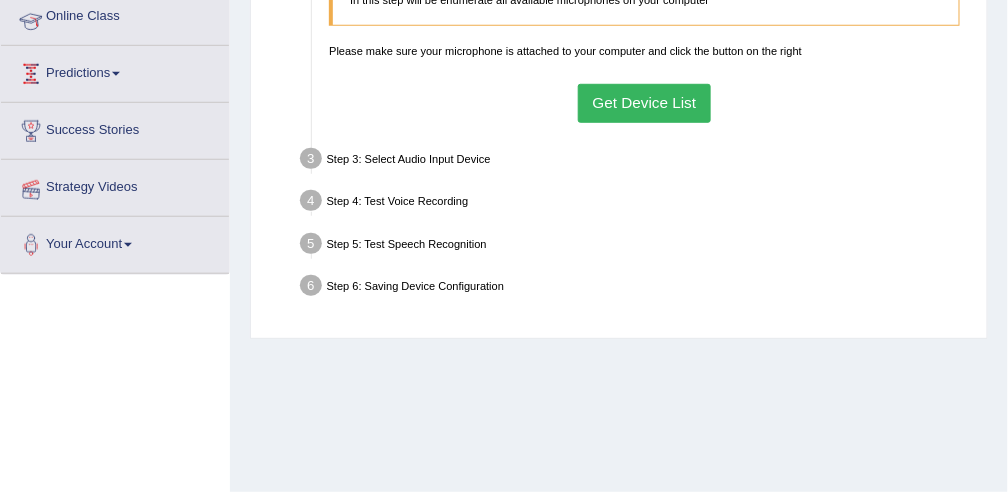 scroll, scrollTop: 268, scrollLeft: 0, axis: vertical 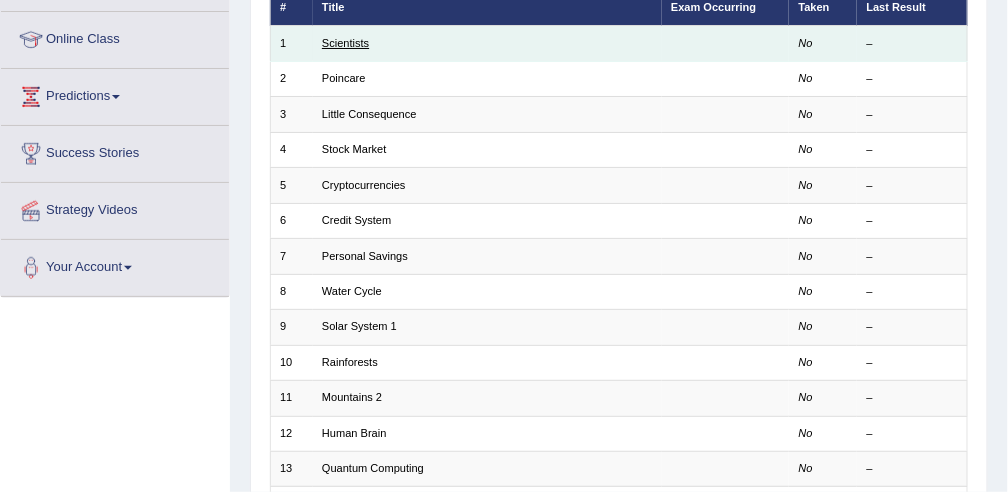 click on "Scientists" at bounding box center [345, 43] 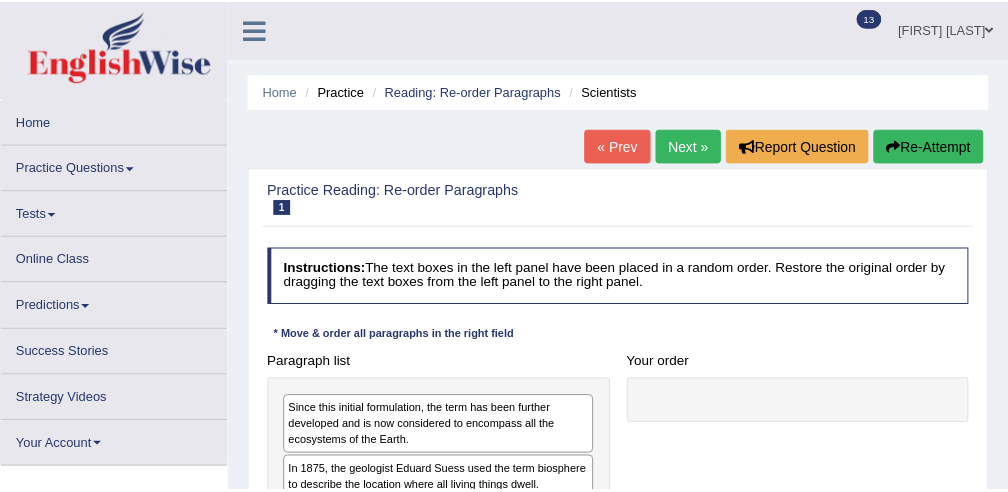 scroll, scrollTop: 0, scrollLeft: 0, axis: both 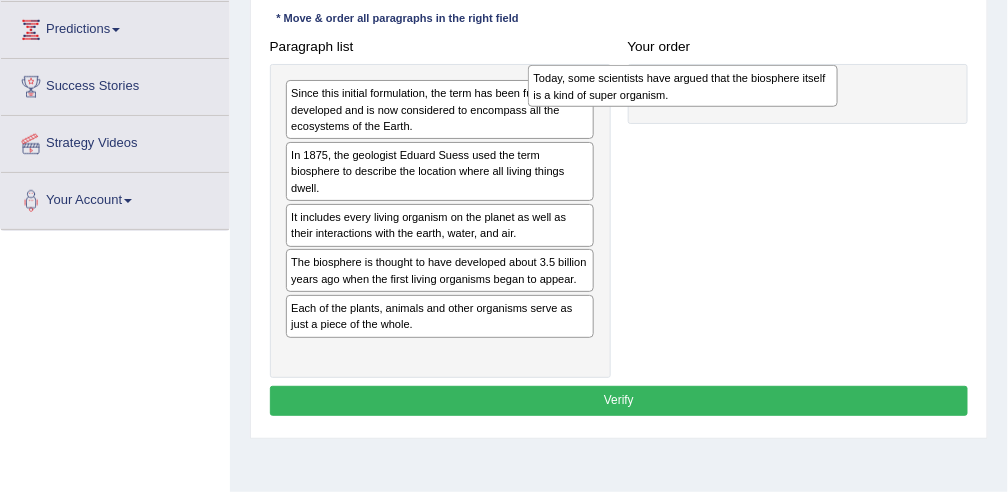 drag, startPoint x: 335, startPoint y: 197, endPoint x: 655, endPoint y: 100, distance: 334.37854 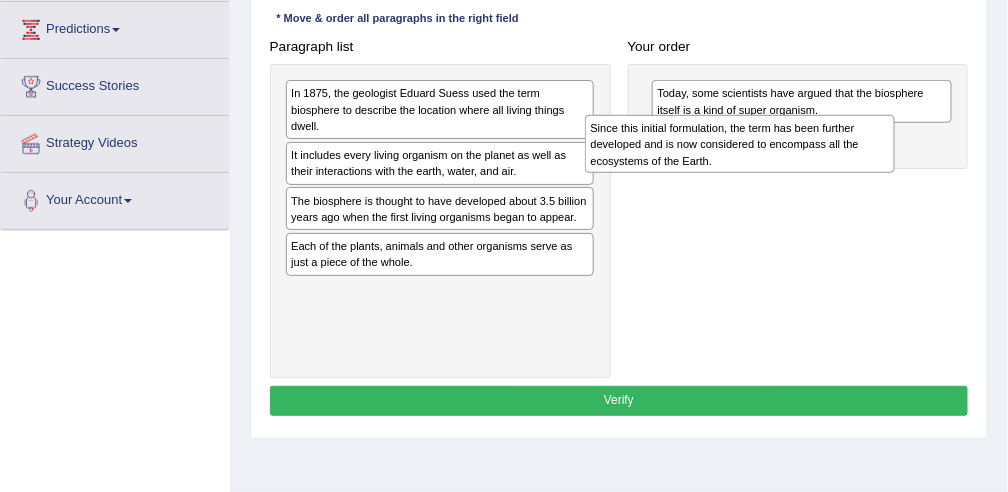 drag, startPoint x: 368, startPoint y: 104, endPoint x: 758, endPoint y: 157, distance: 393.5848 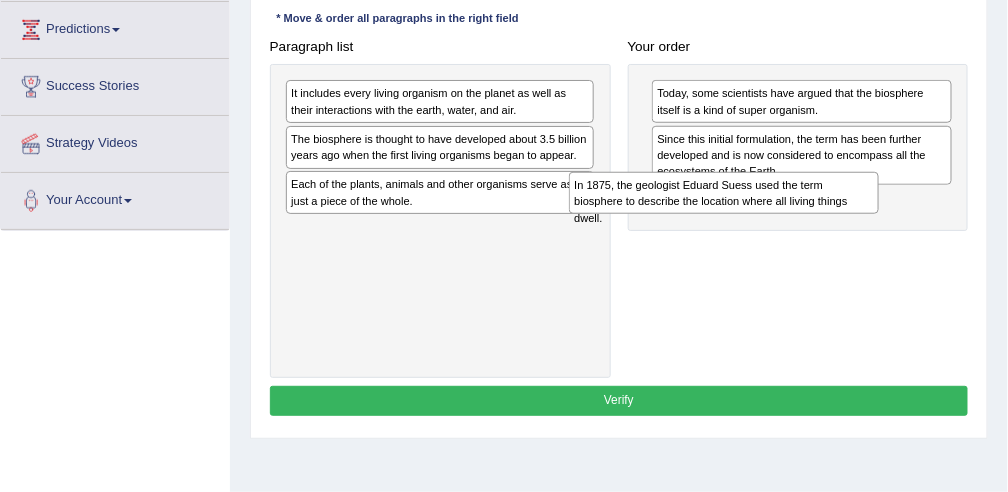 drag, startPoint x: 444, startPoint y: 101, endPoint x: 800, endPoint y: 223, distance: 376.32434 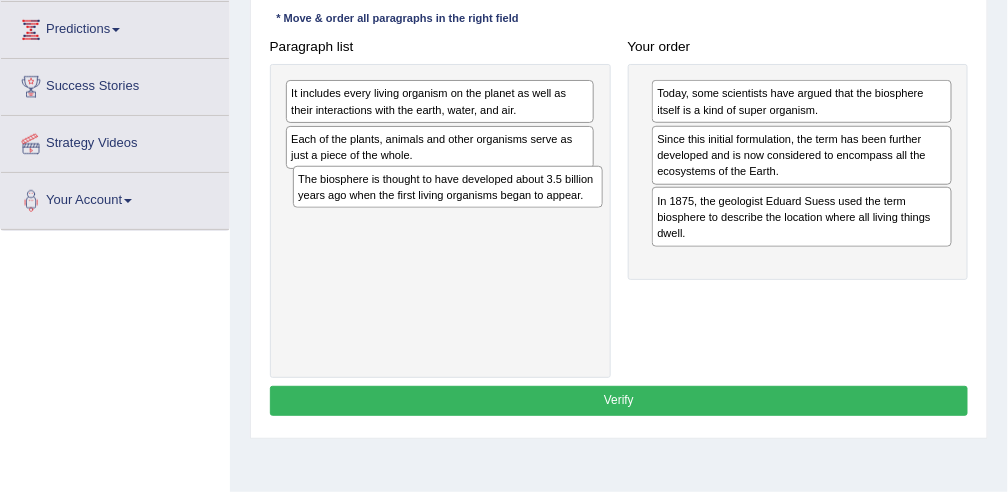 drag, startPoint x: 382, startPoint y: 144, endPoint x: 395, endPoint y: 209, distance: 66.287254 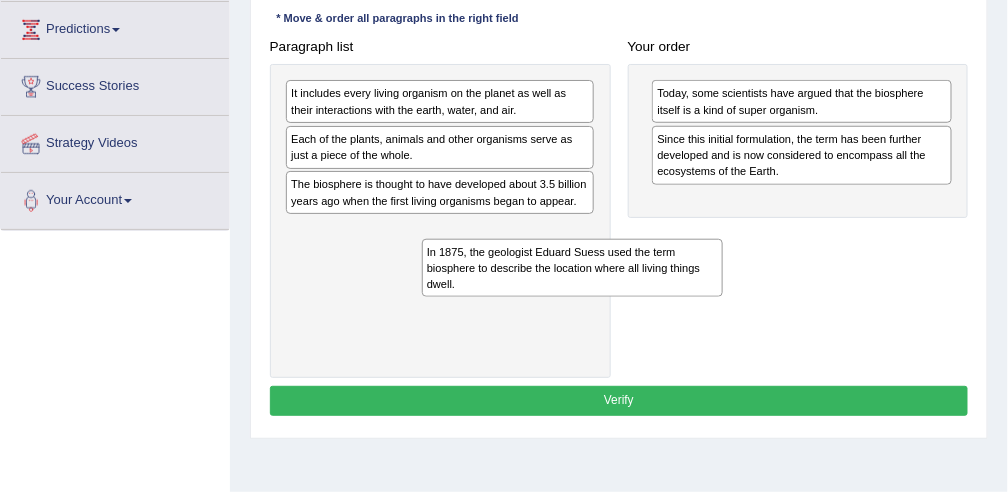 drag, startPoint x: 699, startPoint y: 199, endPoint x: 420, endPoint y: 287, distance: 292.54913 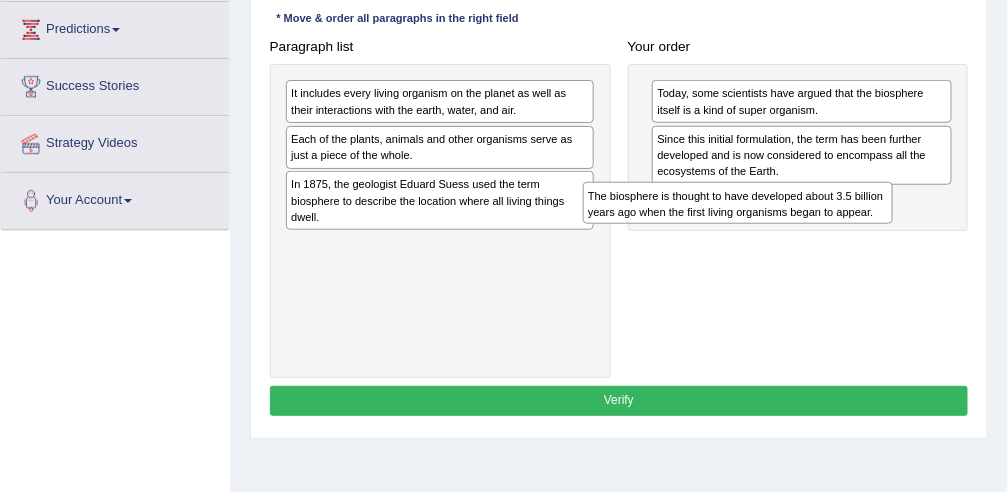 drag, startPoint x: 385, startPoint y: 194, endPoint x: 756, endPoint y: 233, distance: 373.04422 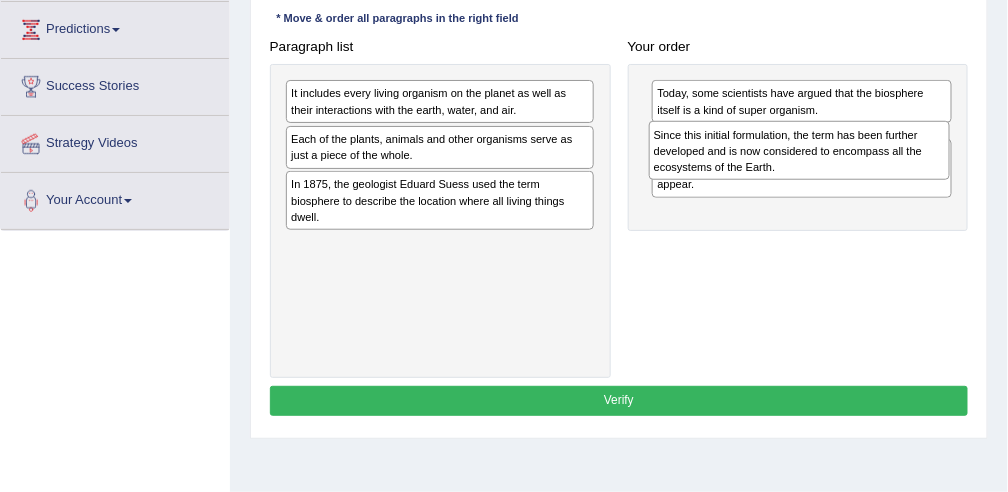 drag, startPoint x: 678, startPoint y: 140, endPoint x: 679, endPoint y: 151, distance: 11.045361 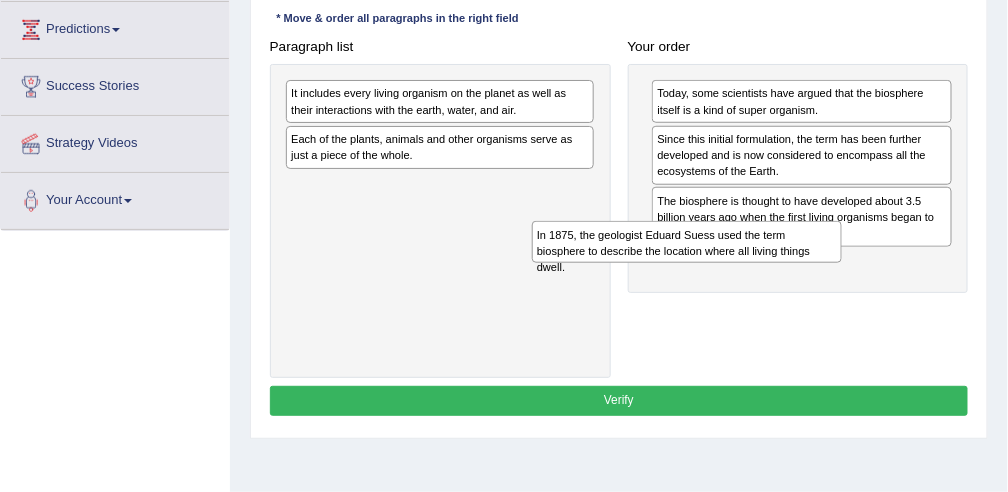 drag, startPoint x: 408, startPoint y: 195, endPoint x: 731, endPoint y: 297, distance: 338.7226 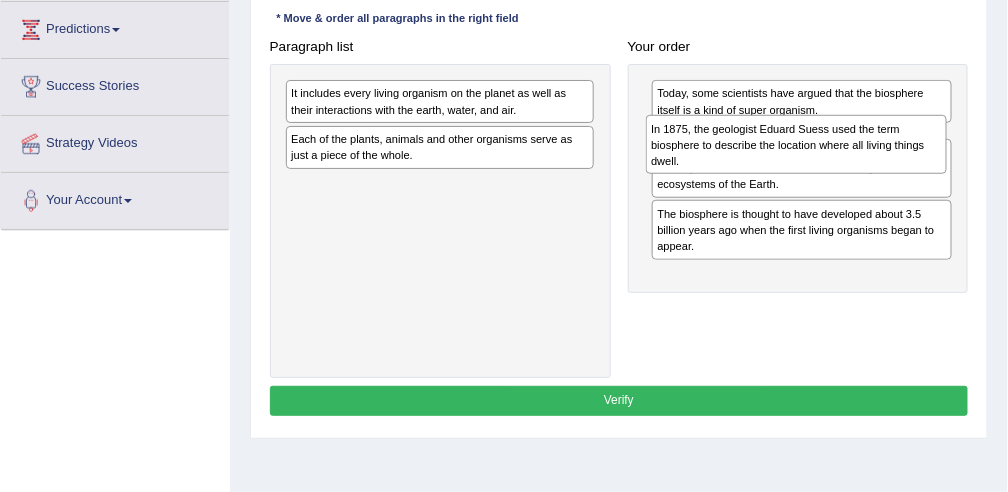 drag, startPoint x: 723, startPoint y: 267, endPoint x: 722, endPoint y: 151, distance: 116.00431 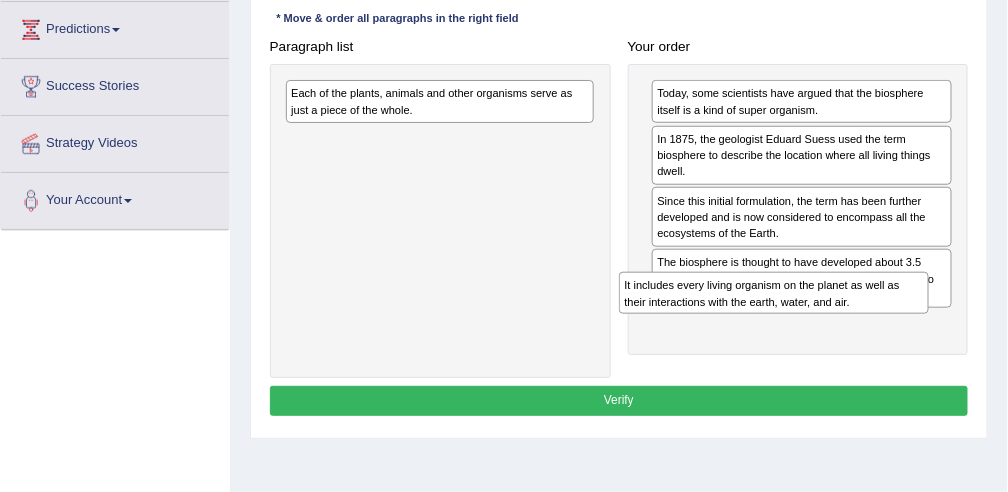 drag, startPoint x: 393, startPoint y: 106, endPoint x: 796, endPoint y: 344, distance: 468.03098 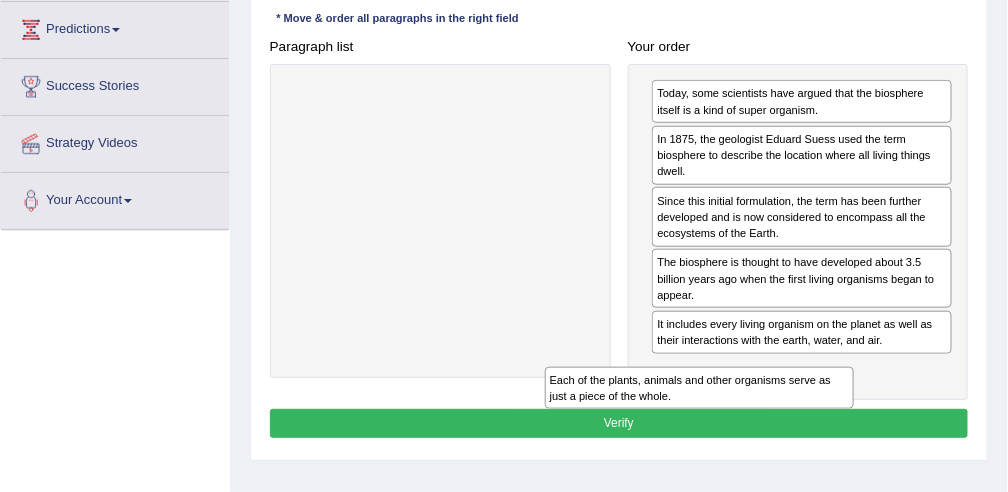drag, startPoint x: 398, startPoint y: 104, endPoint x: 707, endPoint y: 449, distance: 463.14792 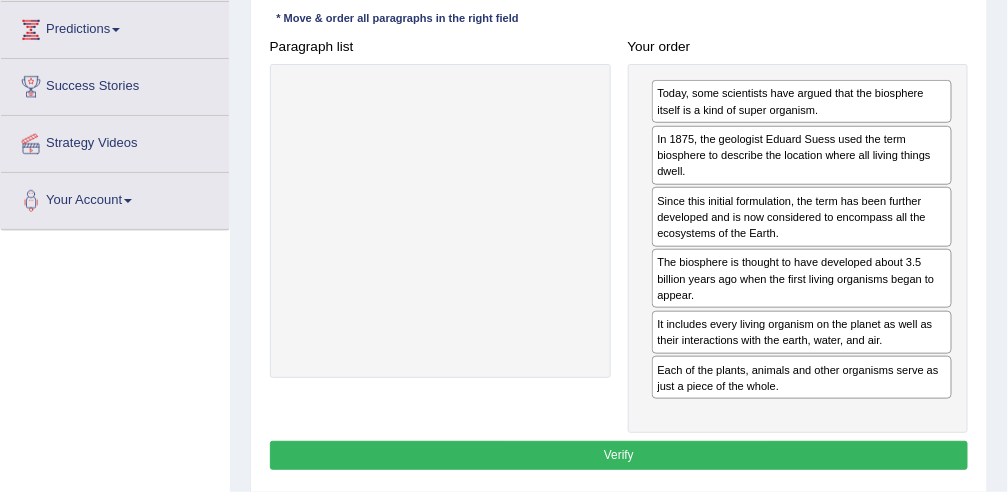 click on "Verify" at bounding box center (619, 455) 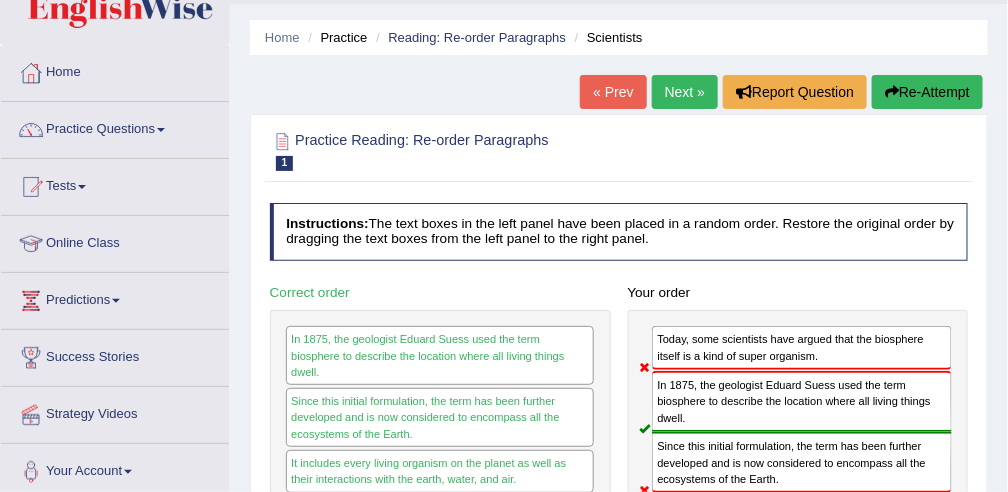 scroll, scrollTop: 45, scrollLeft: 0, axis: vertical 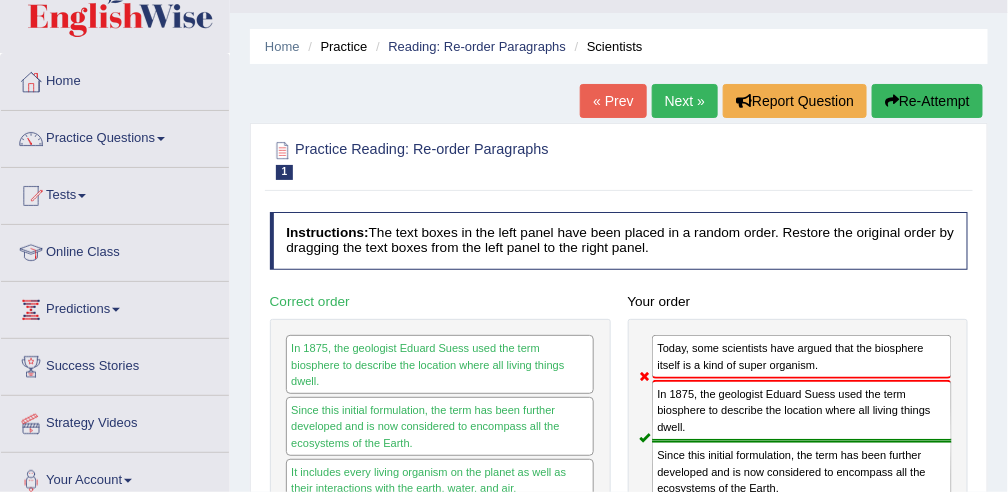 click on "Next »" at bounding box center (685, 101) 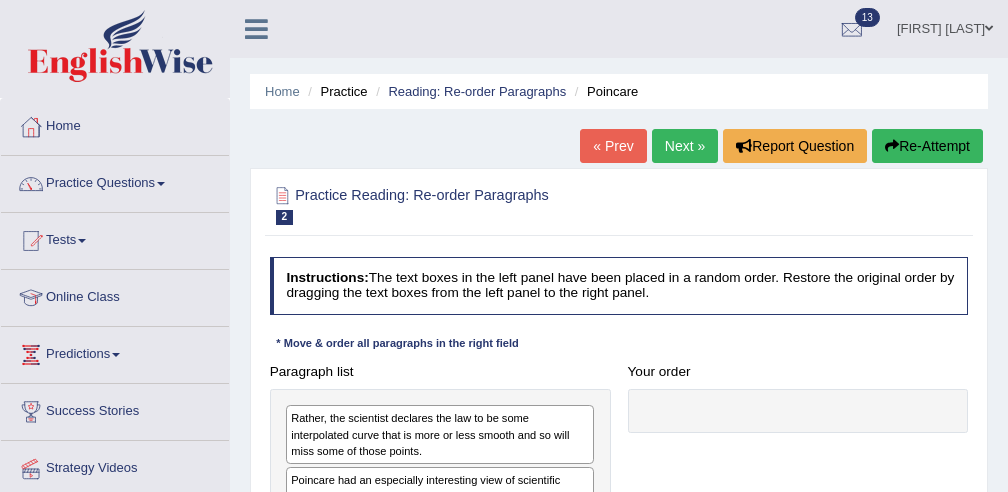scroll, scrollTop: 0, scrollLeft: 0, axis: both 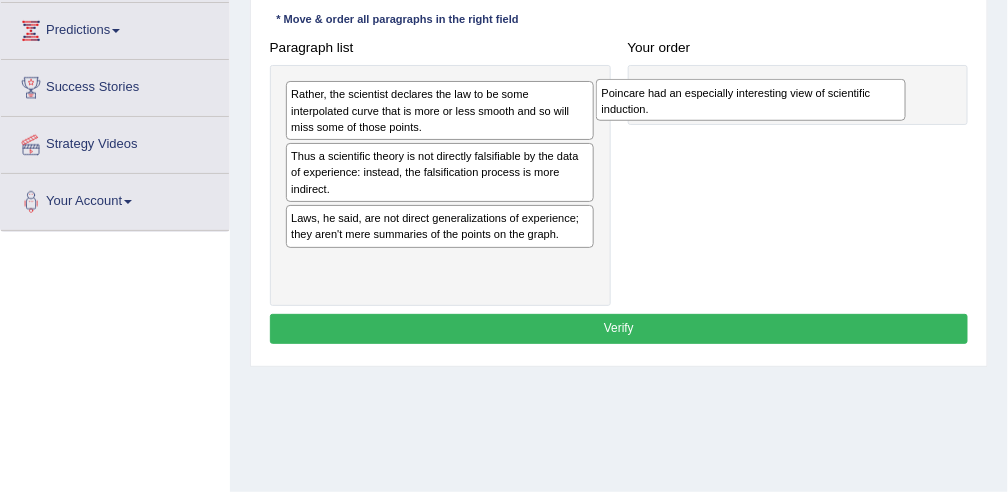 drag, startPoint x: 337, startPoint y: 167, endPoint x: 720, endPoint y: 107, distance: 387.67126 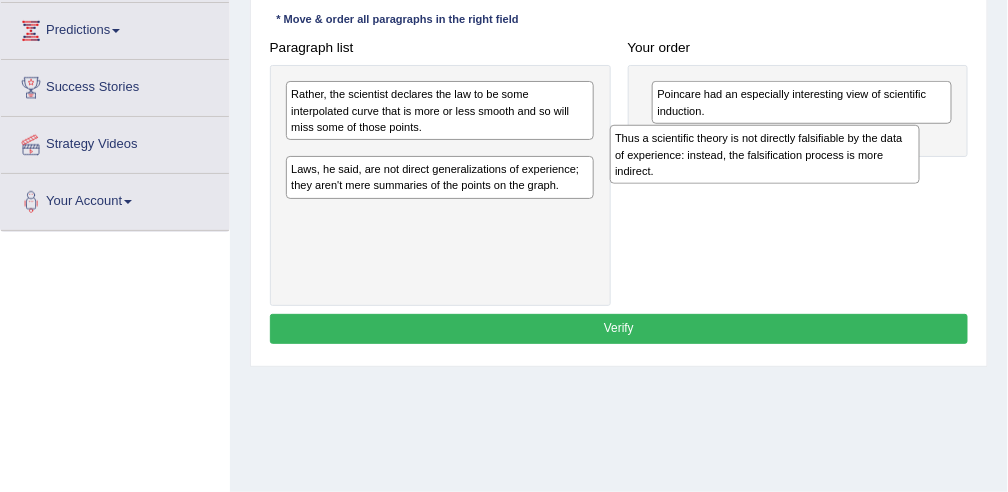 drag, startPoint x: 360, startPoint y: 160, endPoint x: 755, endPoint y: 158, distance: 395.00507 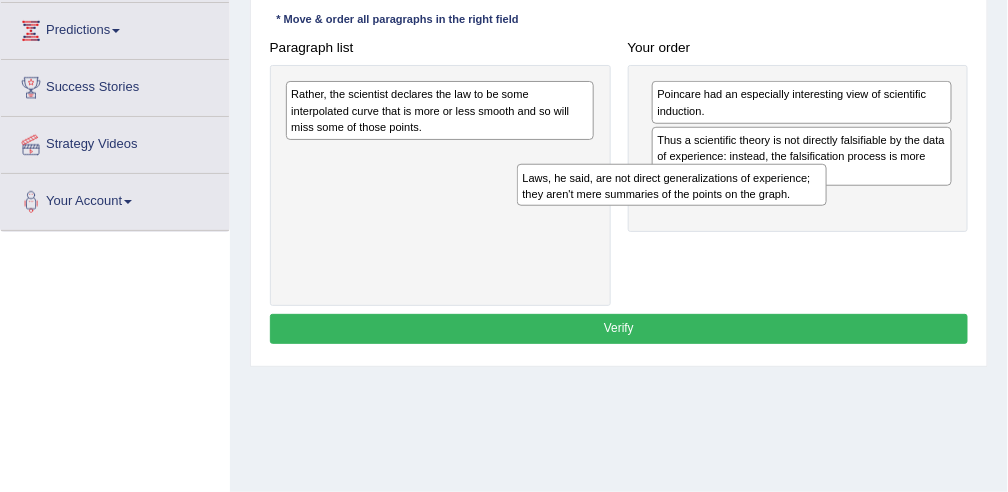 drag, startPoint x: 378, startPoint y: 162, endPoint x: 674, endPoint y: 209, distance: 299.7082 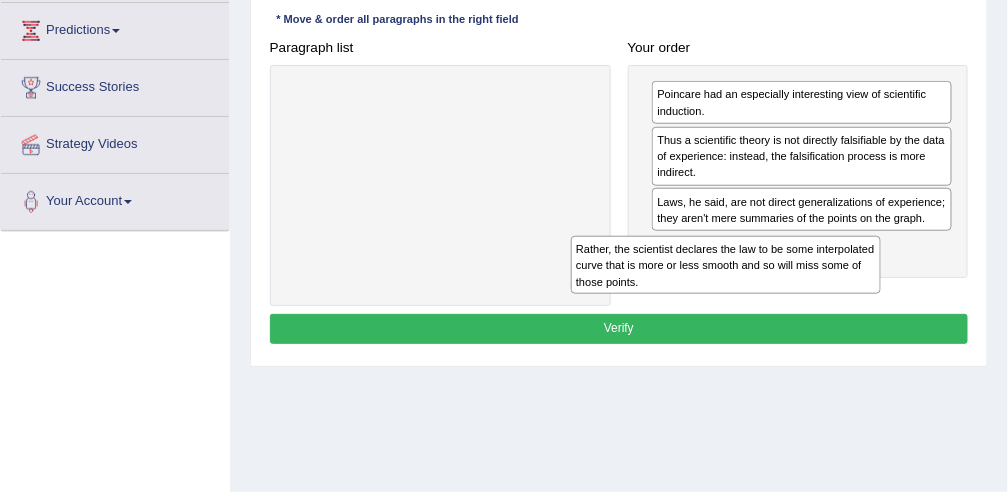 drag, startPoint x: 442, startPoint y: 109, endPoint x: 797, endPoint y: 297, distance: 401.7076 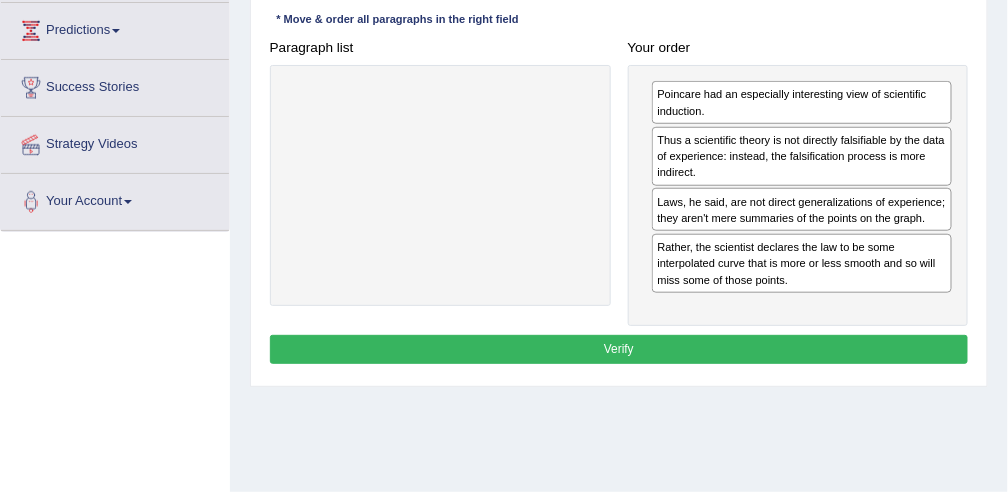 click on "Verify" at bounding box center [619, 349] 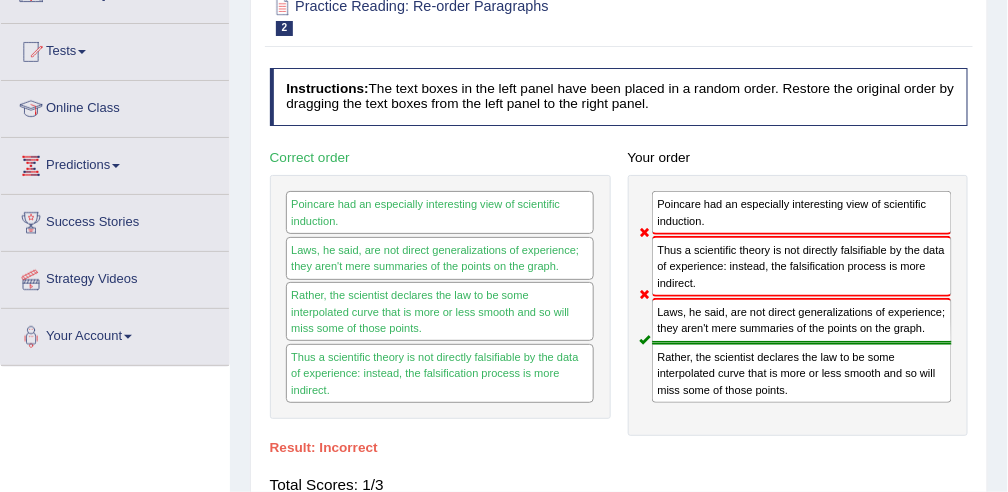 scroll, scrollTop: 182, scrollLeft: 0, axis: vertical 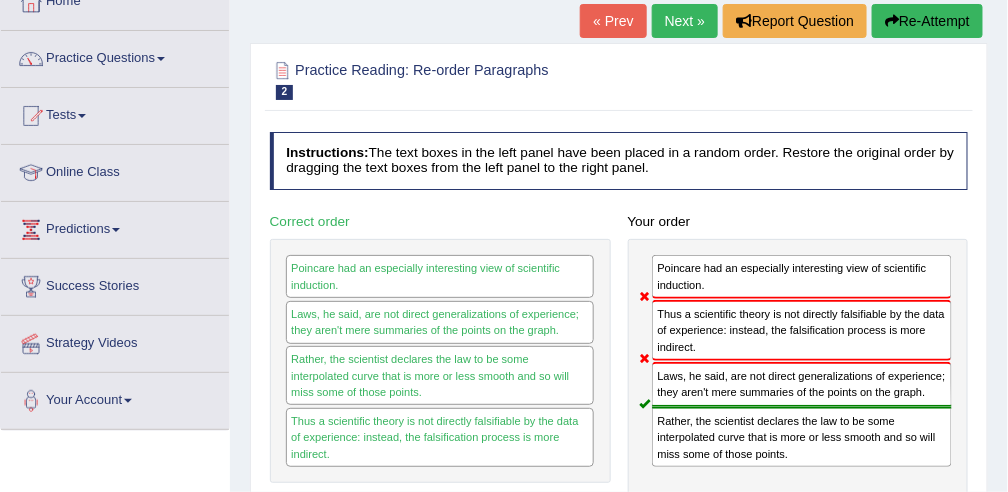 click on "Re-Attempt" at bounding box center (927, 21) 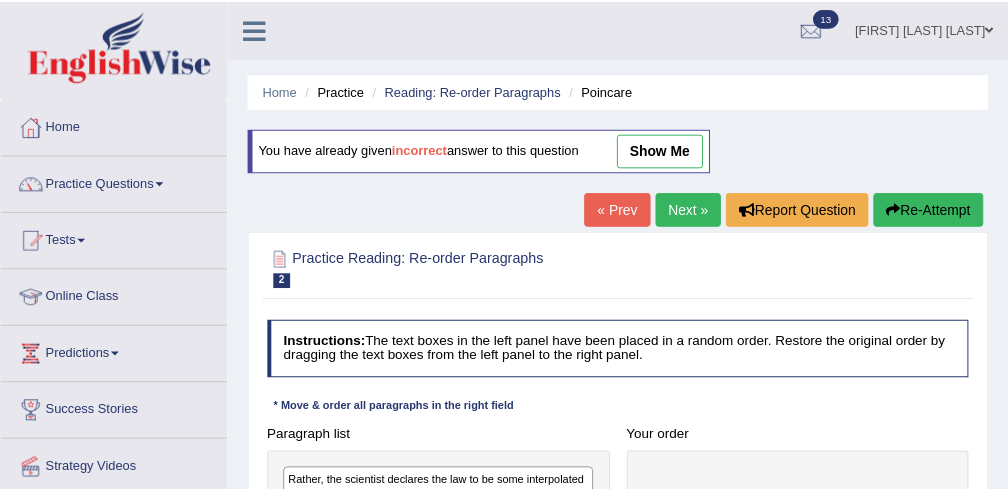 scroll, scrollTop: 130, scrollLeft: 0, axis: vertical 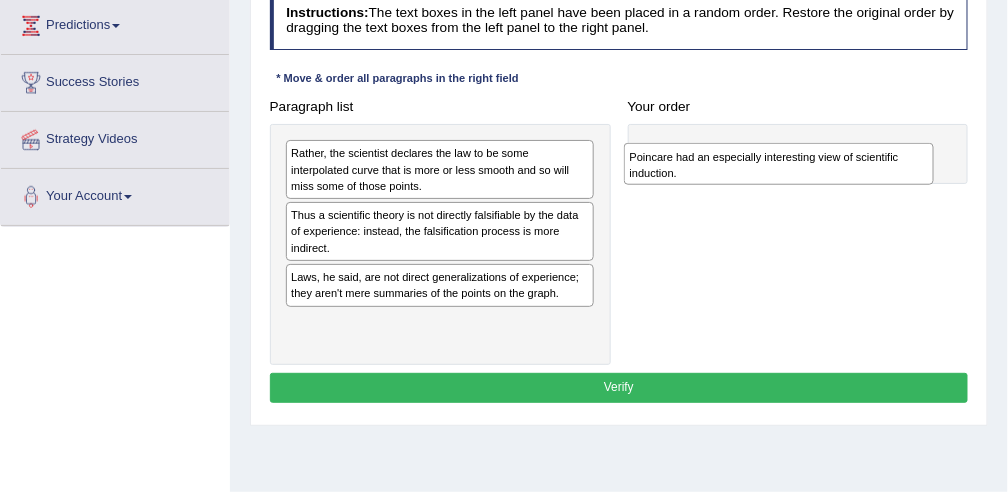 drag, startPoint x: 352, startPoint y: 220, endPoint x: 760, endPoint y: 170, distance: 411.0523 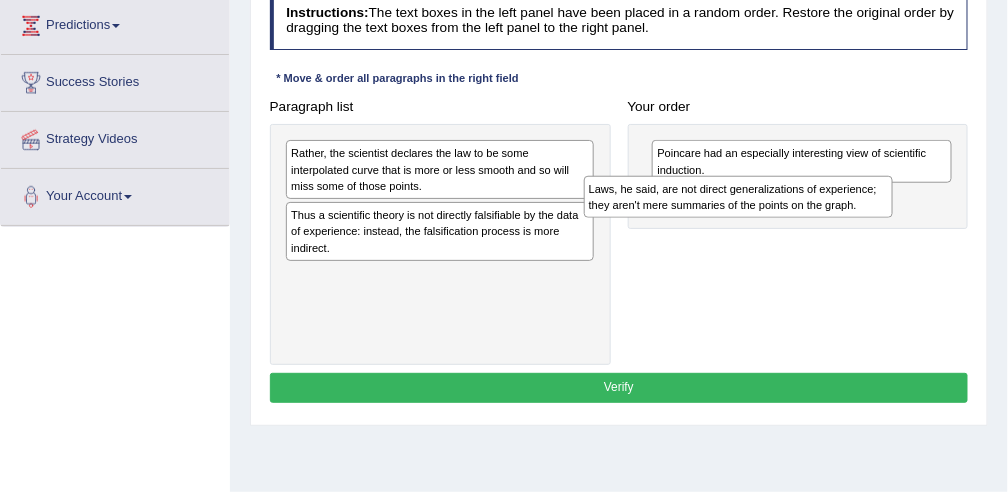 drag, startPoint x: 361, startPoint y: 280, endPoint x: 725, endPoint y: 210, distance: 370.66968 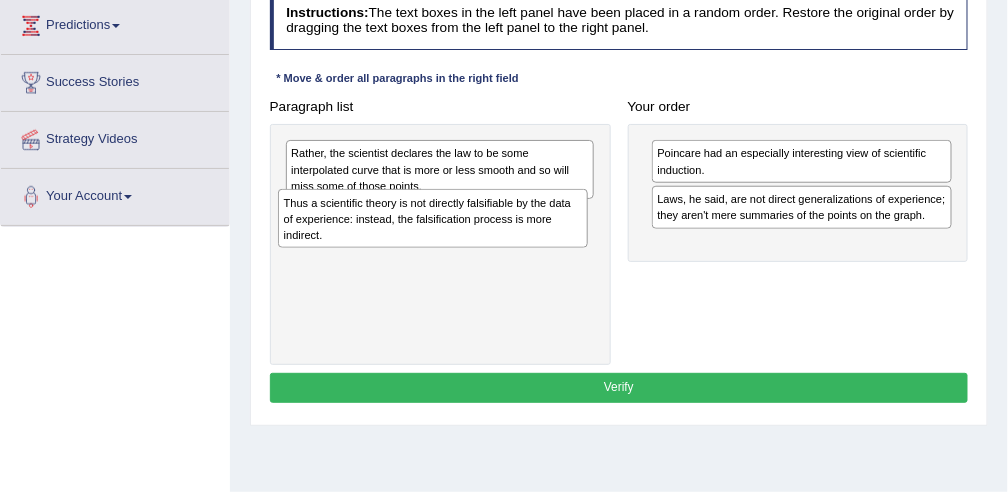 click on "Thus a scientific theory is not directly falsifiable by the data of experience: instead, the falsification process is more indirect." at bounding box center [433, 218] 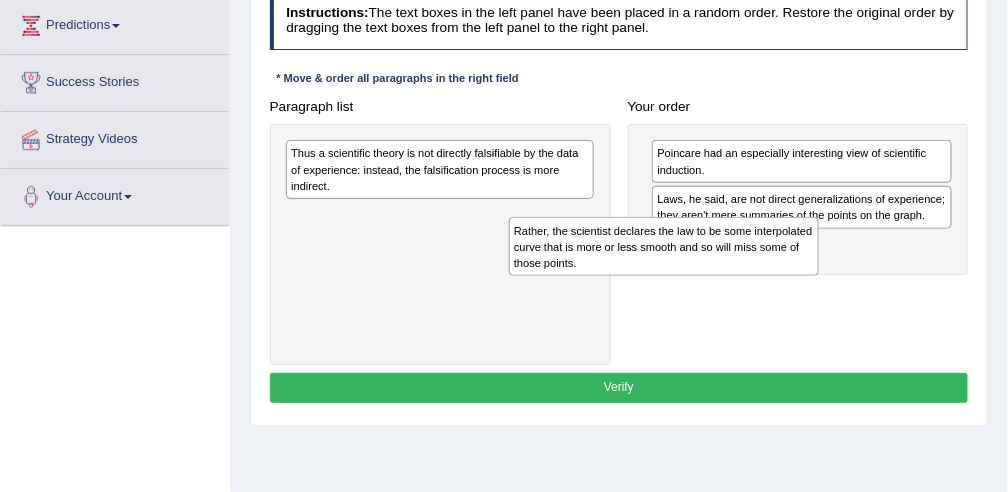 drag, startPoint x: 321, startPoint y: 170, endPoint x: 618, endPoint y: 274, distance: 314.68237 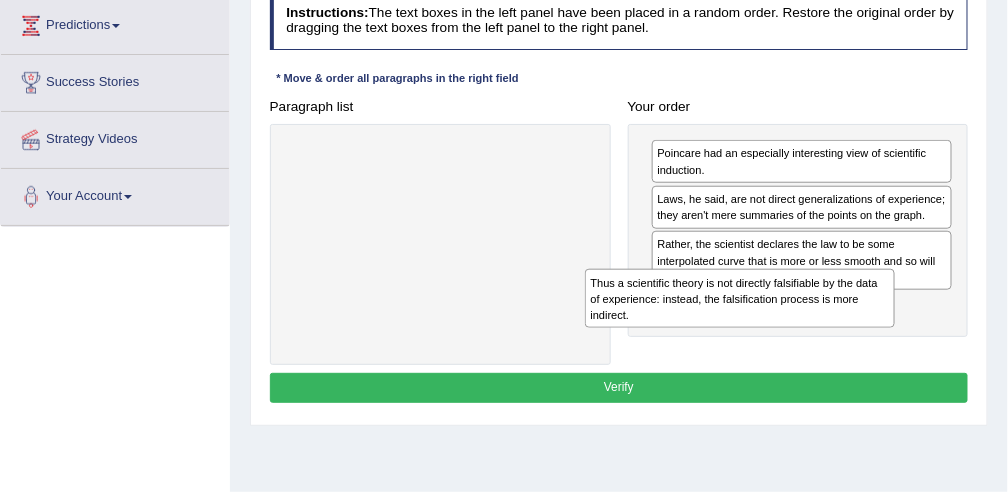 drag, startPoint x: 365, startPoint y: 171, endPoint x: 733, endPoint y: 334, distance: 402.48355 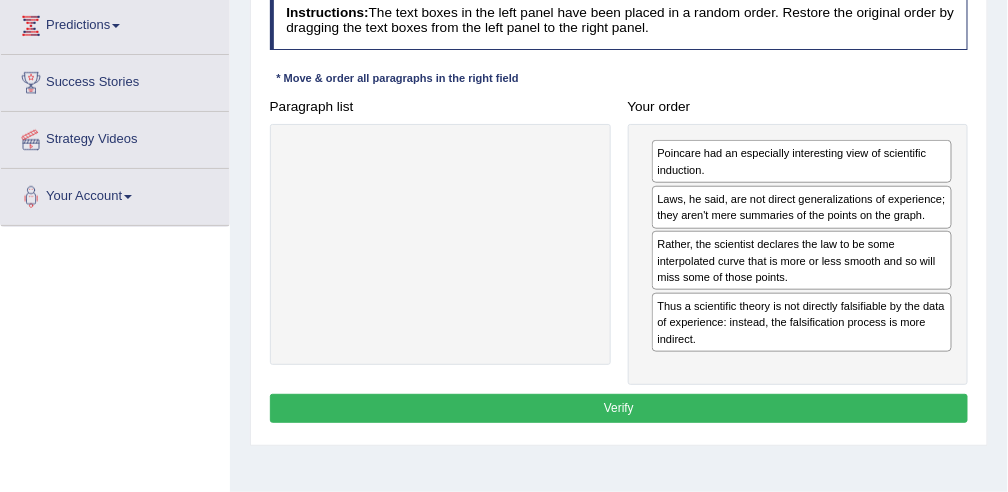 click on "Verify" at bounding box center (619, 408) 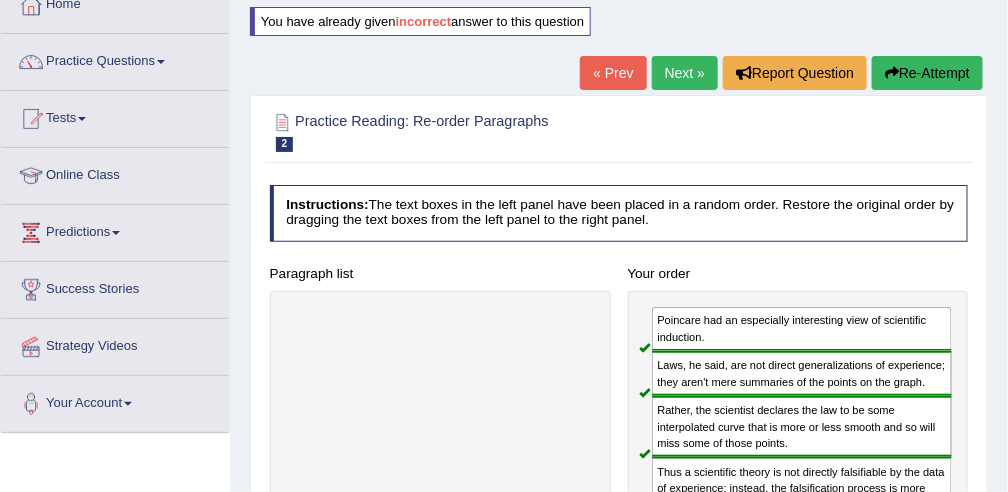 scroll, scrollTop: 115, scrollLeft: 0, axis: vertical 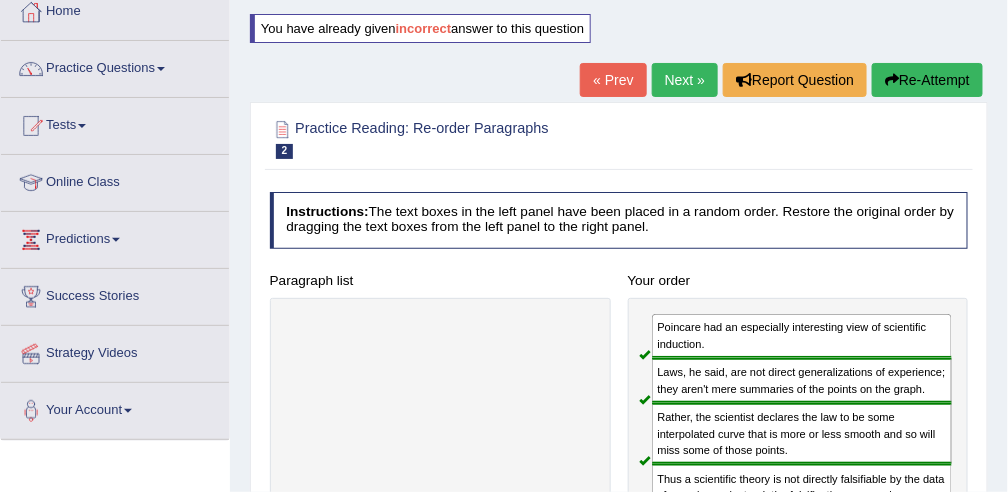 click on "Next »" at bounding box center (685, 80) 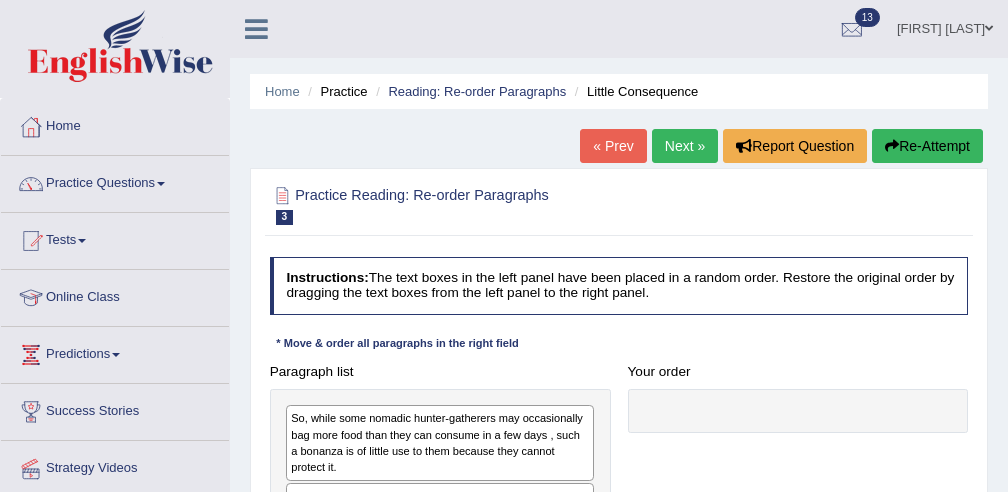scroll, scrollTop: 0, scrollLeft: 0, axis: both 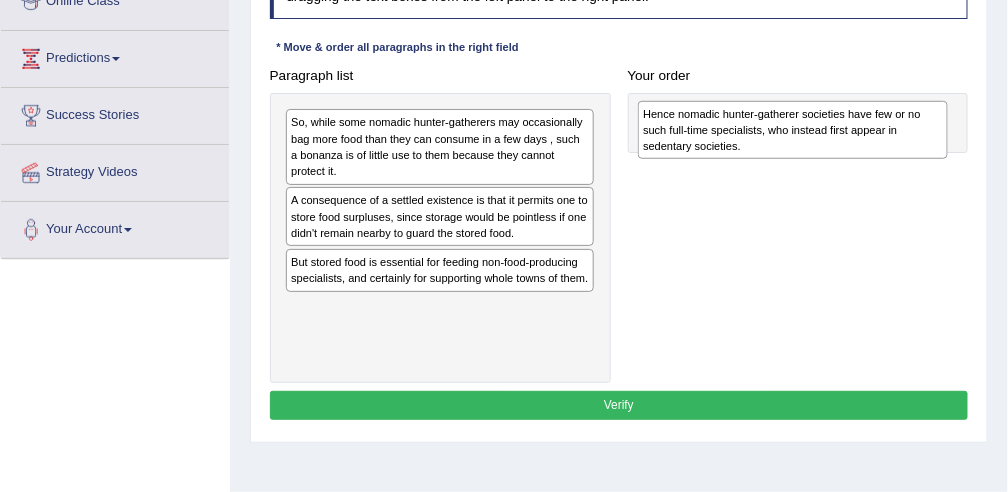drag, startPoint x: 379, startPoint y: 212, endPoint x: 798, endPoint y: 135, distance: 426.01642 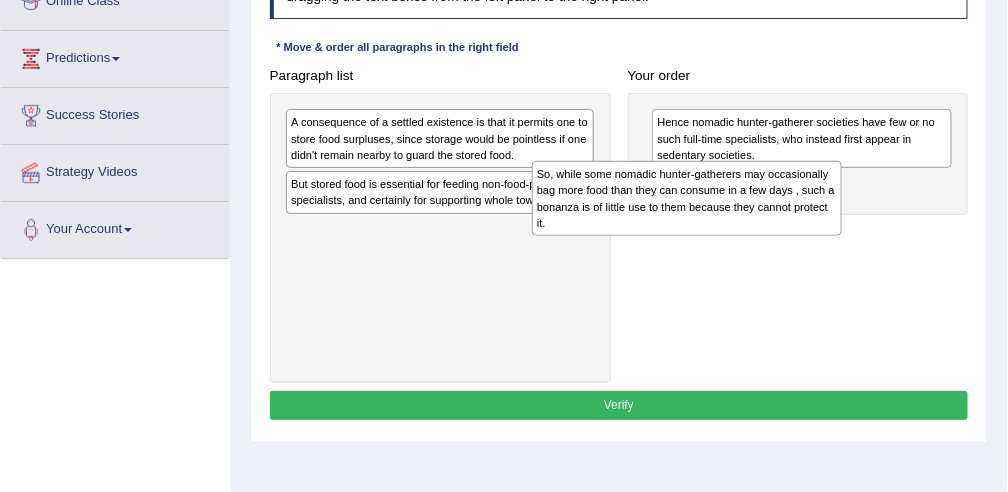 drag, startPoint x: 392, startPoint y: 154, endPoint x: 737, endPoint y: 230, distance: 353.27185 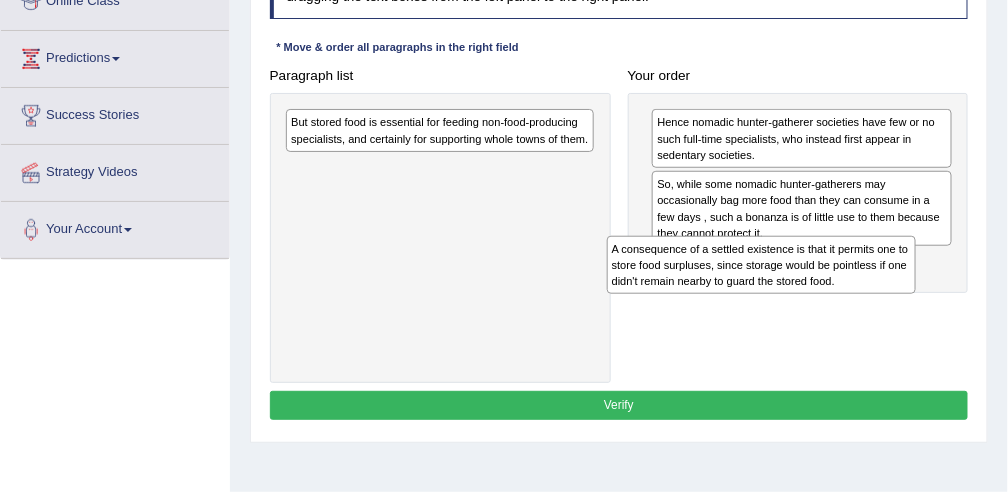 drag, startPoint x: 385, startPoint y: 143, endPoint x: 777, endPoint y: 292, distance: 419.3626 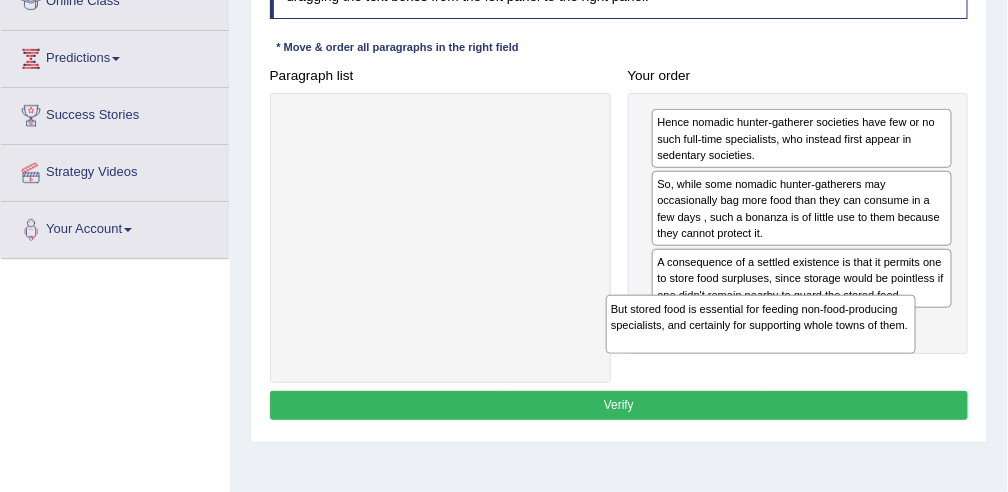 drag, startPoint x: 453, startPoint y: 130, endPoint x: 840, endPoint y: 360, distance: 450.18774 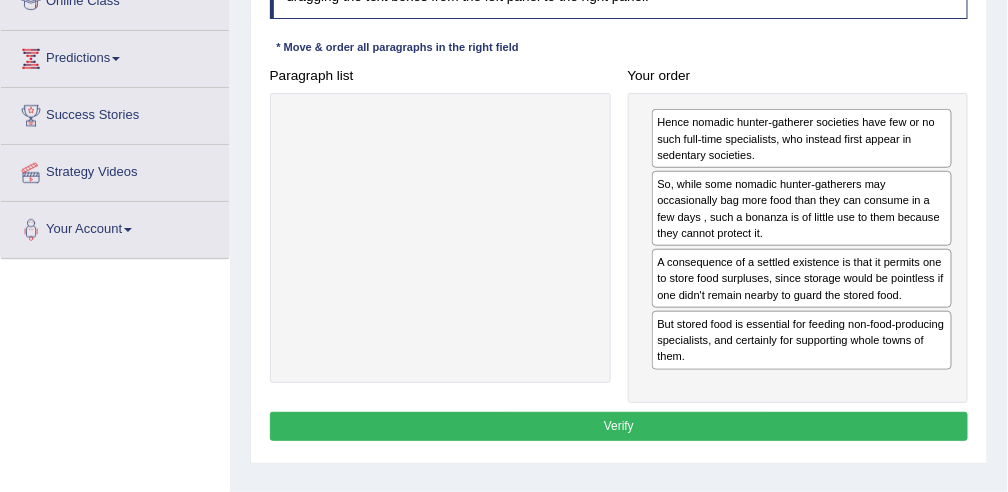 click on "Verify" at bounding box center [619, 426] 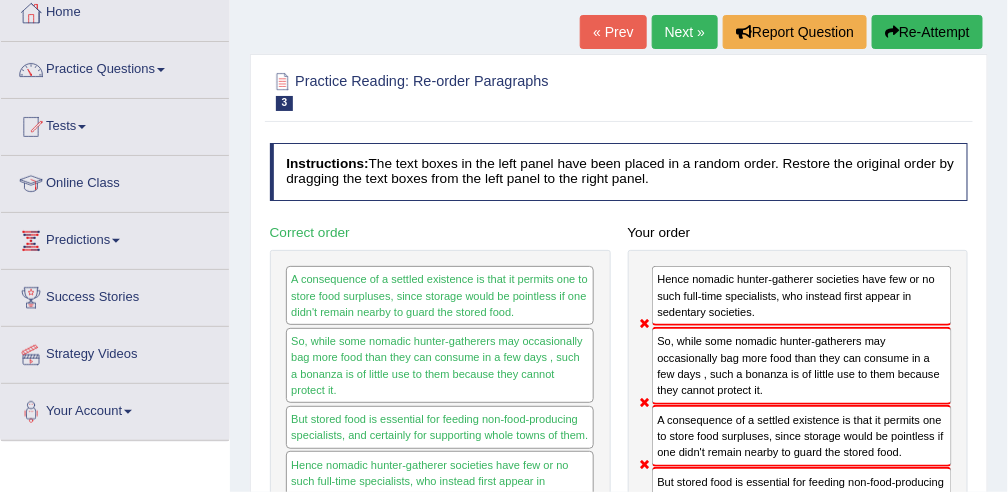 scroll, scrollTop: 74, scrollLeft: 0, axis: vertical 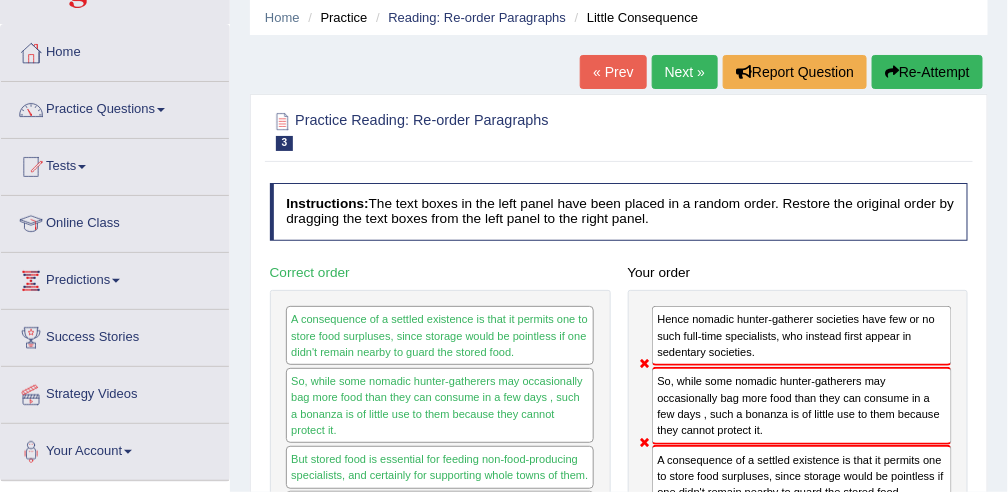 click on "Re-Attempt" at bounding box center [927, 72] 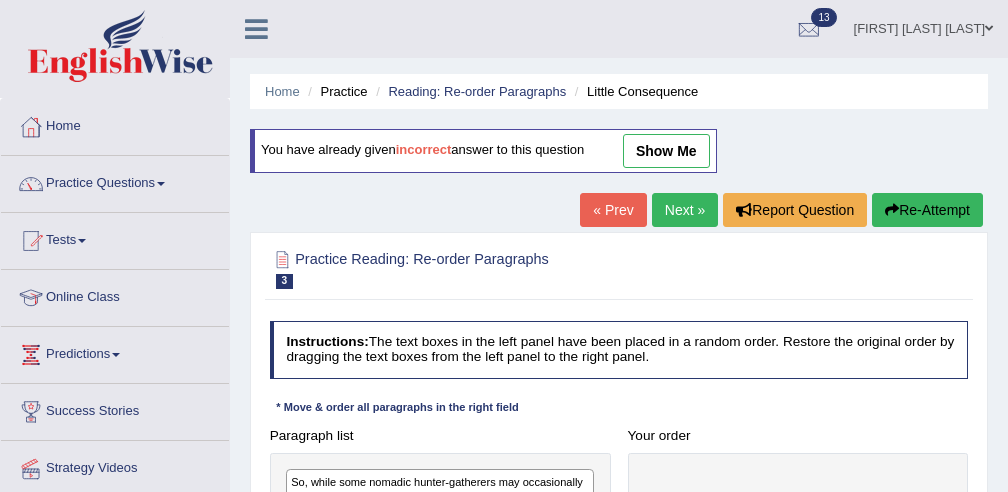 scroll, scrollTop: 74, scrollLeft: 0, axis: vertical 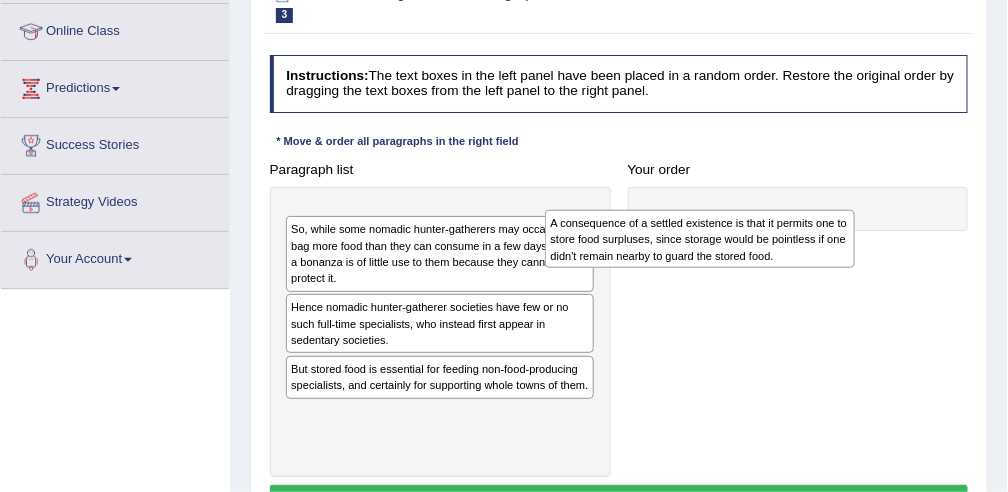 drag, startPoint x: 350, startPoint y: 358, endPoint x: 689, endPoint y: 224, distance: 364.52298 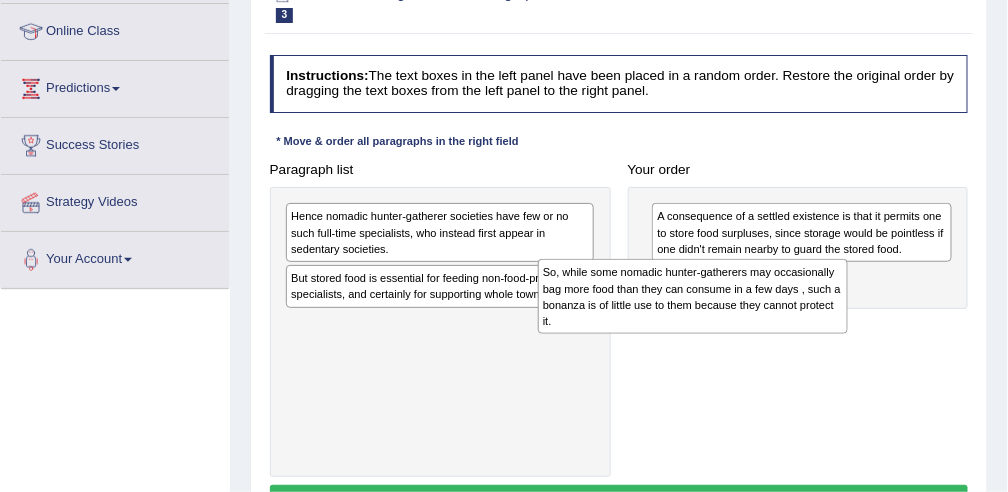 drag, startPoint x: 402, startPoint y: 228, endPoint x: 734, endPoint y: 308, distance: 341.50256 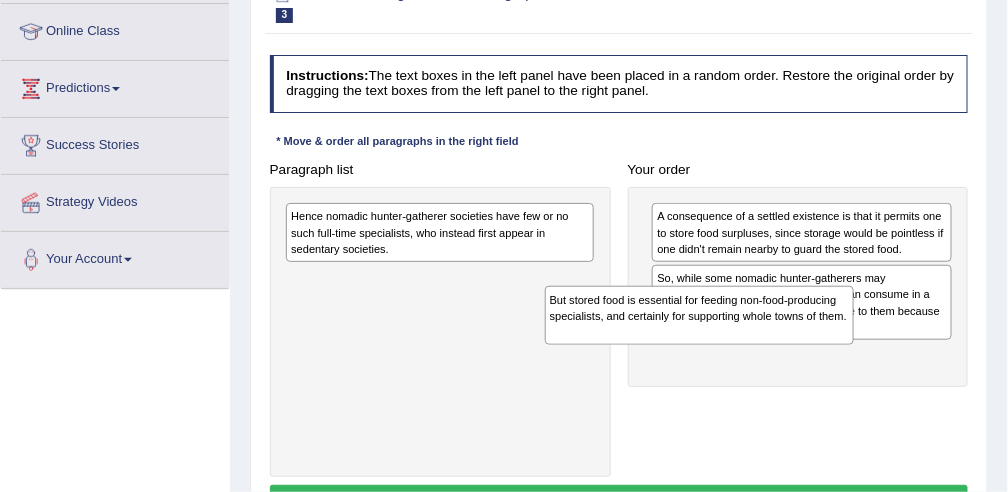 drag, startPoint x: 358, startPoint y: 294, endPoint x: 712, endPoint y: 353, distance: 358.883 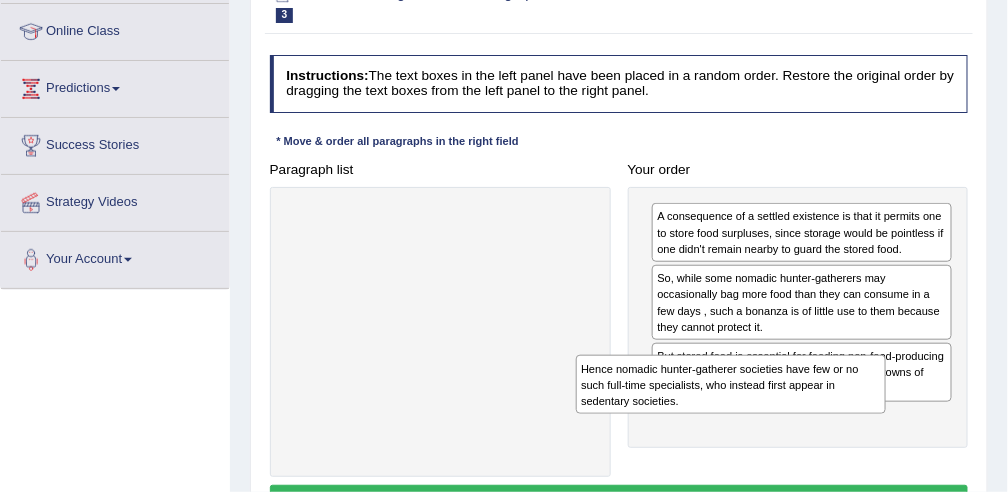 drag, startPoint x: 411, startPoint y: 232, endPoint x: 786, endPoint y: 447, distance: 432.2615 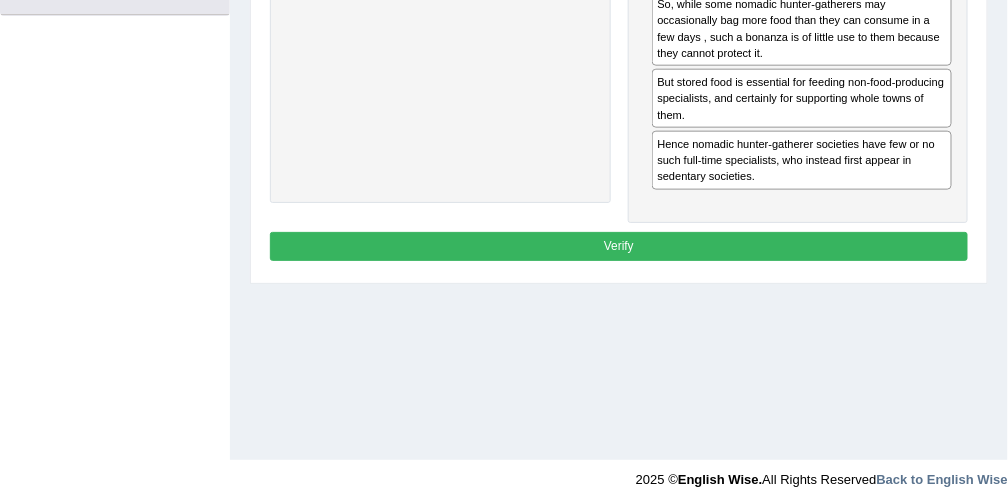 scroll, scrollTop: 542, scrollLeft: 0, axis: vertical 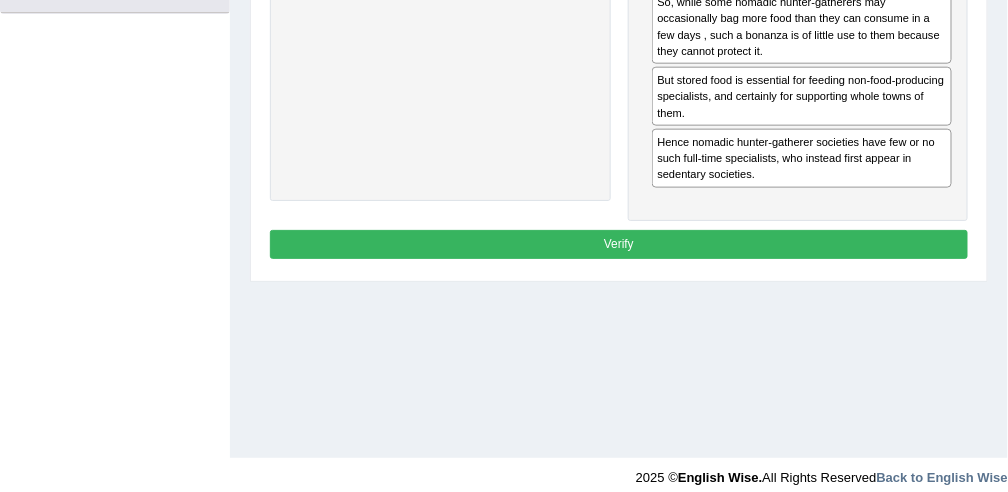 click on "Verify" at bounding box center [619, 244] 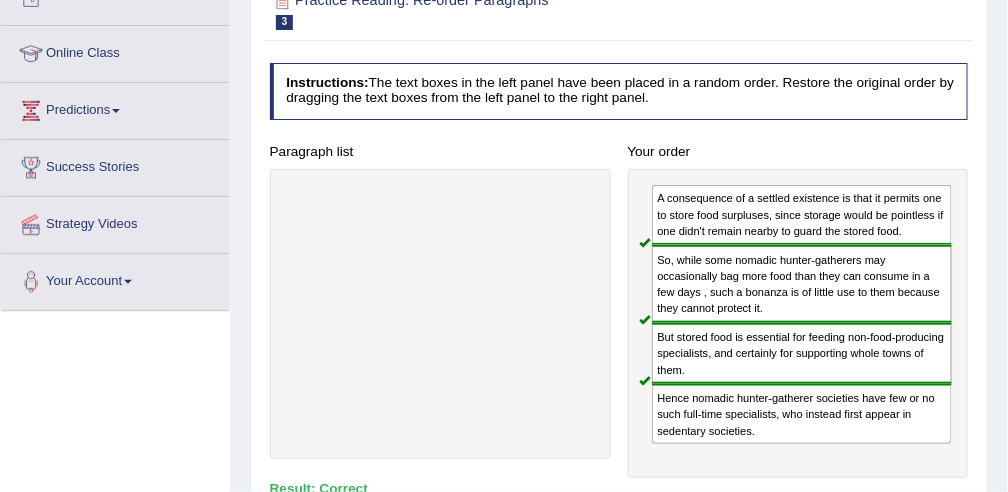 scroll, scrollTop: 165, scrollLeft: 0, axis: vertical 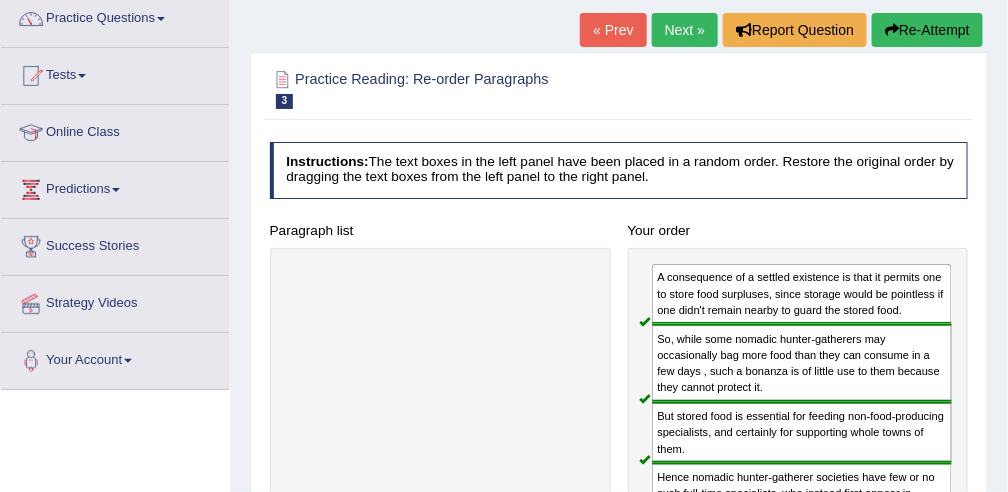 click on "Next »" at bounding box center (685, 30) 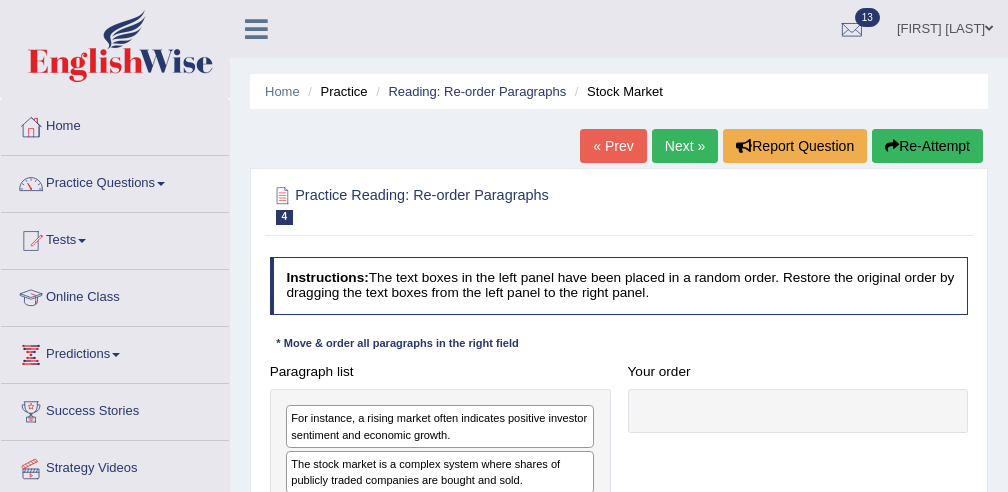 scroll, scrollTop: 0, scrollLeft: 0, axis: both 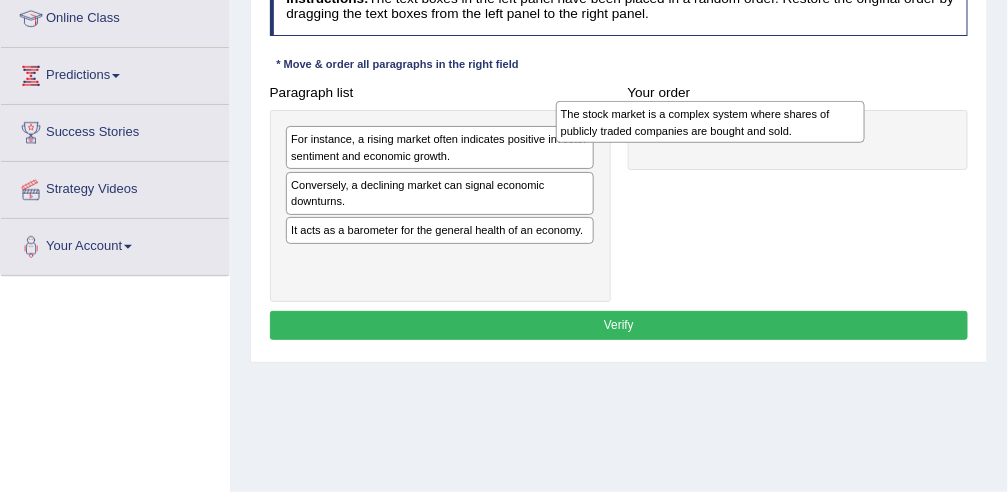 drag, startPoint x: 386, startPoint y: 199, endPoint x: 736, endPoint y: 150, distance: 353.41336 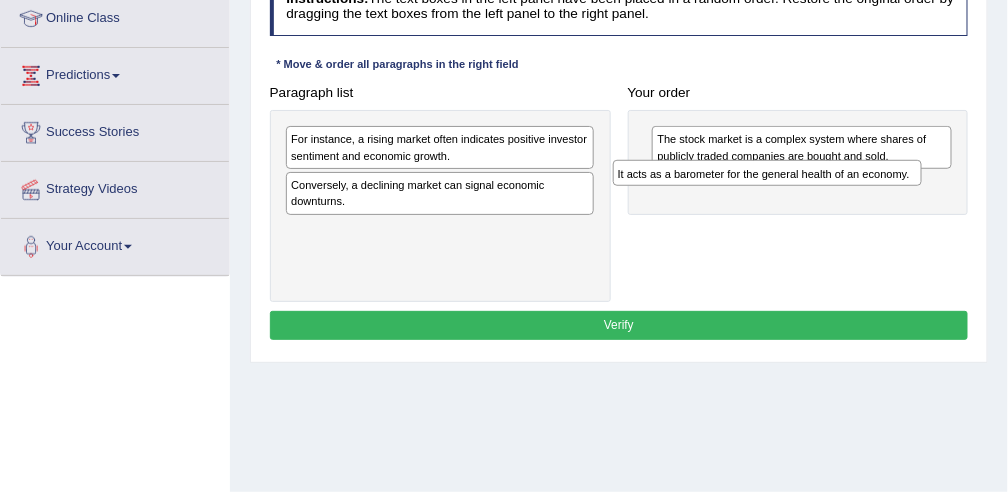 drag, startPoint x: 435, startPoint y: 226, endPoint x: 824, endPoint y: 186, distance: 391.05115 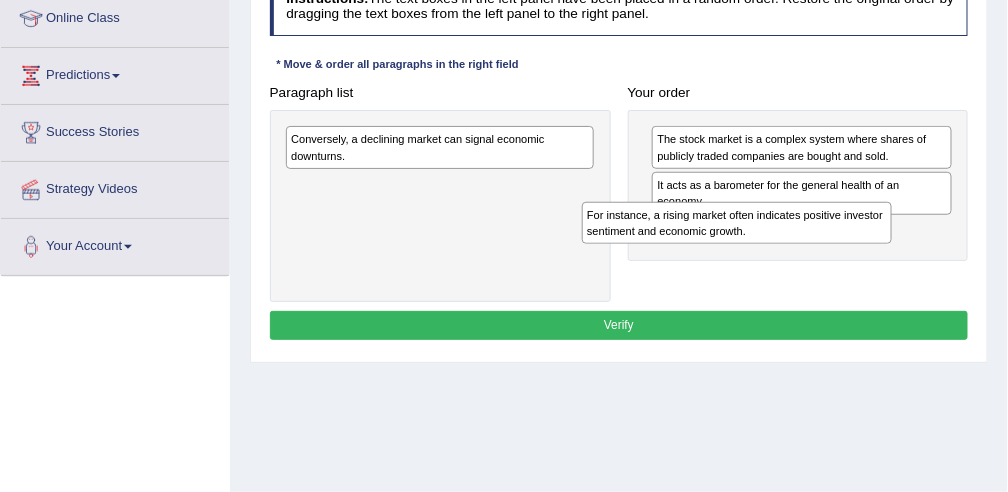 drag, startPoint x: 389, startPoint y: 139, endPoint x: 780, endPoint y: 241, distance: 404.0854 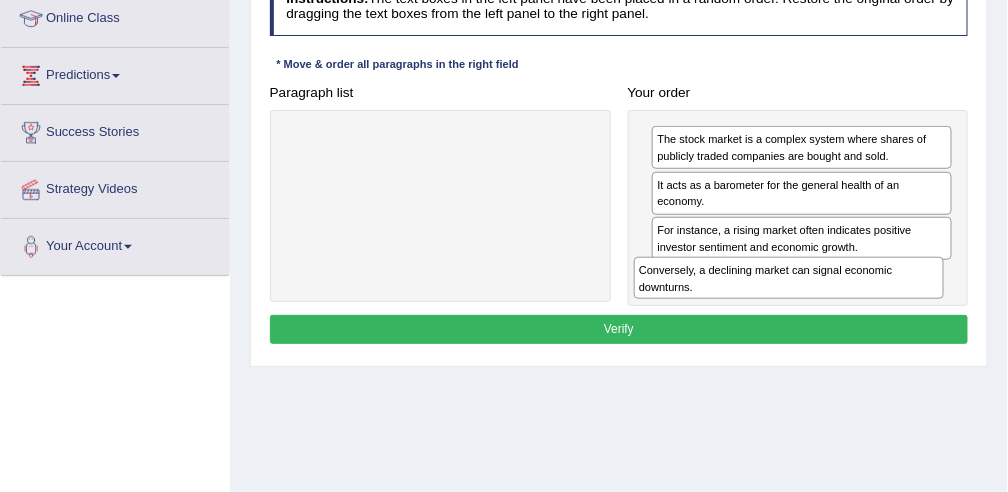 drag, startPoint x: 378, startPoint y: 153, endPoint x: 794, endPoint y: 316, distance: 446.79413 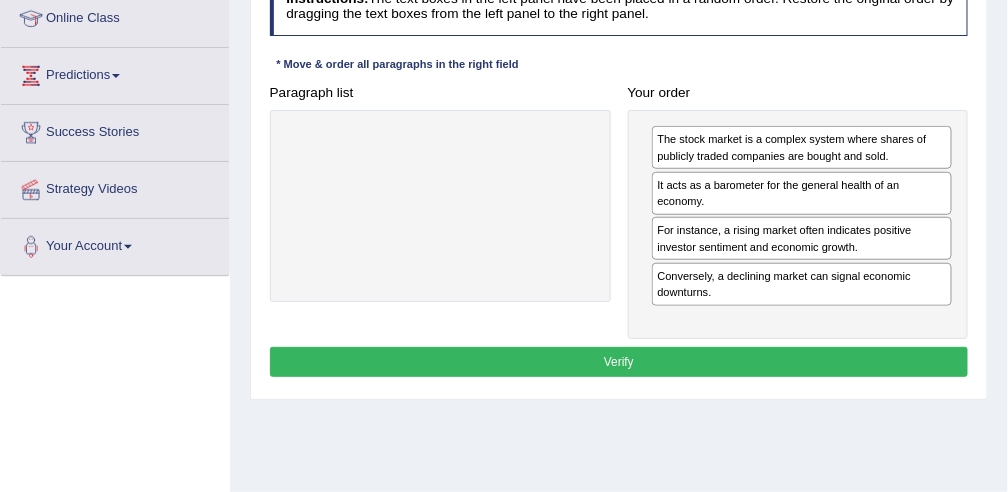click on "Verify" at bounding box center [619, 361] 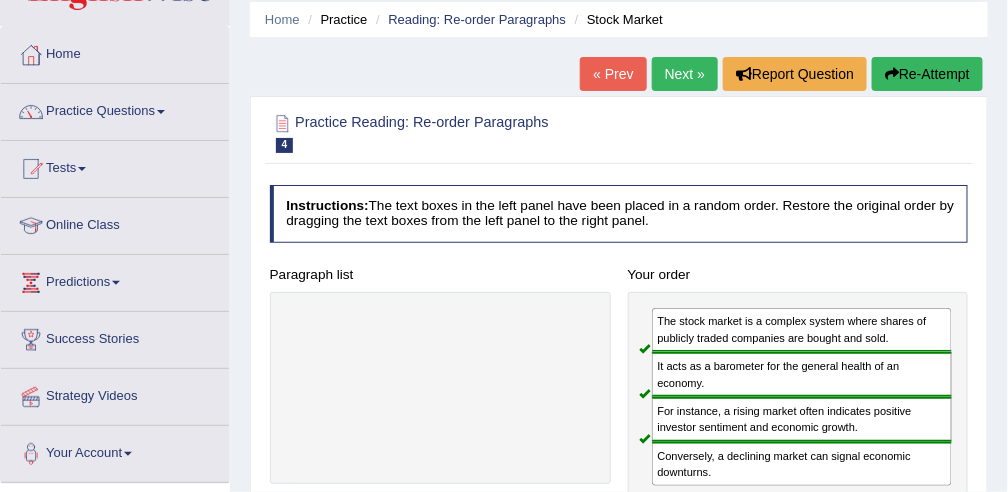 scroll, scrollTop: 35, scrollLeft: 0, axis: vertical 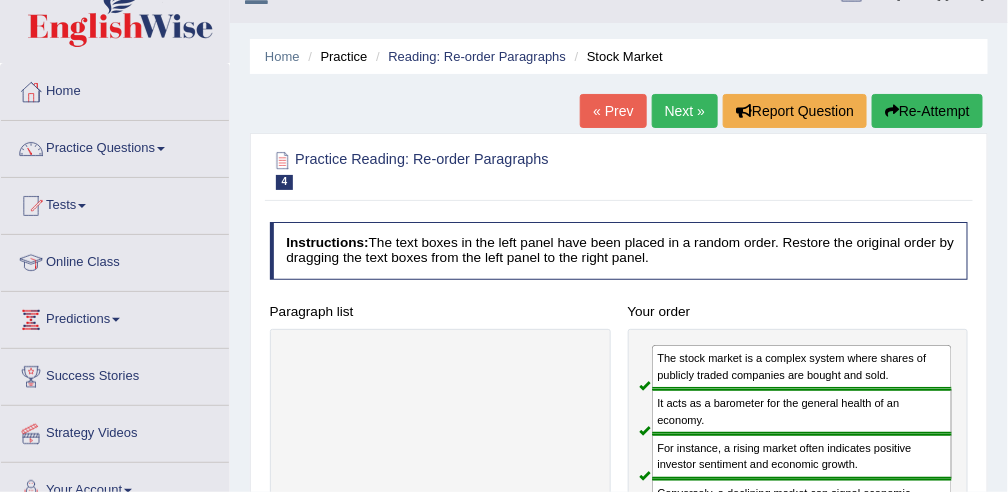 click on "Next »" at bounding box center (685, 111) 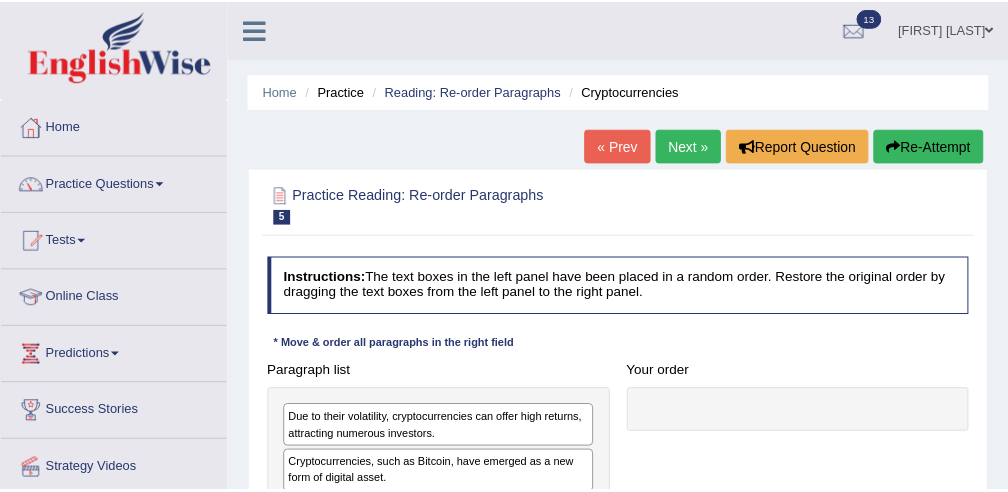 scroll, scrollTop: 0, scrollLeft: 0, axis: both 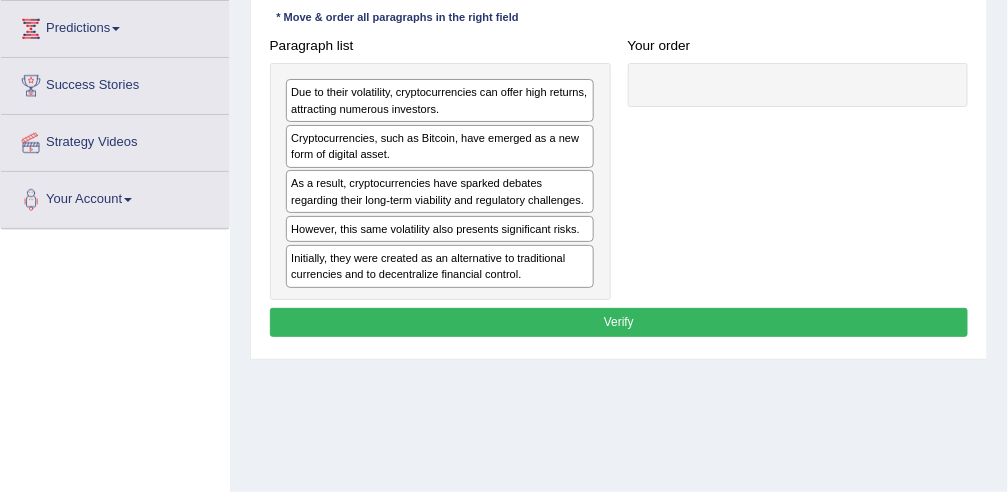 click on "Initially, they were created as an alternative to traditional currencies and to decentralize financial control." at bounding box center (440, 266) 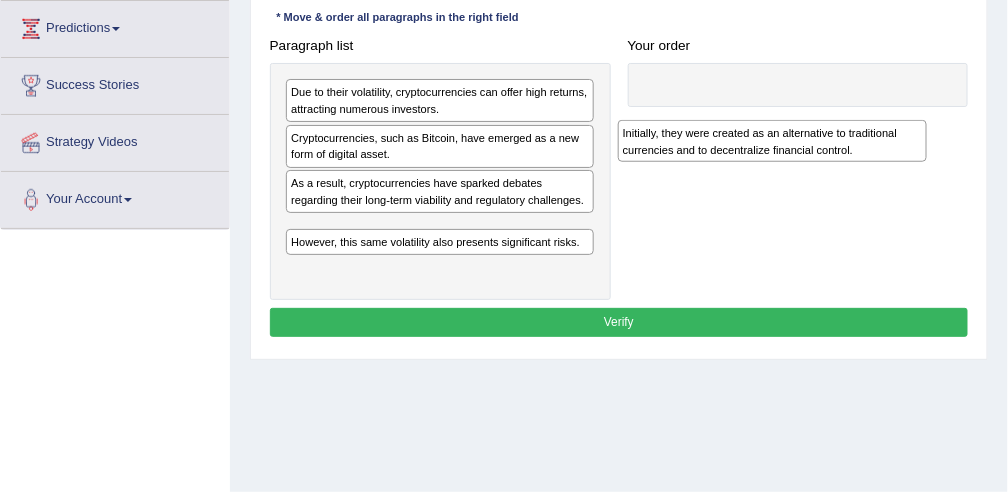 drag, startPoint x: 388, startPoint y: 256, endPoint x: 798, endPoint y: 118, distance: 432.60144 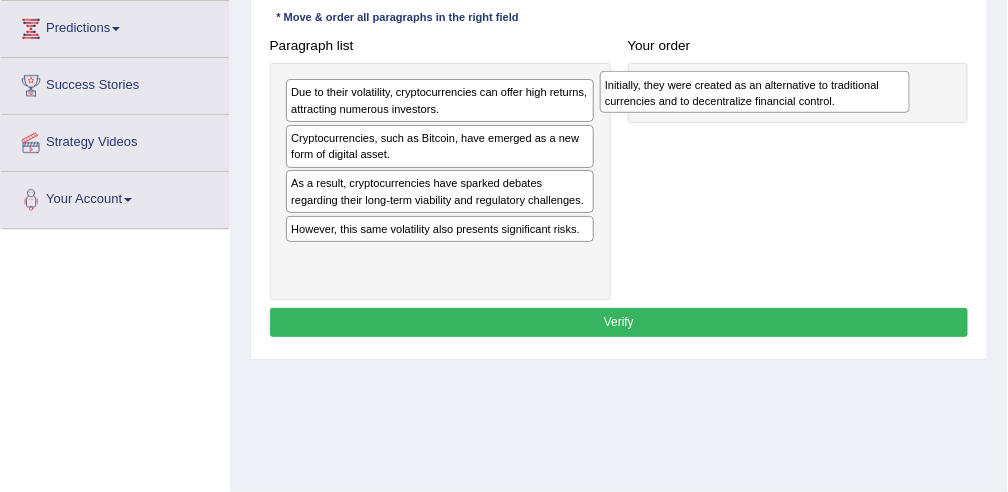 drag, startPoint x: 347, startPoint y: 233, endPoint x: 746, endPoint y: 90, distance: 423.85138 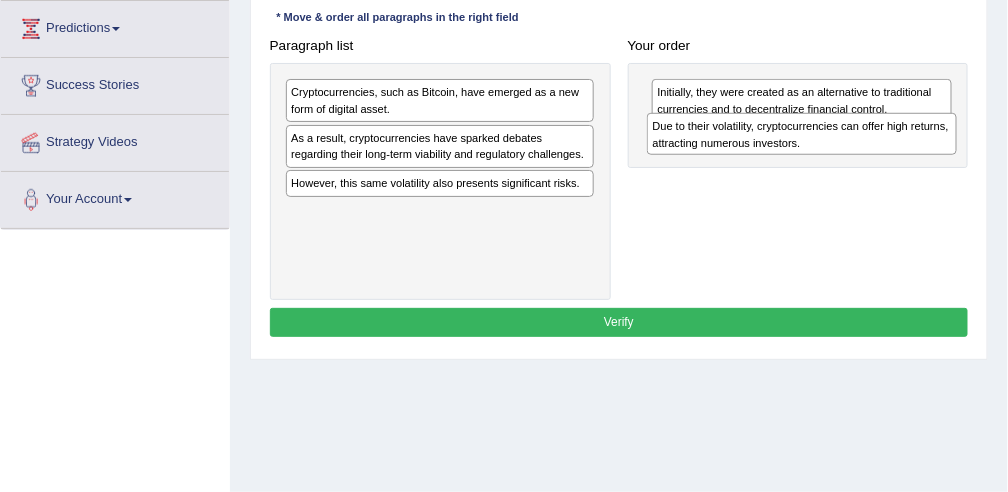 drag, startPoint x: 374, startPoint y: 99, endPoint x: 804, endPoint y: 148, distance: 432.78287 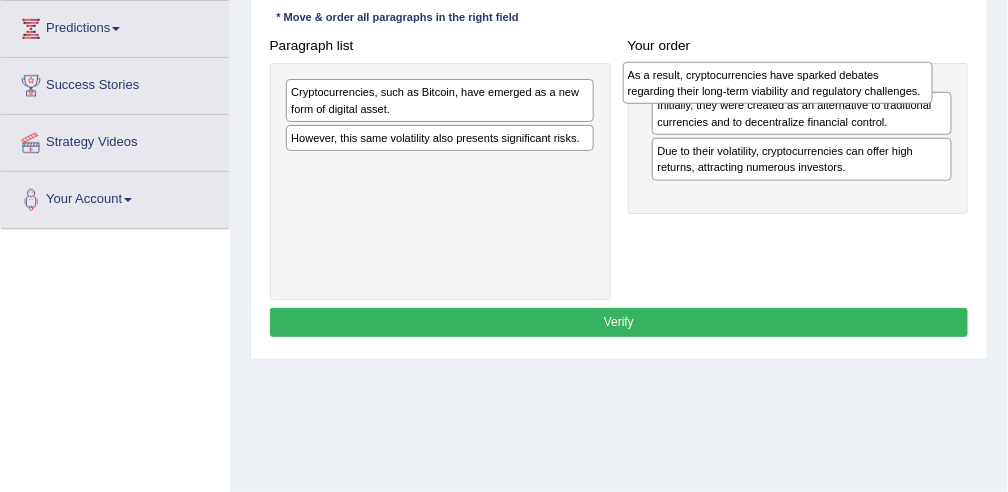 drag, startPoint x: 425, startPoint y: 147, endPoint x: 826, endPoint y: 92, distance: 404.75424 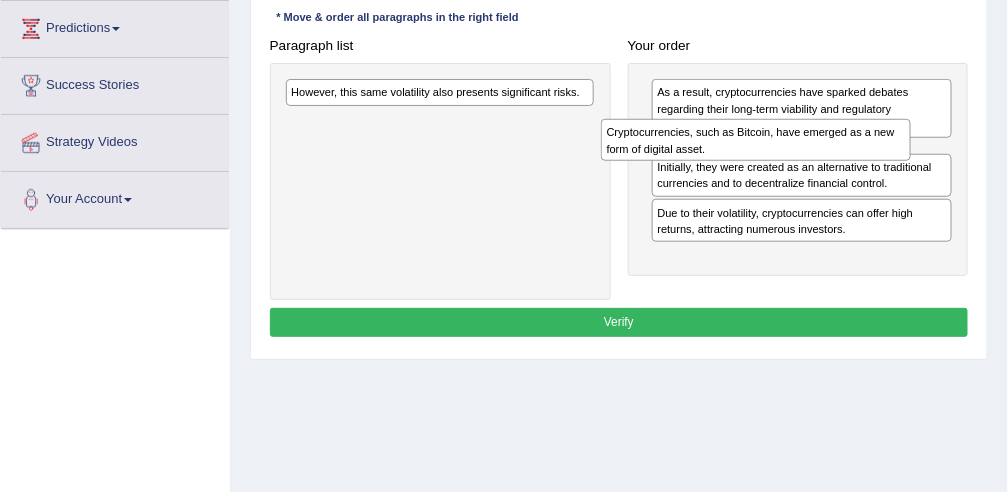 drag, startPoint x: 455, startPoint y: 106, endPoint x: 832, endPoint y: 162, distance: 381.13644 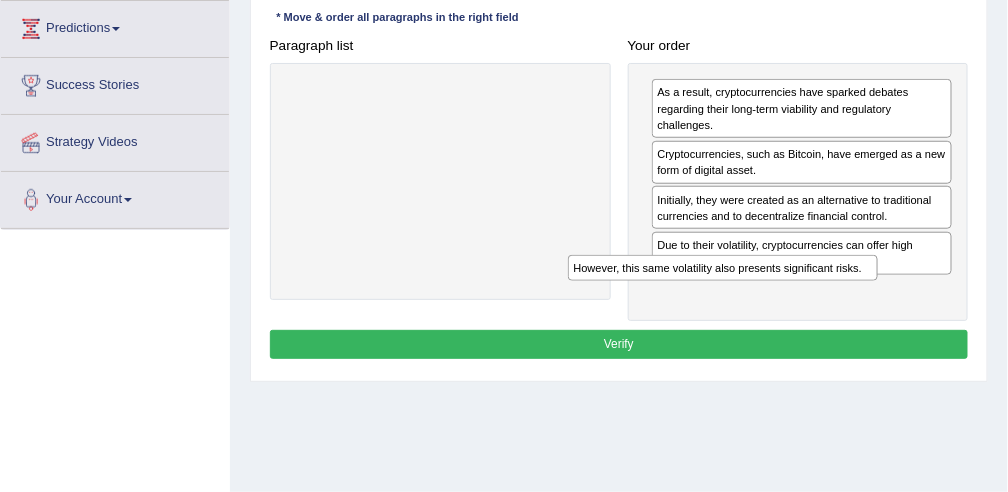 drag, startPoint x: 491, startPoint y: 89, endPoint x: 827, endPoint y: 305, distance: 399.4396 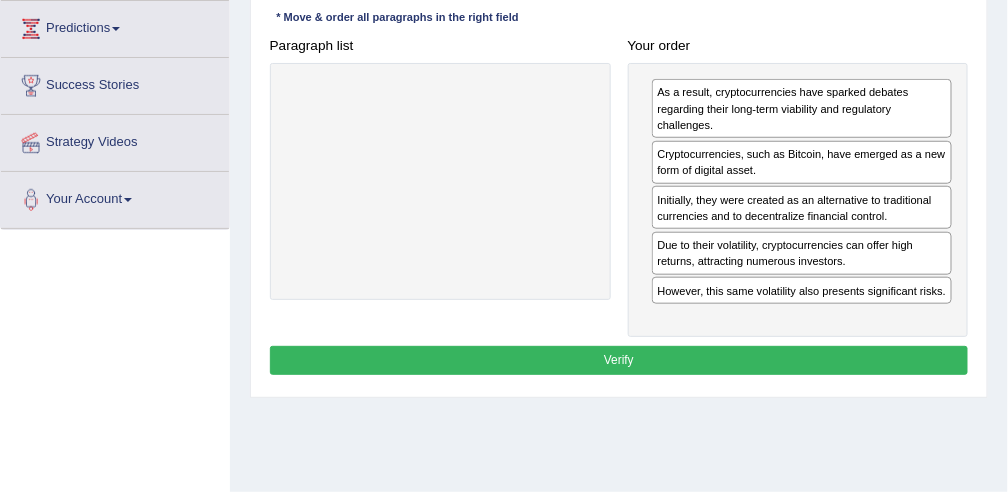 click on "Verify" at bounding box center (619, 360) 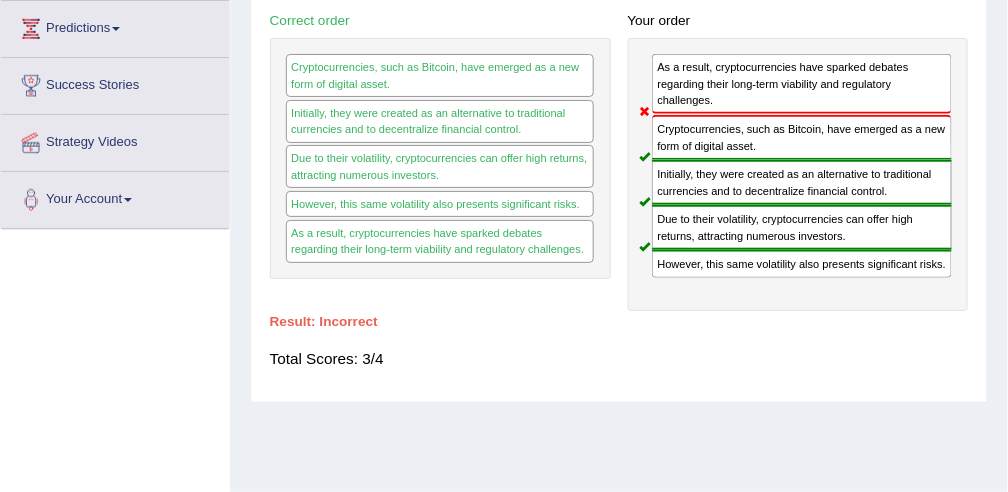 drag, startPoint x: 678, startPoint y: 76, endPoint x: 686, endPoint y: 201, distance: 125.25574 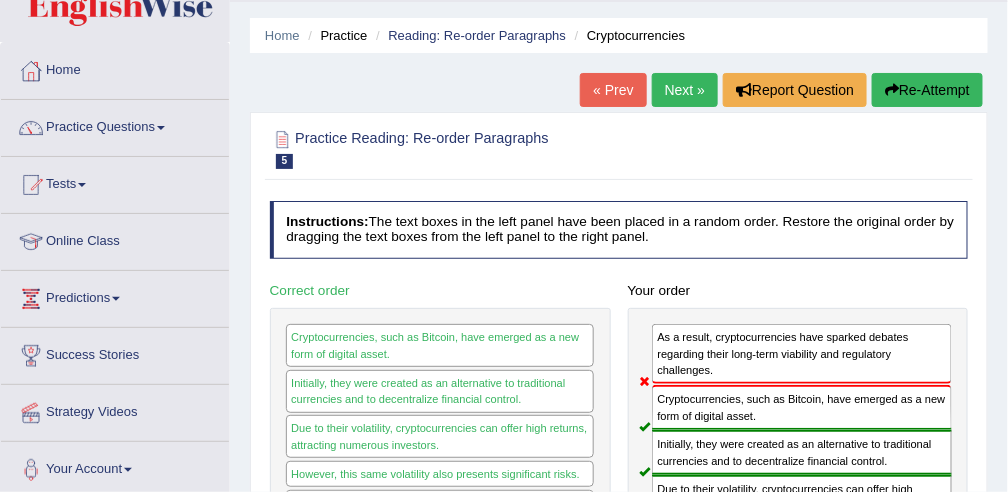 scroll, scrollTop: 49, scrollLeft: 0, axis: vertical 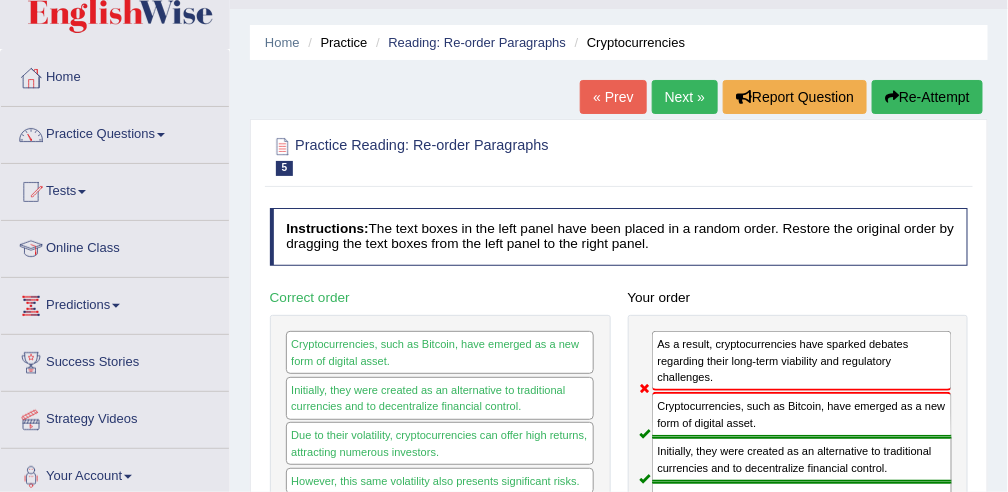 click on "Next »" at bounding box center (685, 97) 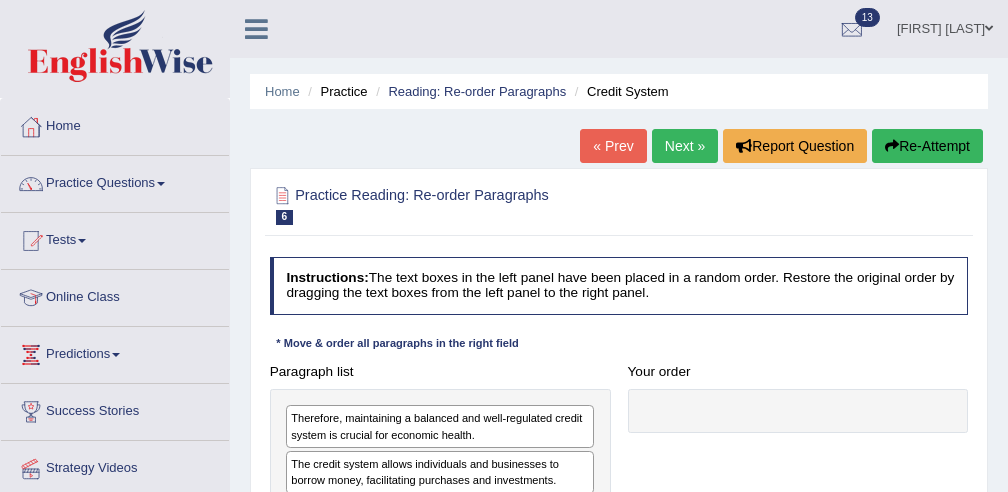scroll, scrollTop: 0, scrollLeft: 0, axis: both 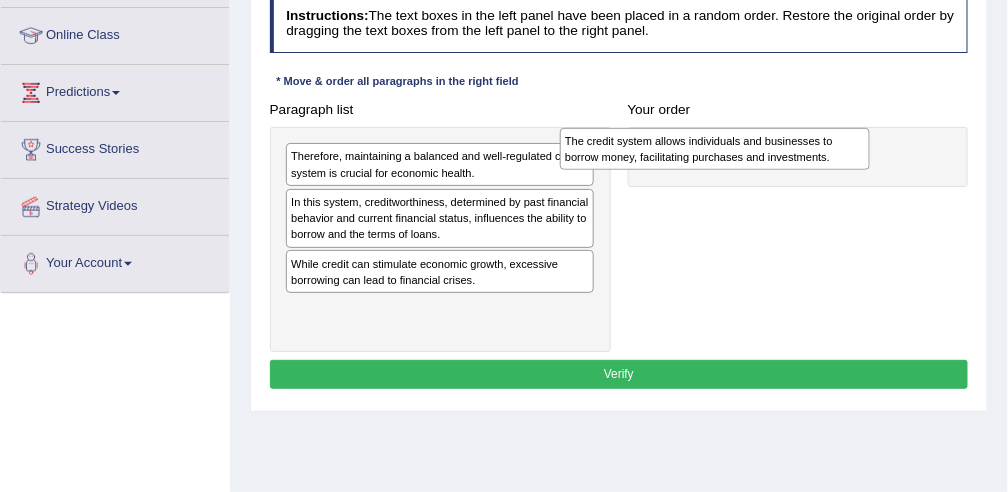 drag, startPoint x: 443, startPoint y: 204, endPoint x: 778, endPoint y: 148, distance: 339.64835 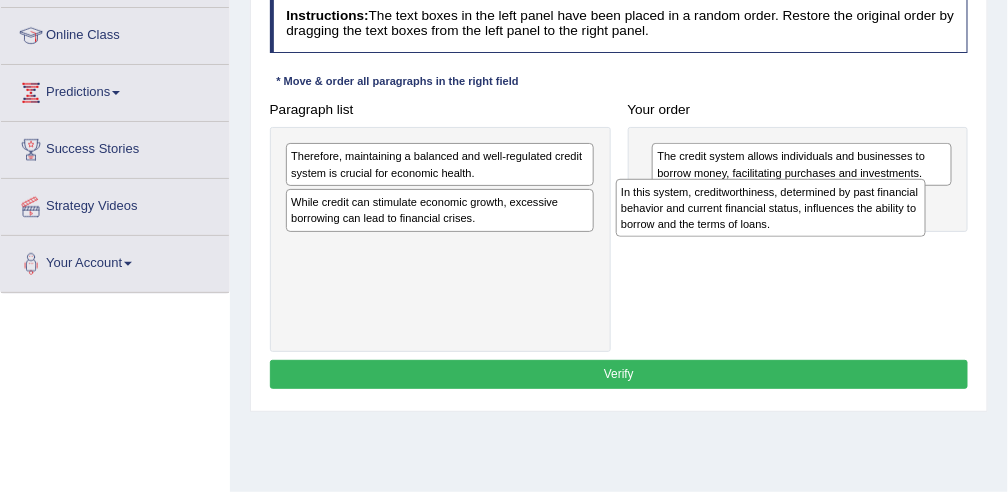 drag, startPoint x: 348, startPoint y: 224, endPoint x: 747, endPoint y: 229, distance: 399.03134 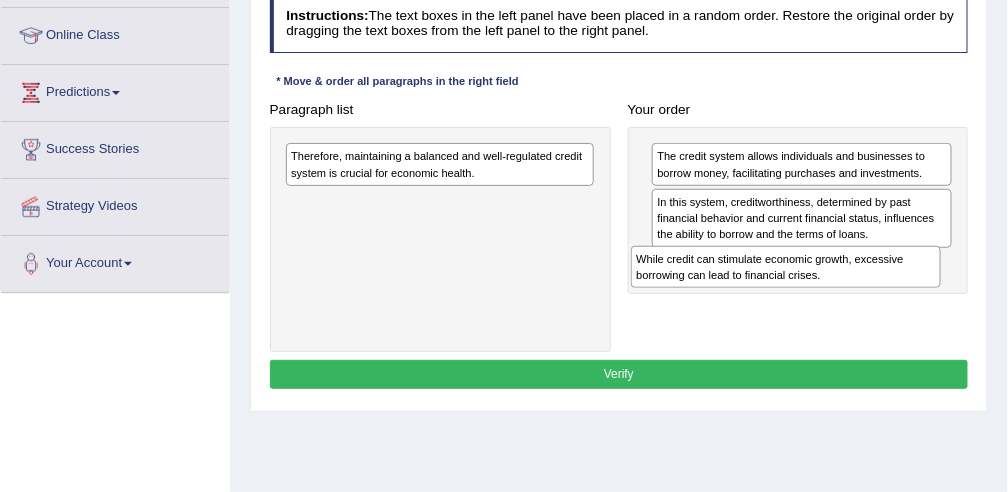 drag, startPoint x: 432, startPoint y: 208, endPoint x: 847, endPoint y: 292, distance: 423.41586 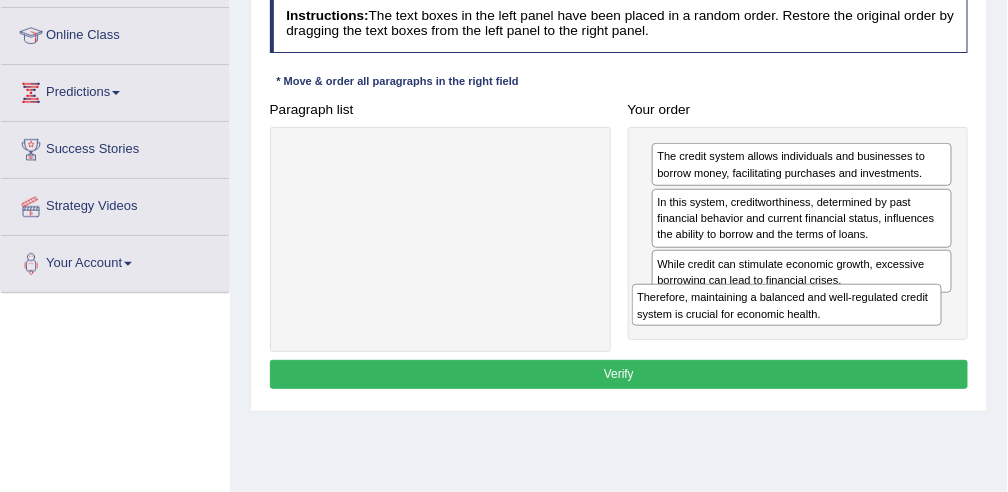 drag, startPoint x: 387, startPoint y: 167, endPoint x: 801, endPoint y: 342, distance: 449.46747 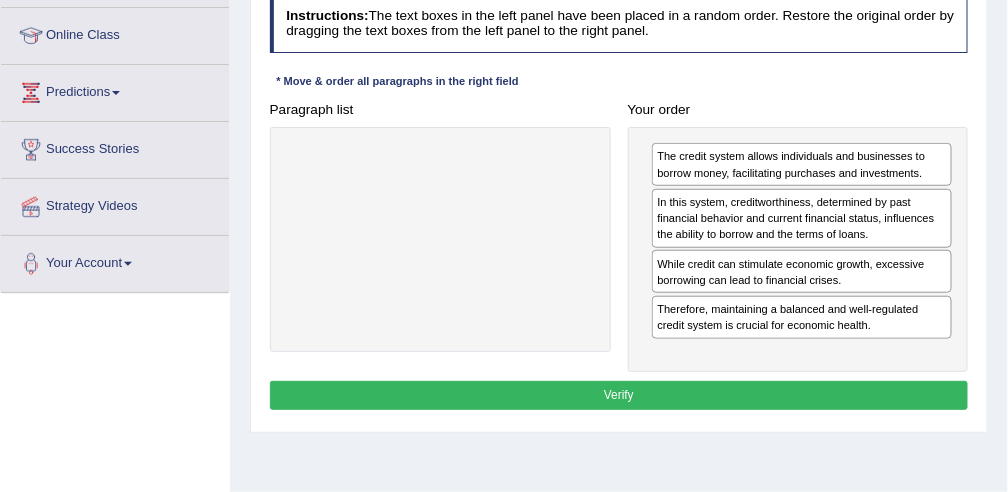 click on "Verify" at bounding box center [619, 395] 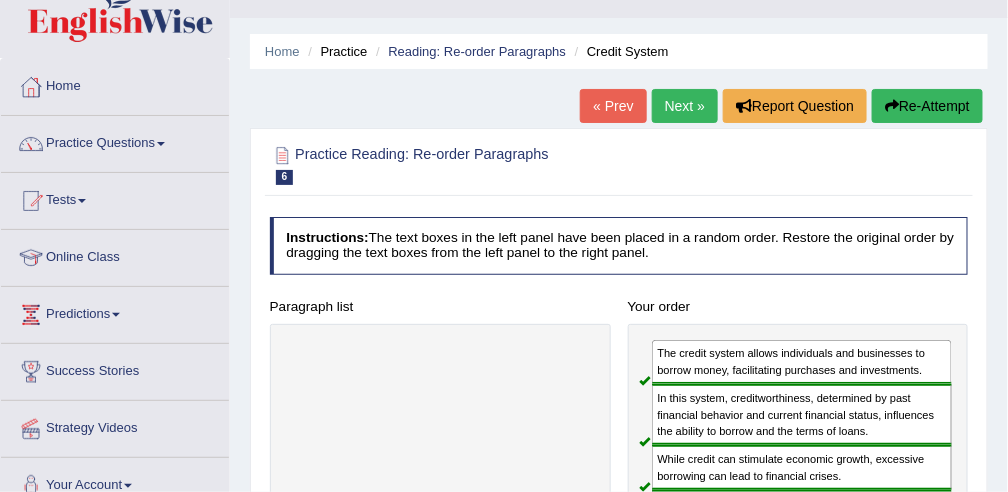 scroll, scrollTop: 37, scrollLeft: 0, axis: vertical 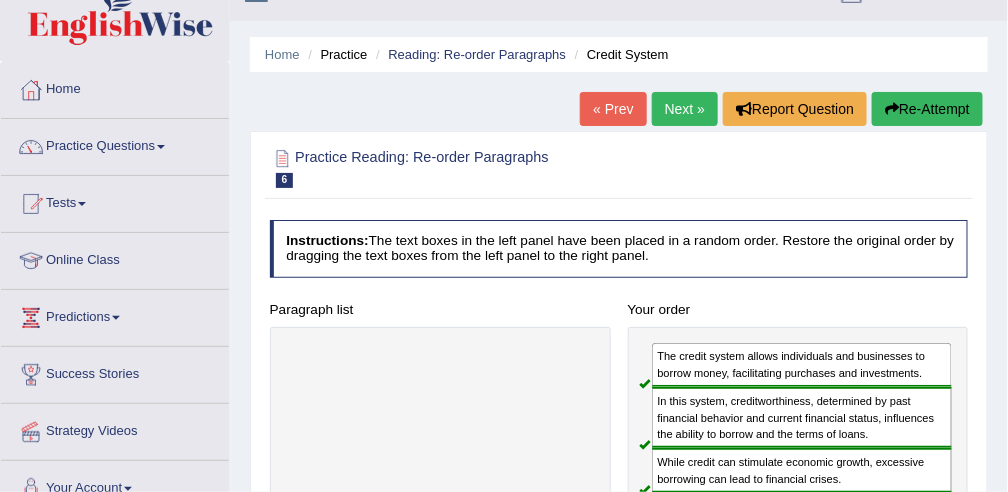 click on "Next »" at bounding box center [685, 109] 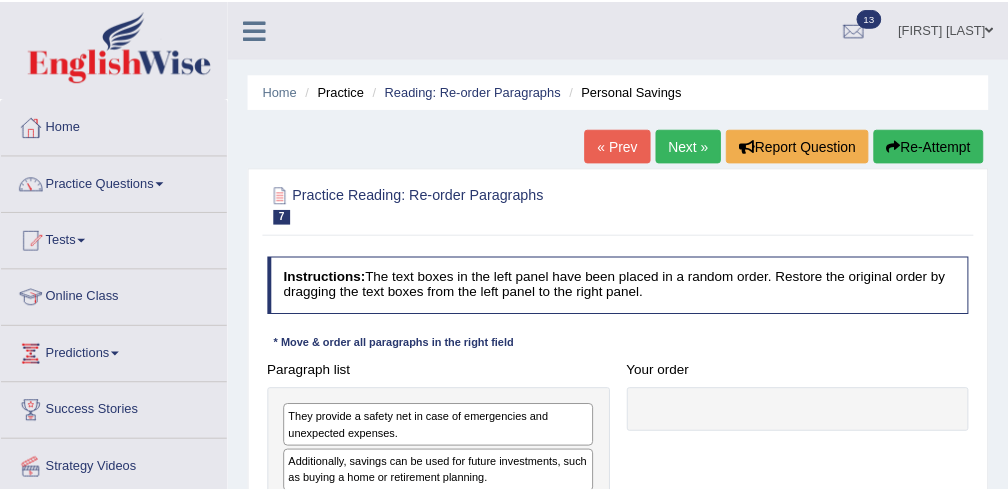 scroll, scrollTop: 0, scrollLeft: 0, axis: both 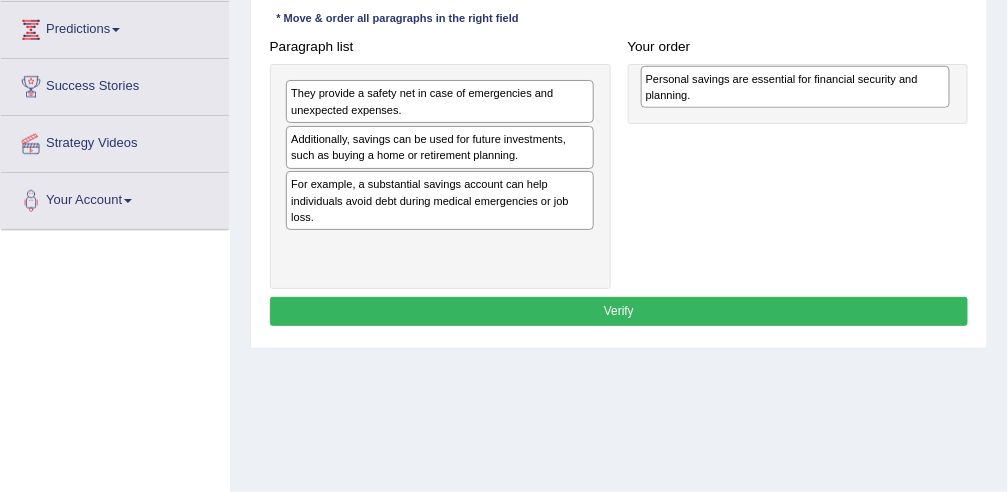 drag, startPoint x: 404, startPoint y: 241, endPoint x: 826, endPoint y: 84, distance: 450.25882 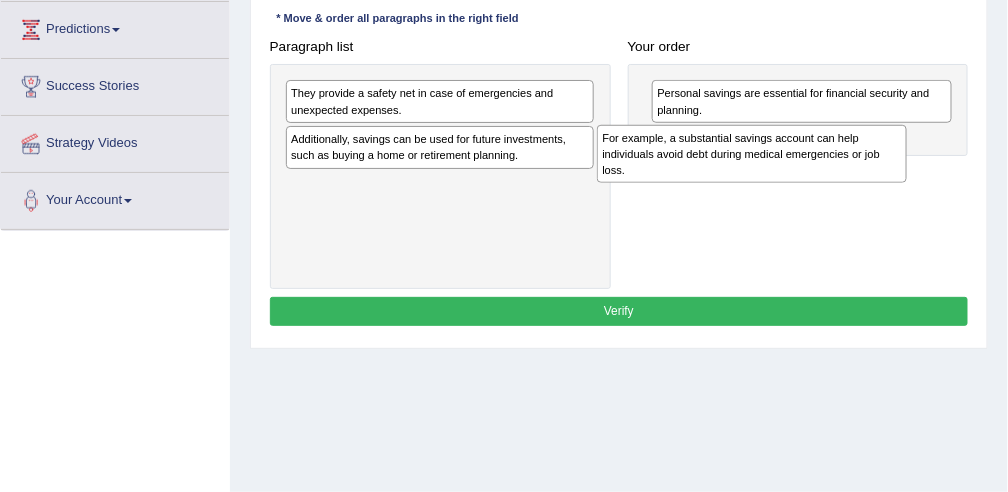 drag, startPoint x: 414, startPoint y: 194, endPoint x: 790, endPoint y: 166, distance: 377.0411 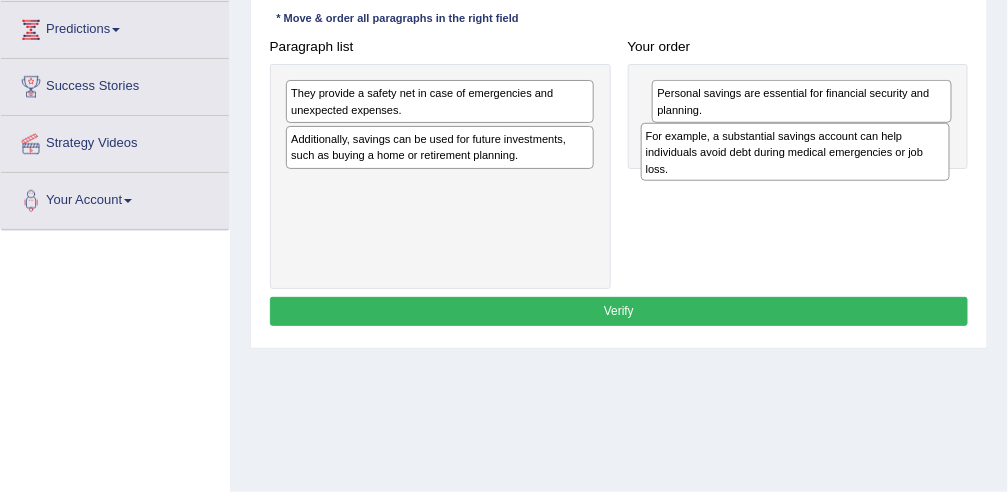 drag, startPoint x: 387, startPoint y: 202, endPoint x: 809, endPoint y: 173, distance: 422.99527 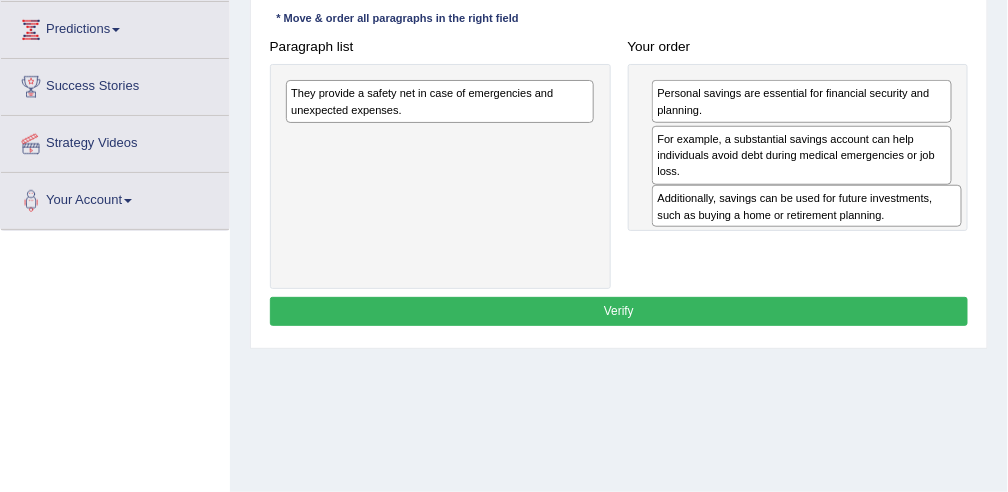 drag, startPoint x: 409, startPoint y: 146, endPoint x: 844, endPoint y: 233, distance: 443.6147 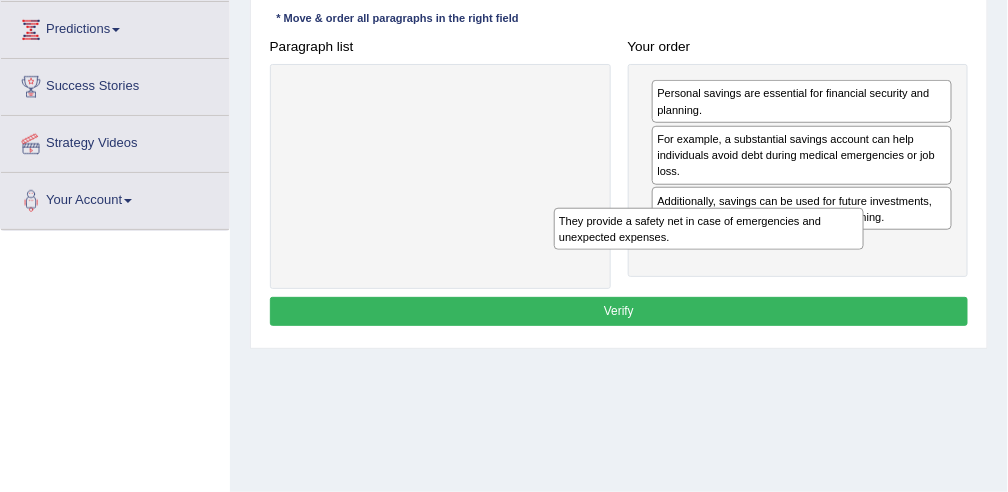 drag, startPoint x: 369, startPoint y: 104, endPoint x: 708, endPoint y: 276, distance: 380.13812 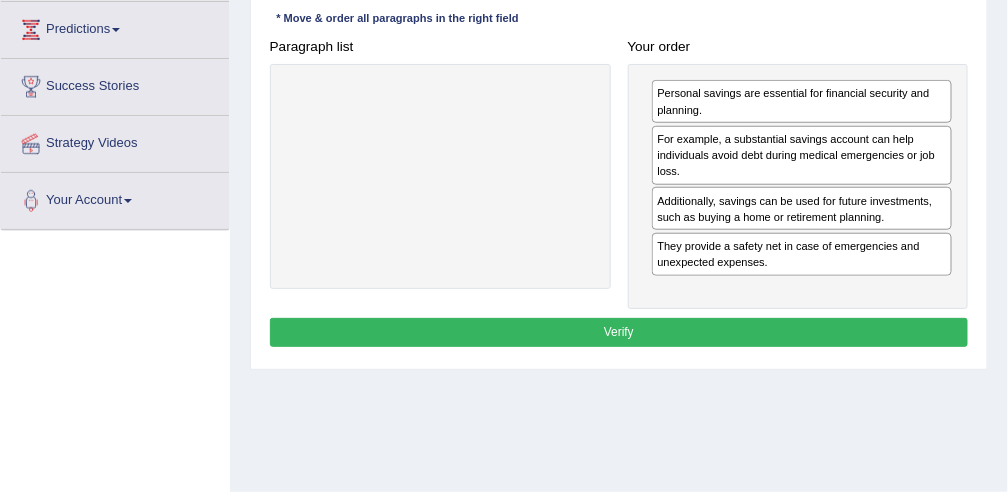 click on "Verify" at bounding box center (619, 332) 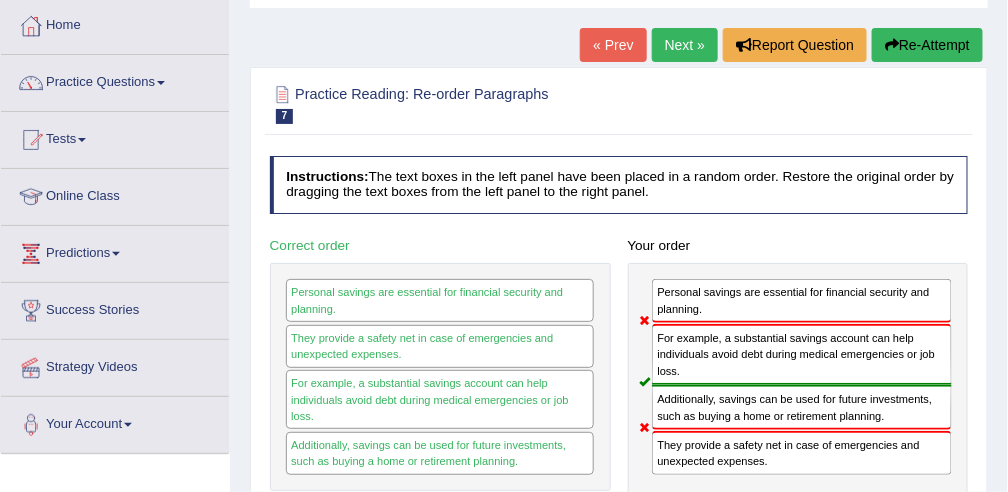 scroll, scrollTop: 0, scrollLeft: 0, axis: both 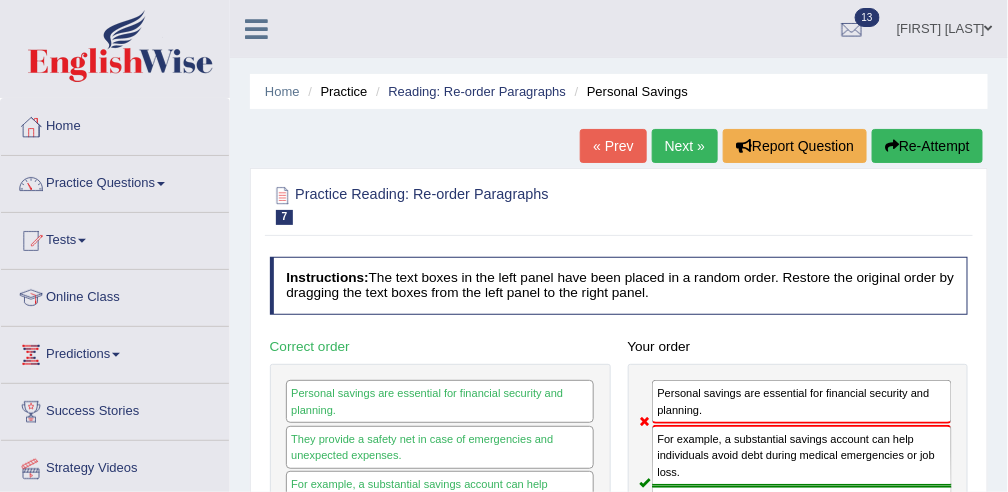 click on "Re-Attempt" at bounding box center [927, 146] 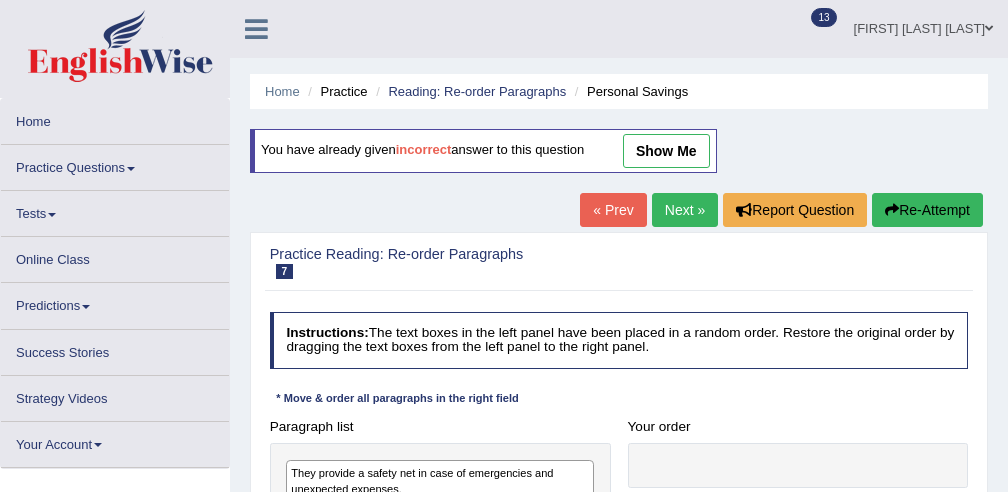 scroll, scrollTop: 0, scrollLeft: 0, axis: both 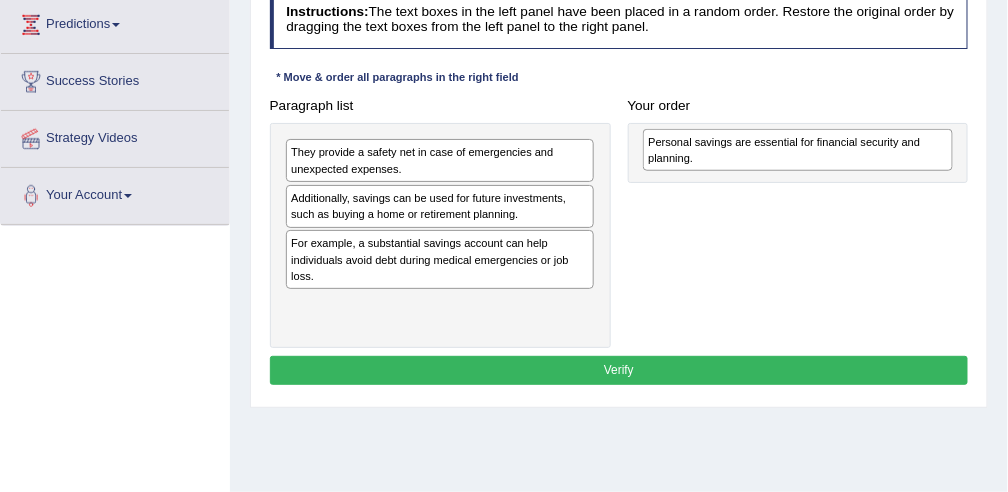 drag, startPoint x: 319, startPoint y: 304, endPoint x: 745, endPoint y: 152, distance: 452.3052 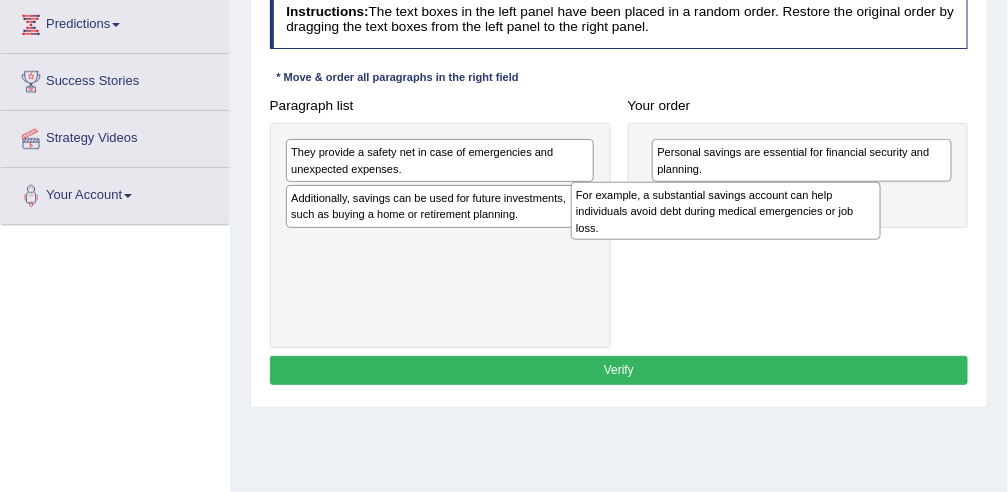 drag, startPoint x: 319, startPoint y: 253, endPoint x: 695, endPoint y: 213, distance: 378.12167 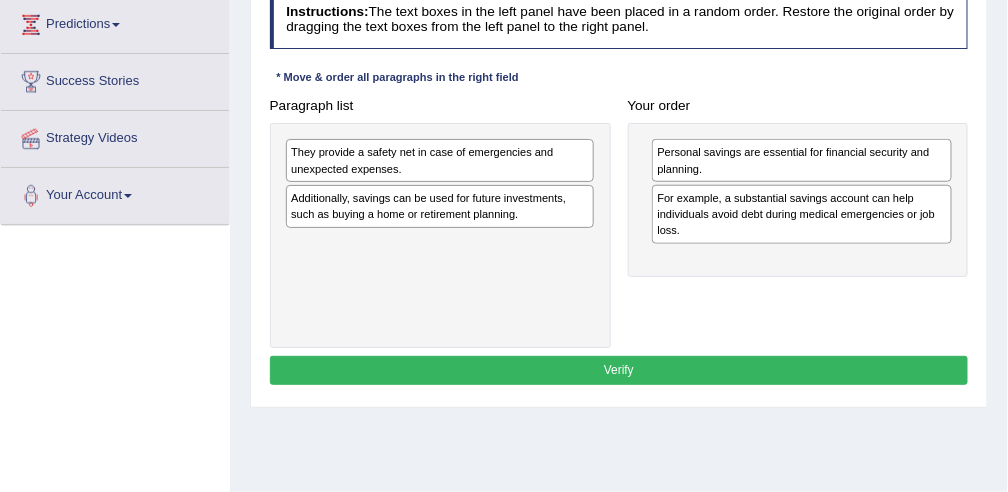 click on "Additionally, savings can be used for future investments, such as buying a home or retirement planning." at bounding box center [440, 206] 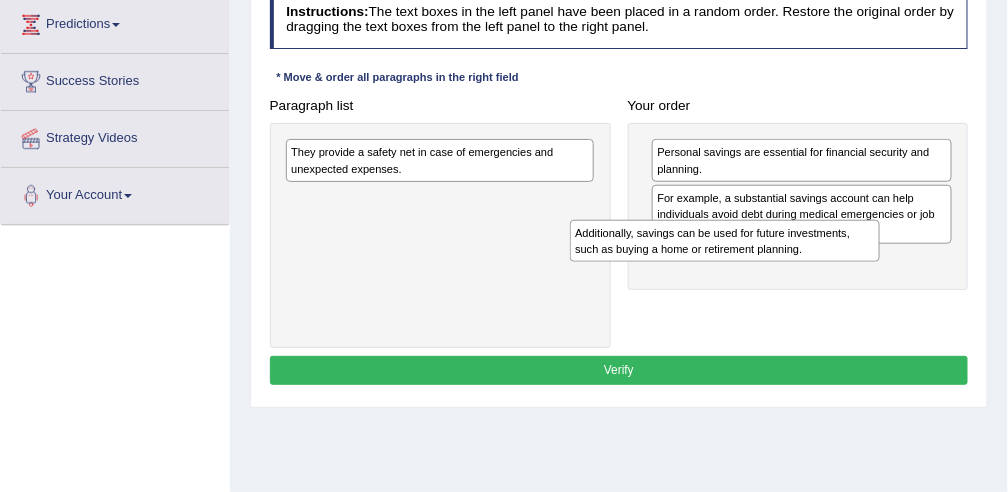 drag, startPoint x: 441, startPoint y: 203, endPoint x: 803, endPoint y: 270, distance: 368.14807 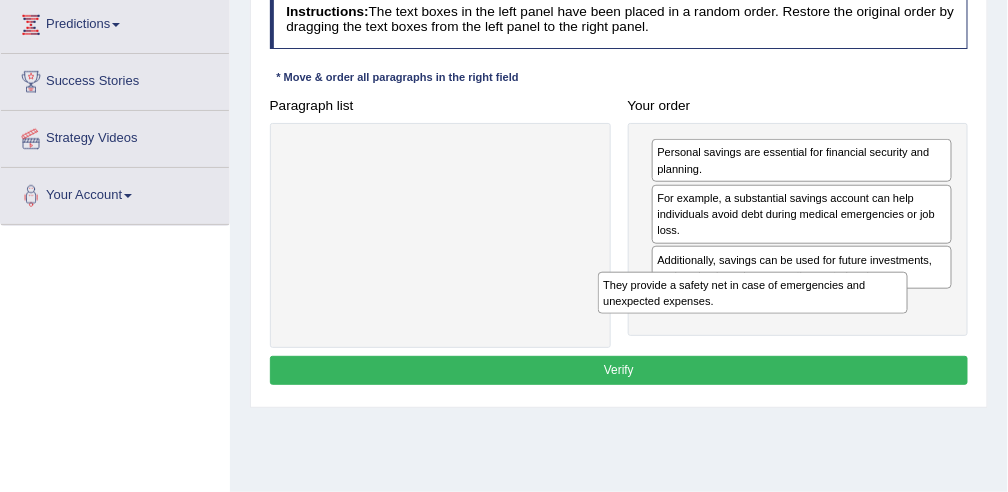 drag, startPoint x: 452, startPoint y: 167, endPoint x: 883, endPoint y: 339, distance: 464.0528 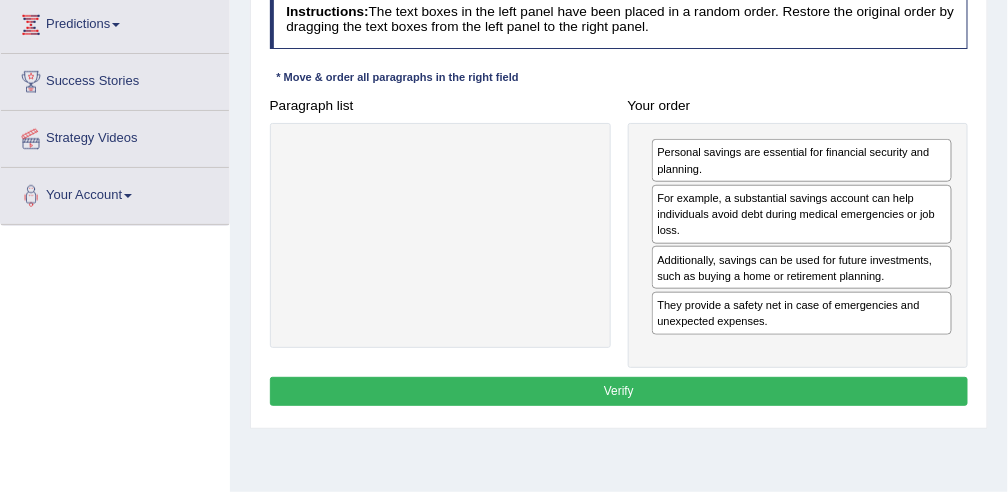 click on "Verify" at bounding box center (619, 391) 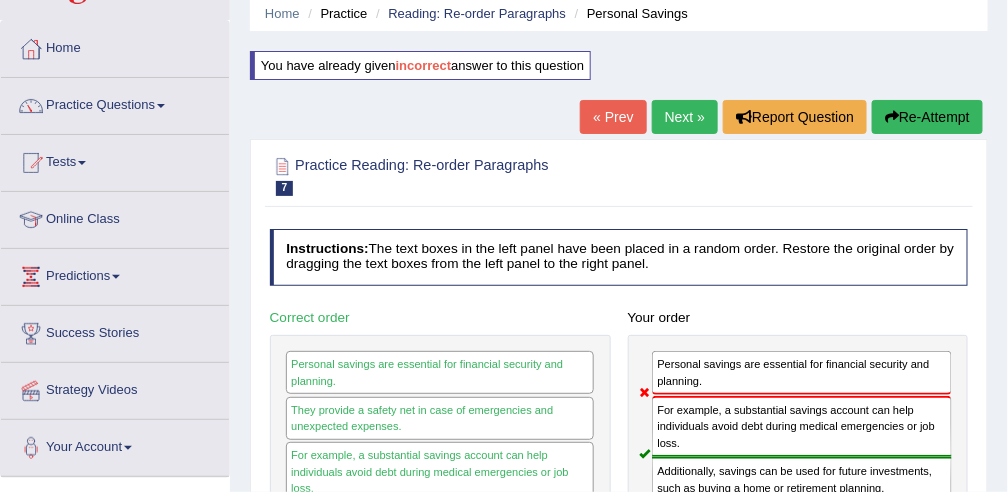 scroll, scrollTop: 70, scrollLeft: 0, axis: vertical 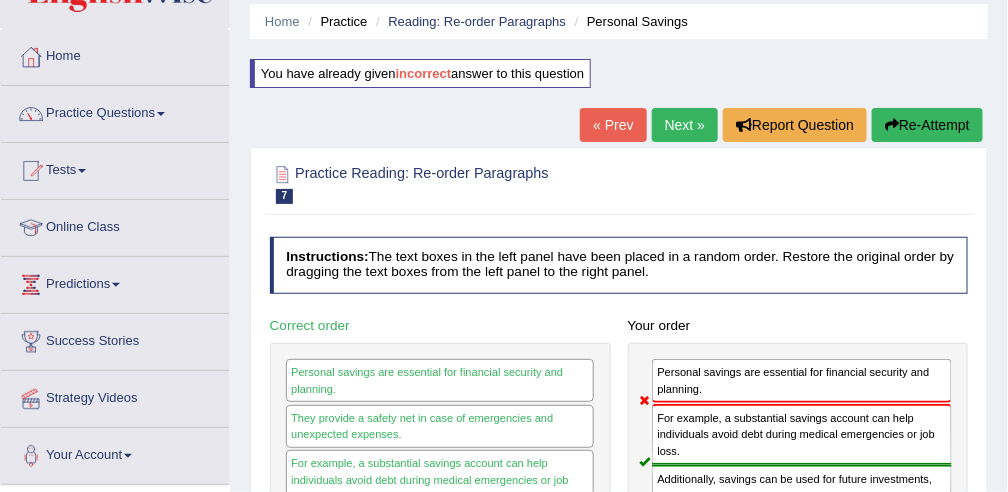 click on "Re-Attempt" at bounding box center (927, 125) 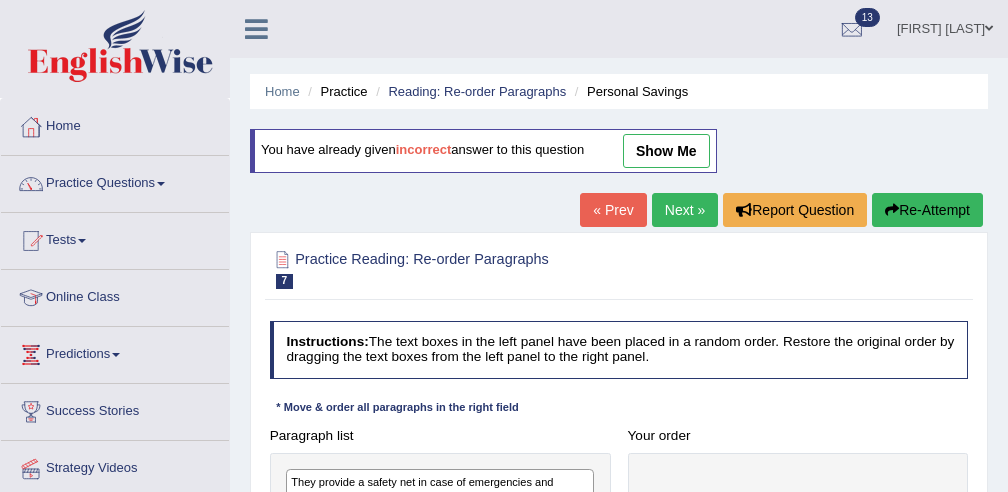 scroll, scrollTop: 398, scrollLeft: 0, axis: vertical 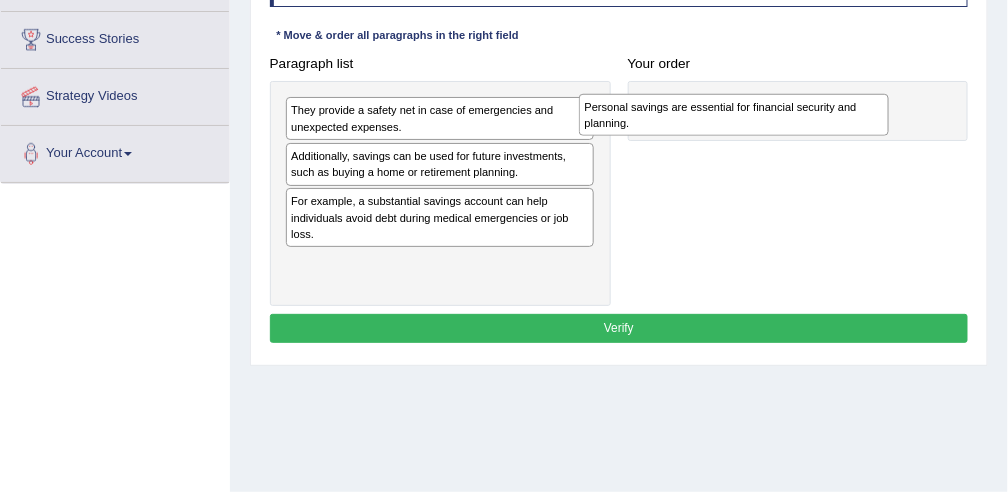 drag, startPoint x: 427, startPoint y: 257, endPoint x: 818, endPoint y: 111, distance: 417.36914 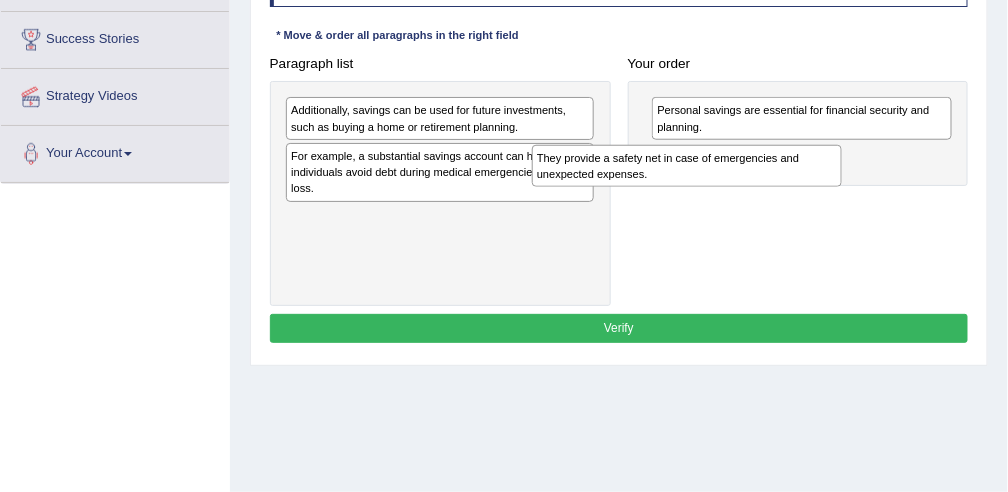 drag, startPoint x: 356, startPoint y: 109, endPoint x: 697, endPoint y: 164, distance: 345.407 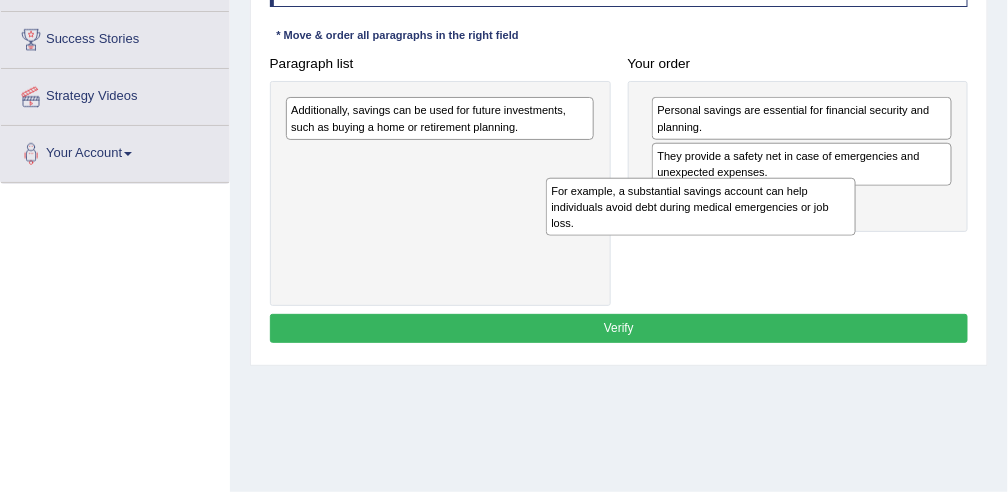 drag, startPoint x: 365, startPoint y: 169, endPoint x: 724, endPoint y: 223, distance: 363.03857 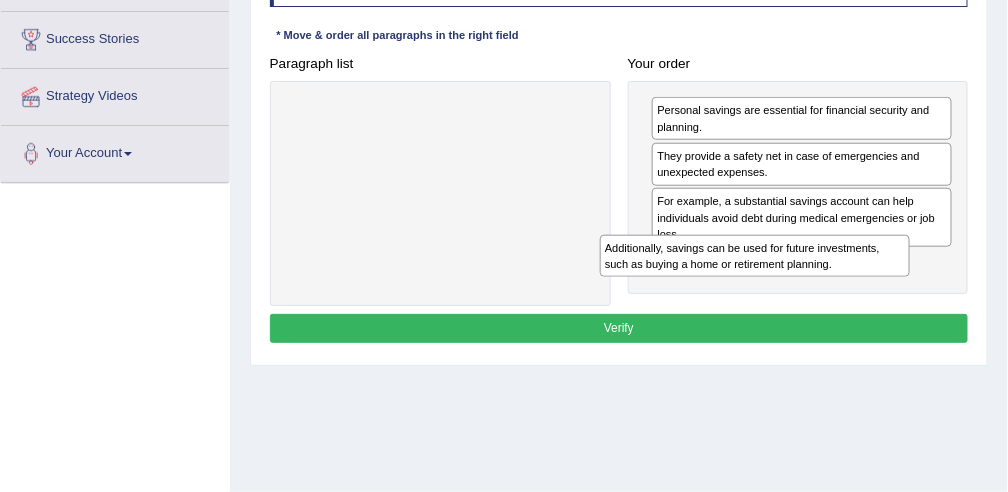 drag, startPoint x: 395, startPoint y: 126, endPoint x: 795, endPoint y: 296, distance: 434.62628 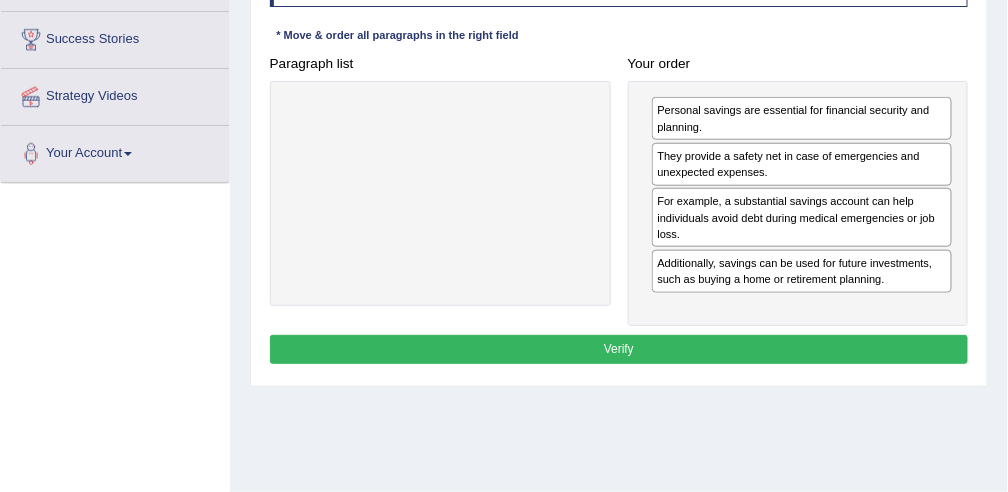 click on "Verify" at bounding box center (619, 349) 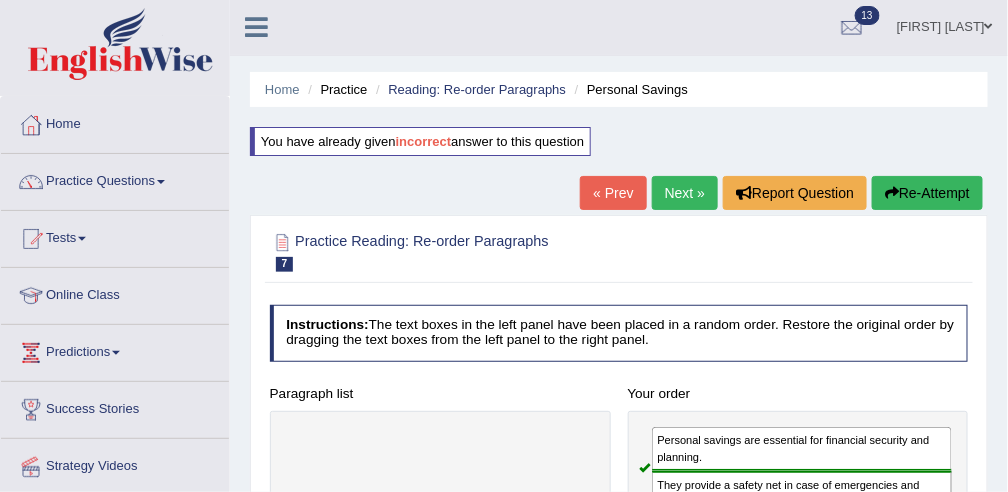 scroll, scrollTop: 0, scrollLeft: 0, axis: both 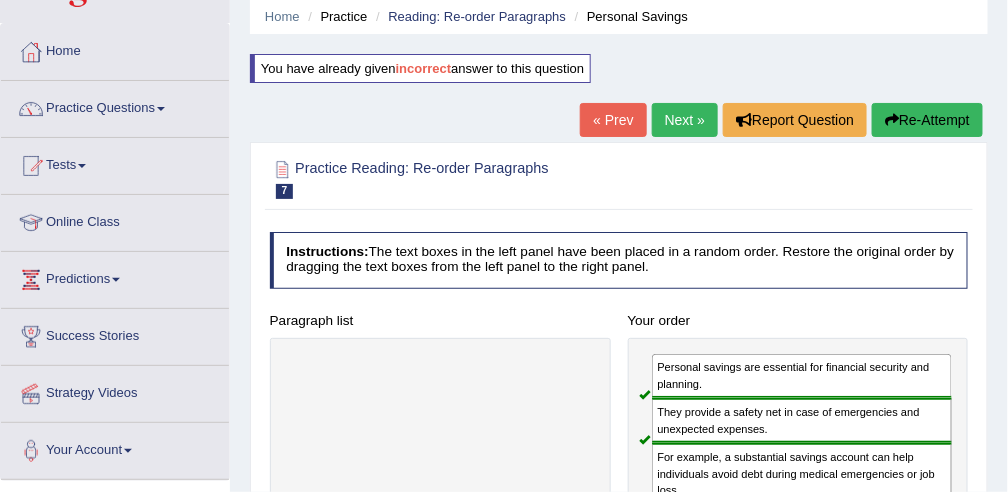 click on "Next »" at bounding box center [685, 120] 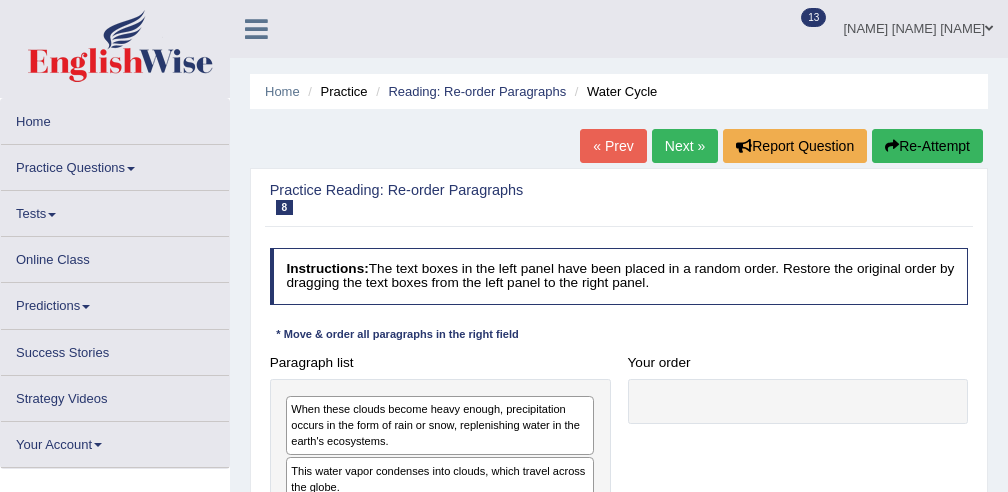 scroll, scrollTop: 0, scrollLeft: 0, axis: both 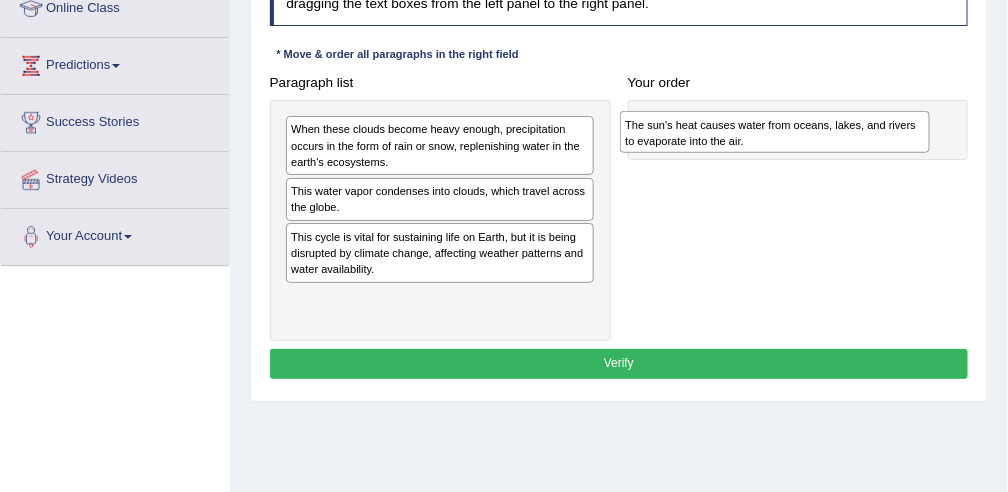 drag, startPoint x: 420, startPoint y: 308, endPoint x: 818, endPoint y: 144, distance: 430.46487 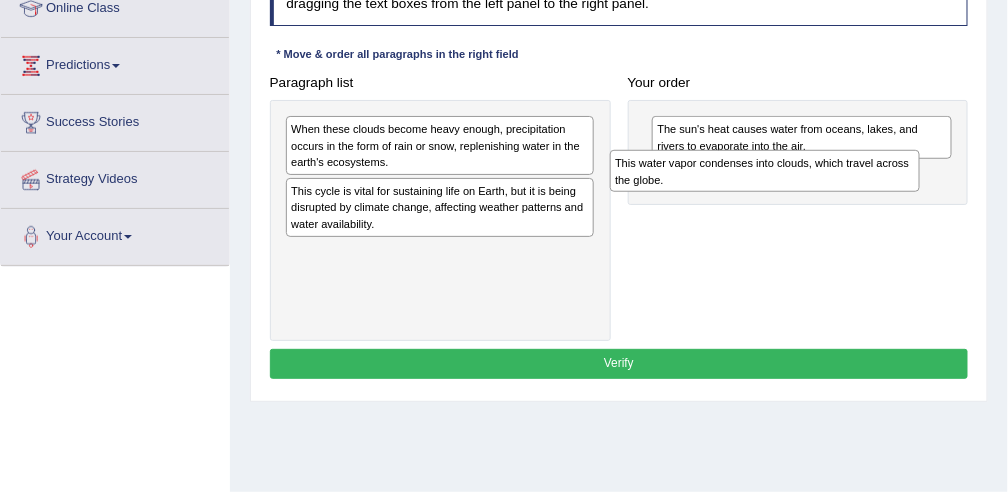 drag, startPoint x: 409, startPoint y: 193, endPoint x: 834, endPoint y: 181, distance: 425.16937 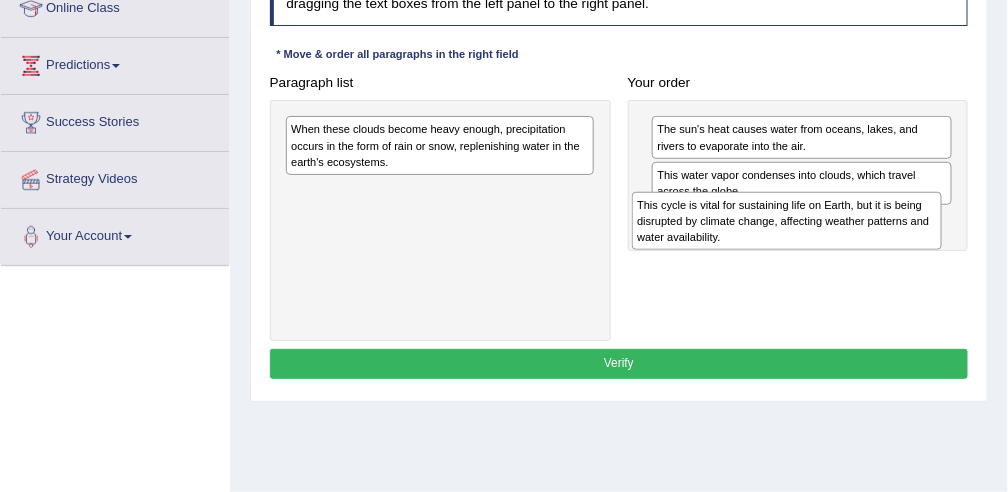 drag, startPoint x: 384, startPoint y: 212, endPoint x: 811, endPoint y: 248, distance: 428.51486 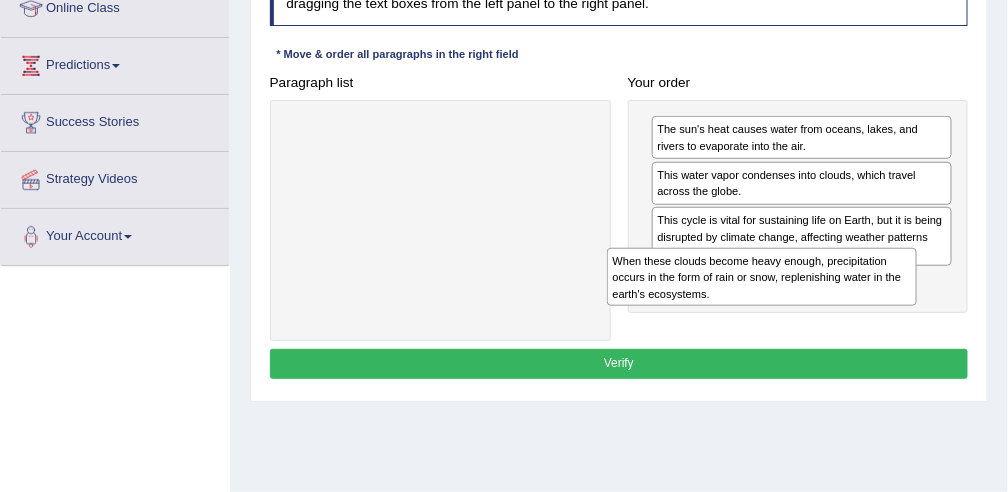 drag, startPoint x: 445, startPoint y: 154, endPoint x: 844, endPoint y: 318, distance: 431.38962 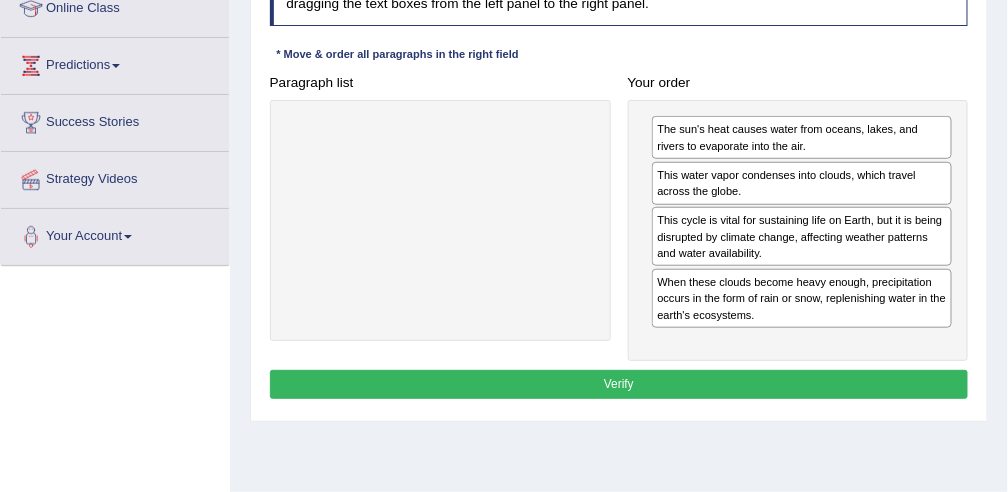 click on "Verify" at bounding box center (619, 384) 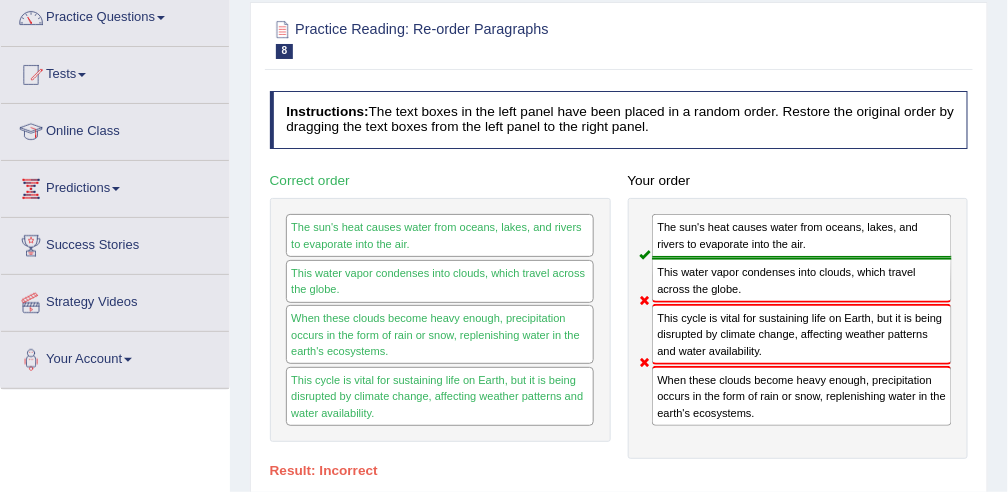 scroll, scrollTop: 145, scrollLeft: 0, axis: vertical 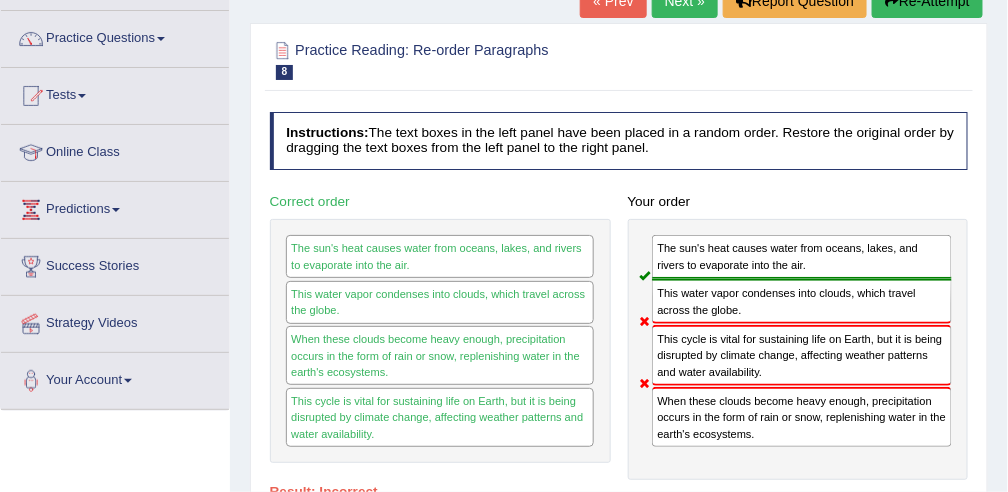click on "Re-Attempt" at bounding box center [927, 1] 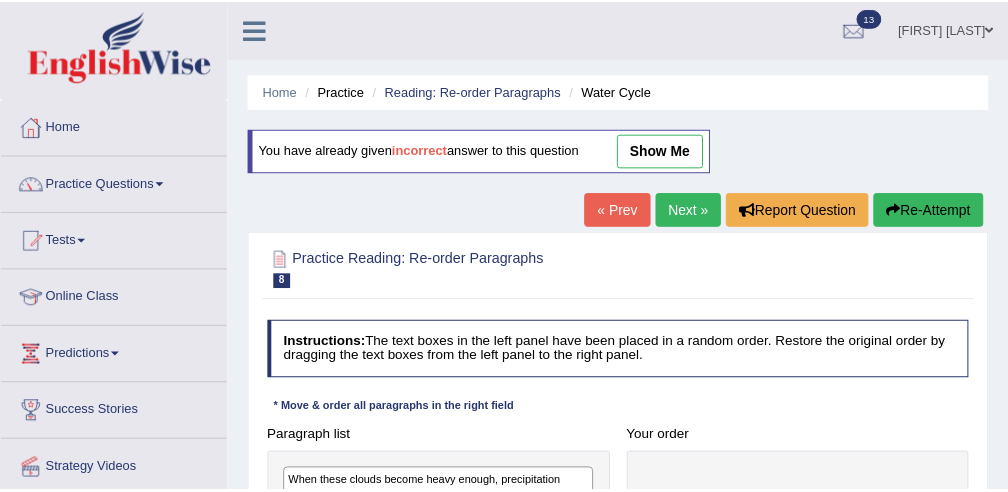 scroll, scrollTop: 161, scrollLeft: 0, axis: vertical 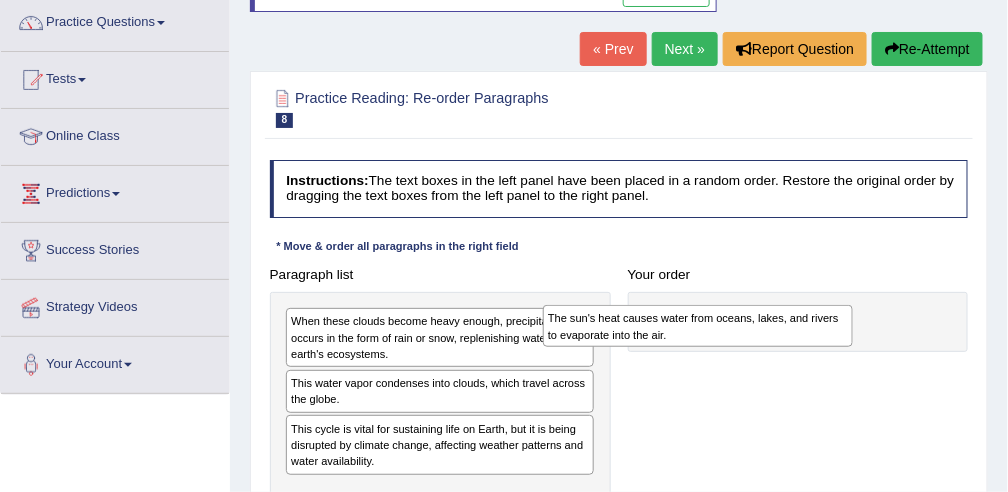 drag, startPoint x: 325, startPoint y: 491, endPoint x: 642, endPoint y: 332, distance: 354.64066 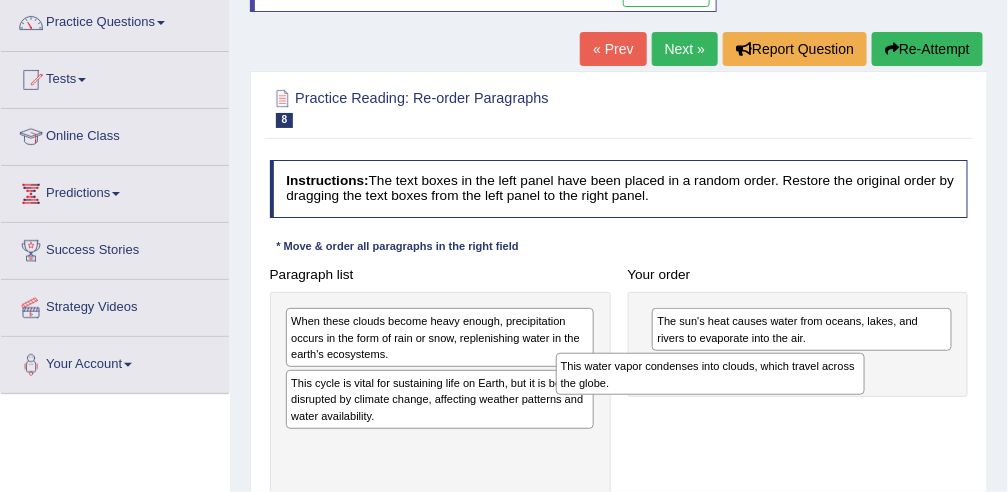 drag, startPoint x: 320, startPoint y: 381, endPoint x: 652, endPoint y: 380, distance: 332.0015 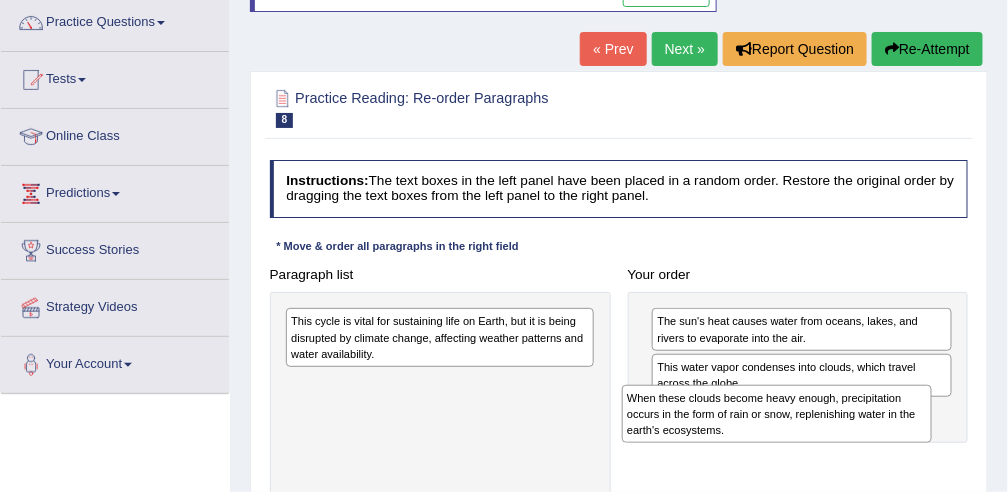 drag, startPoint x: 336, startPoint y: 328, endPoint x: 737, endPoint y: 426, distance: 412.8014 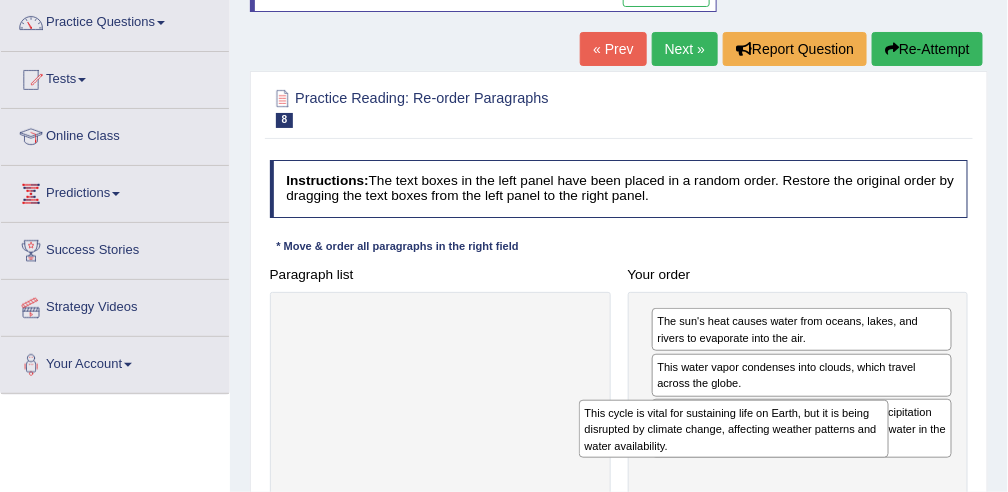 drag, startPoint x: 526, startPoint y: 348, endPoint x: 931, endPoint y: 499, distance: 432.23373 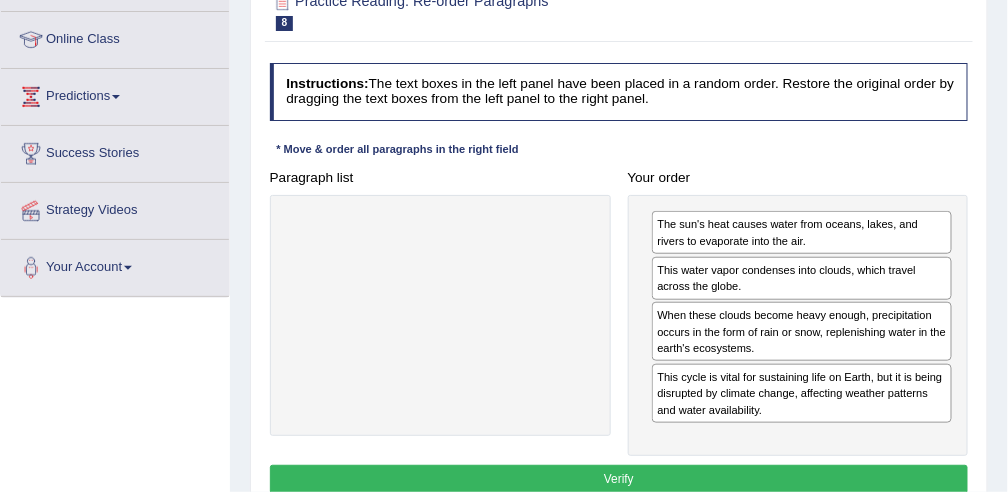 scroll, scrollTop: 261, scrollLeft: 0, axis: vertical 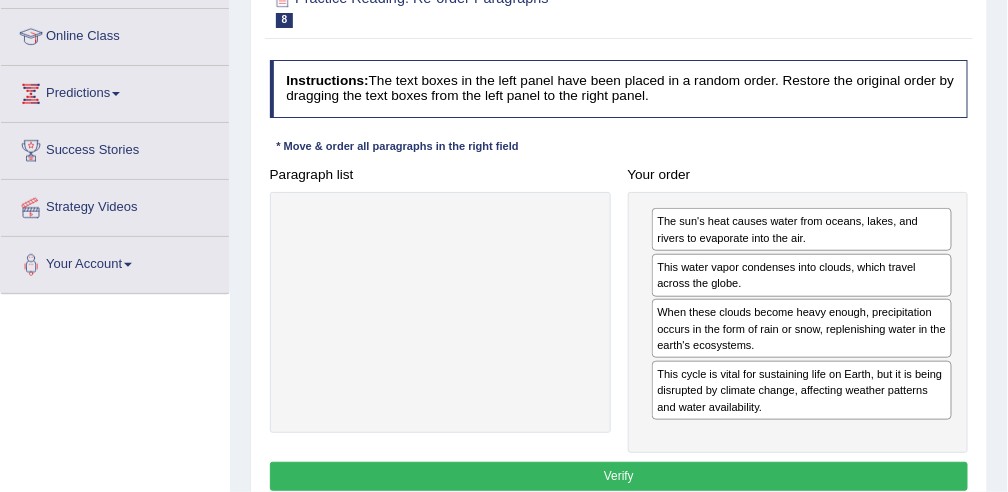 click on "Verify" at bounding box center (619, 476) 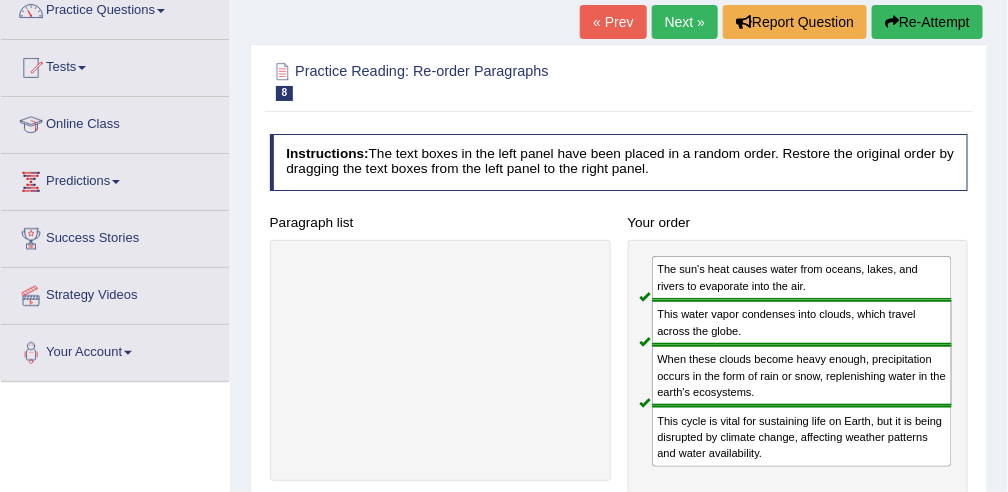 scroll, scrollTop: 153, scrollLeft: 0, axis: vertical 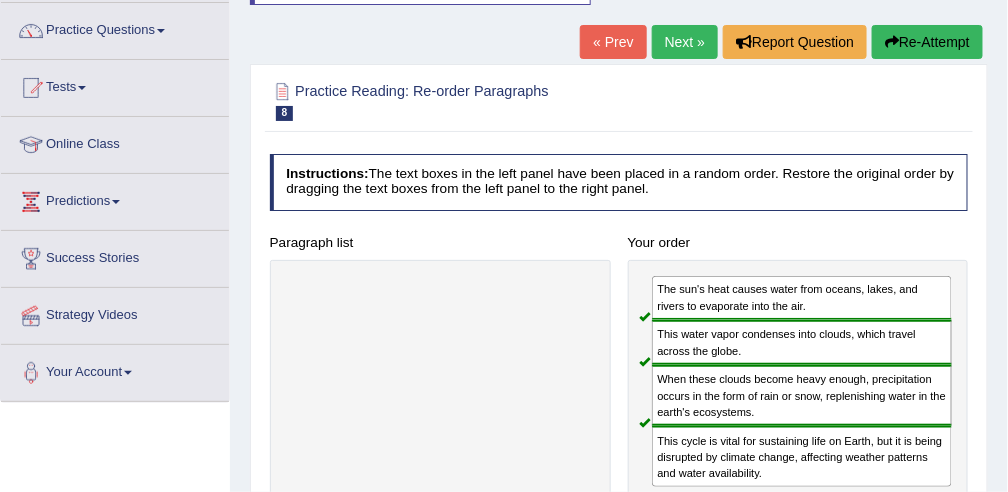 click on "Next »" at bounding box center [685, 42] 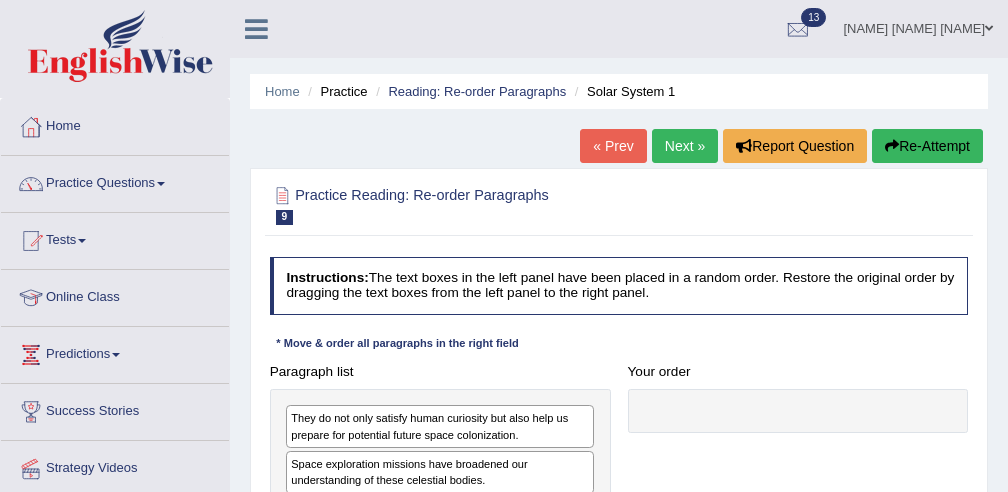 scroll, scrollTop: 0, scrollLeft: 0, axis: both 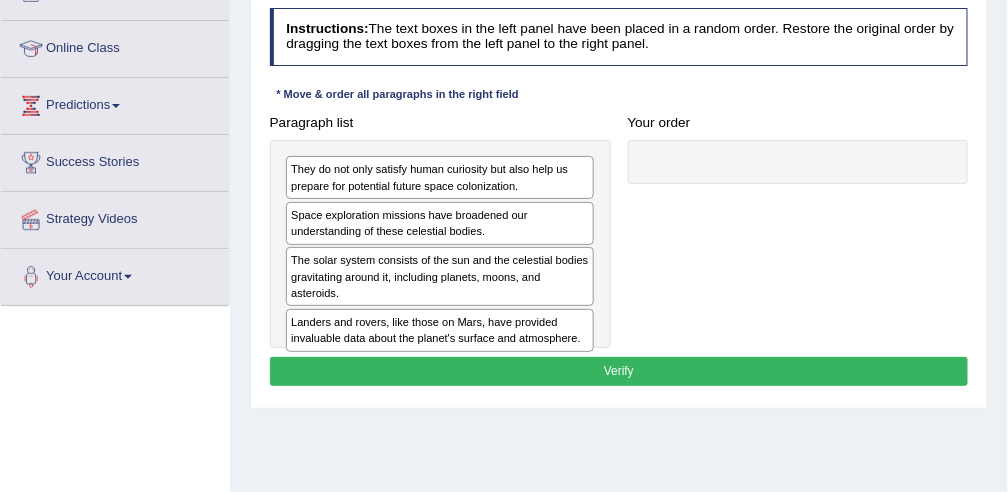 click on "The solar system consists of the sun and the celestial bodies gravitating around it, including planets, moons, and
asteroids." at bounding box center [440, 276] 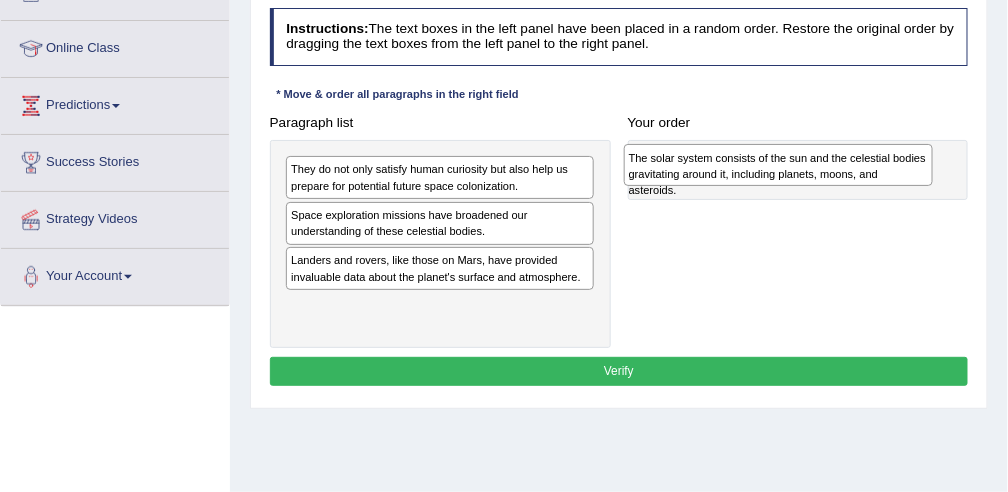 drag, startPoint x: 446, startPoint y: 267, endPoint x: 854, endPoint y: 173, distance: 418.68842 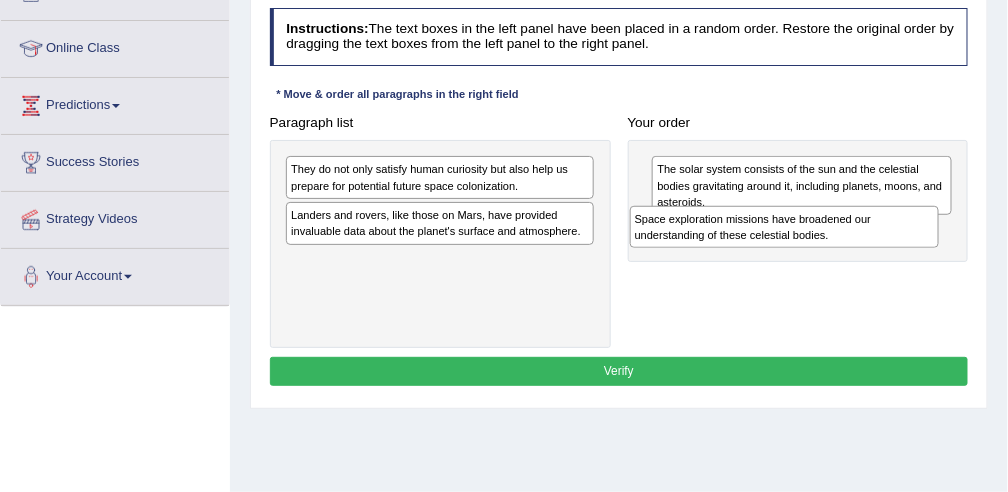 drag, startPoint x: 409, startPoint y: 218, endPoint x: 819, endPoint y: 241, distance: 410.64462 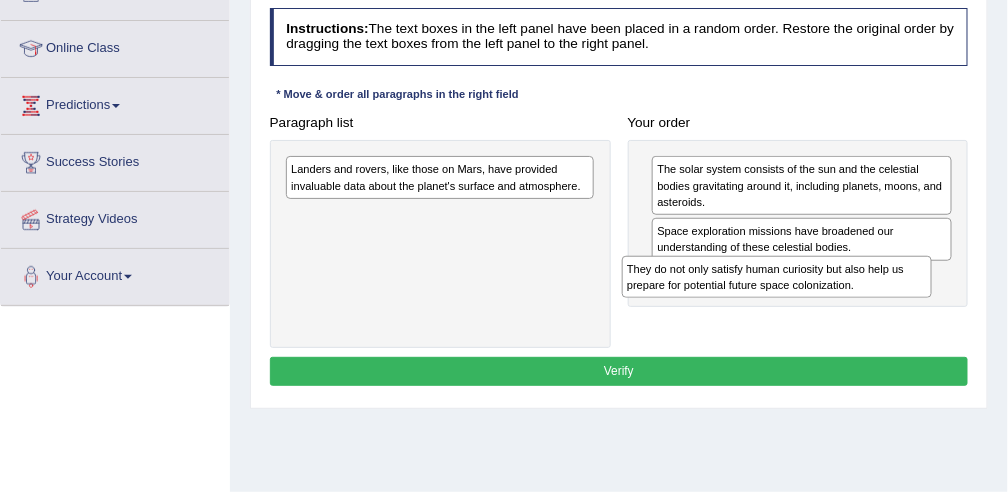 drag, startPoint x: 446, startPoint y: 170, endPoint x: 861, endPoint y: 287, distance: 431.17746 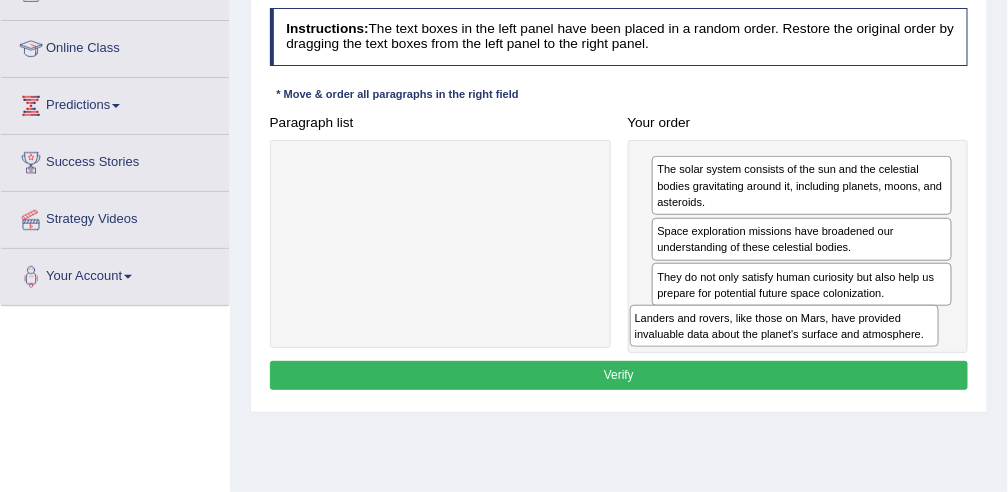 drag, startPoint x: 436, startPoint y: 177, endPoint x: 849, endPoint y: 358, distance: 450.92126 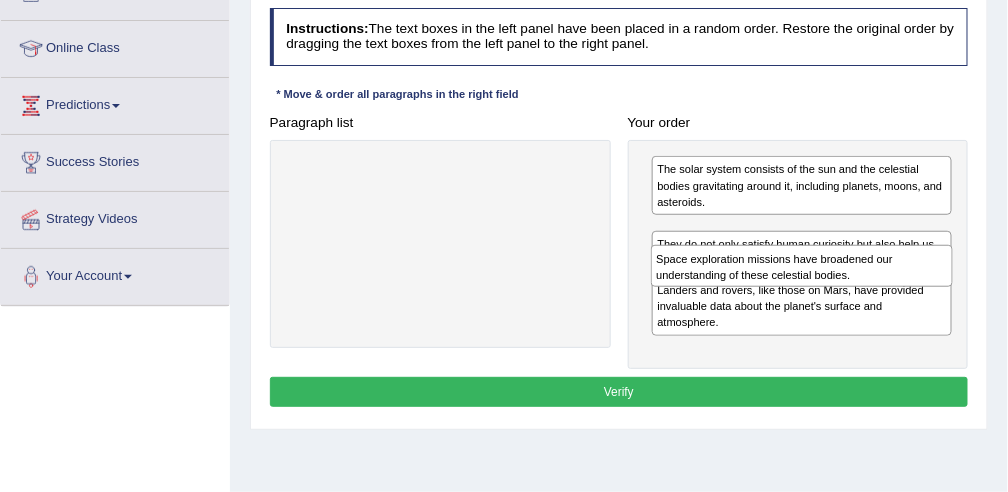 drag, startPoint x: 801, startPoint y: 229, endPoint x: 806, endPoint y: 282, distance: 53.235325 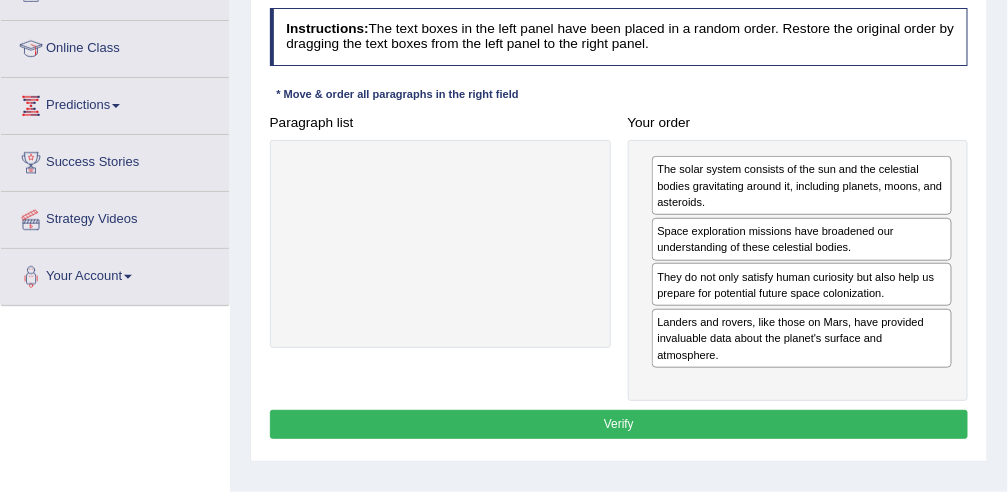 click on "Verify" at bounding box center [619, 424] 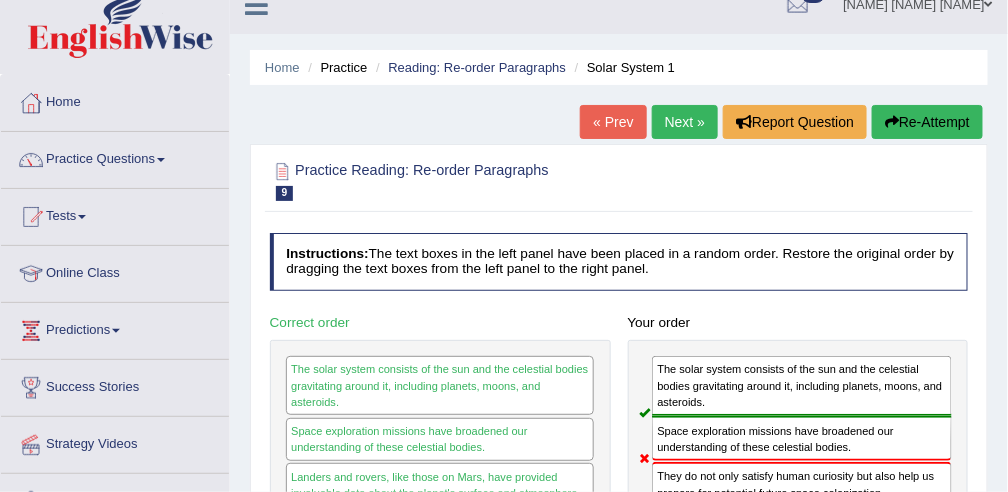 scroll, scrollTop: 21, scrollLeft: 0, axis: vertical 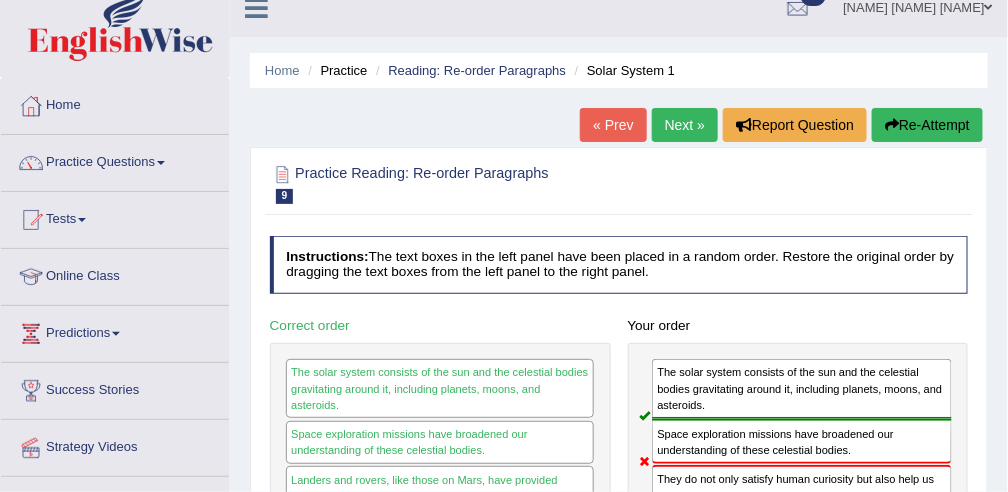 click on "Re-Attempt" at bounding box center (927, 125) 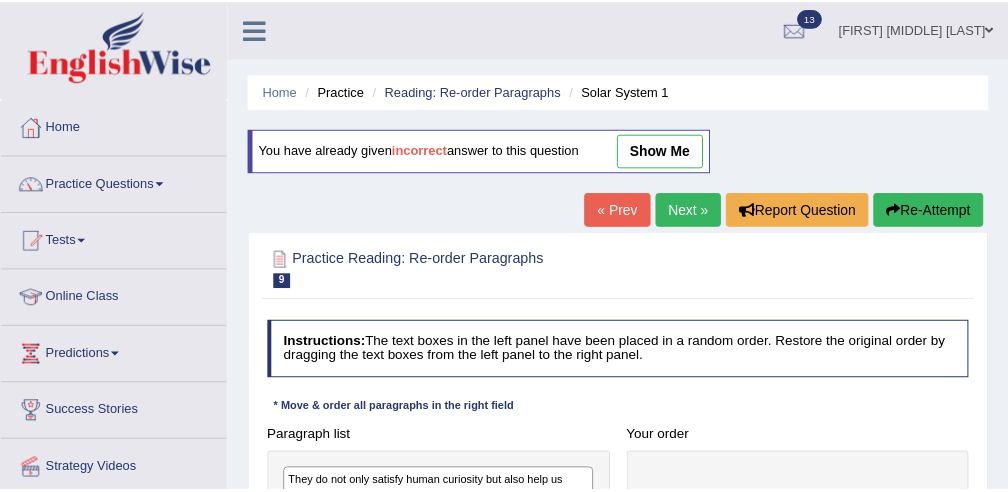 scroll, scrollTop: 21, scrollLeft: 0, axis: vertical 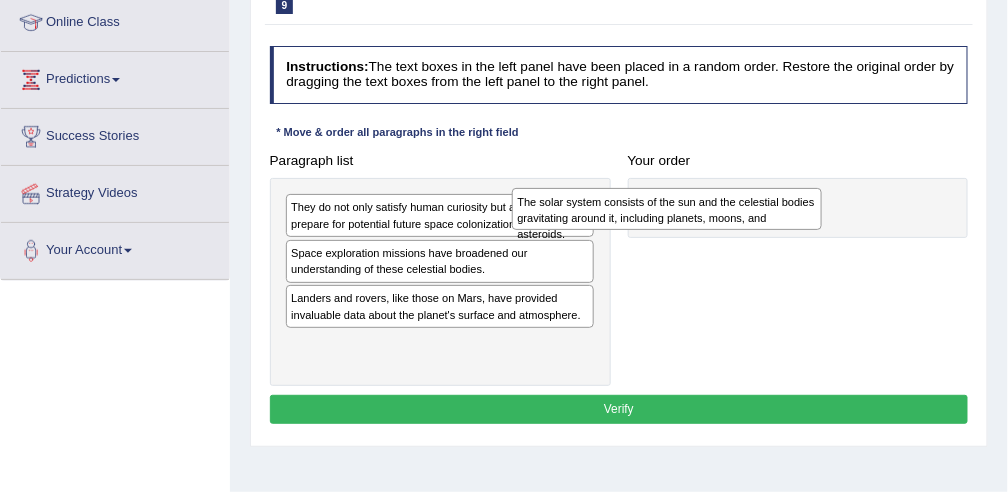 drag, startPoint x: 371, startPoint y: 298, endPoint x: 647, endPoint y: 212, distance: 289.08823 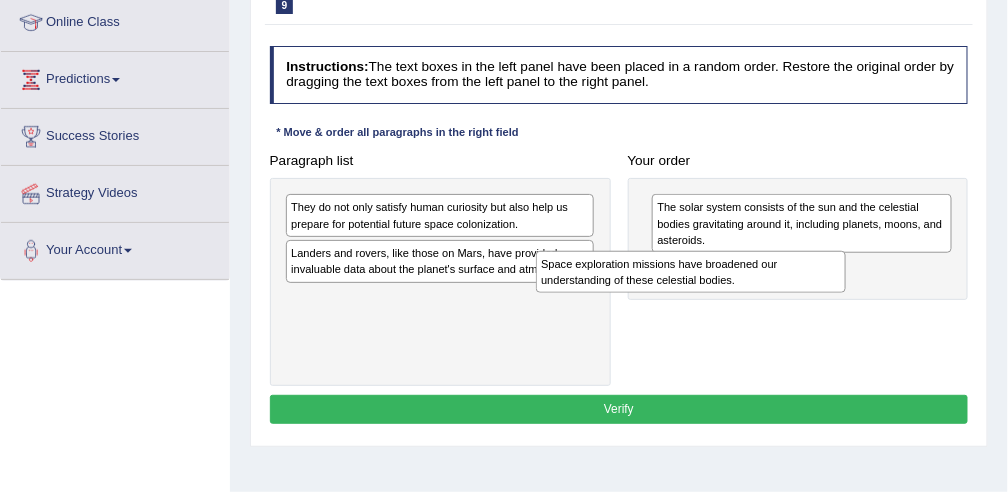 drag, startPoint x: 350, startPoint y: 265, endPoint x: 726, endPoint y: 298, distance: 377.44537 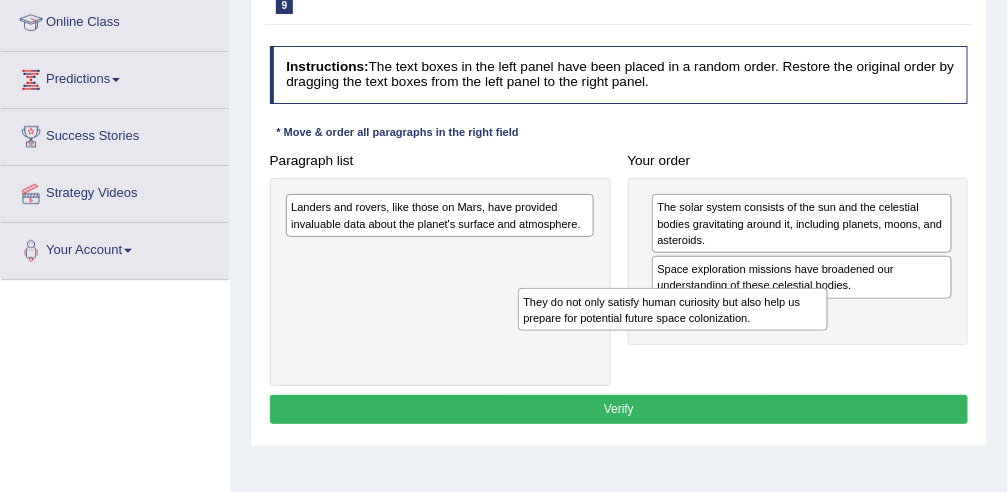 drag, startPoint x: 371, startPoint y: 229, endPoint x: 680, endPoint y: 348, distance: 331.12234 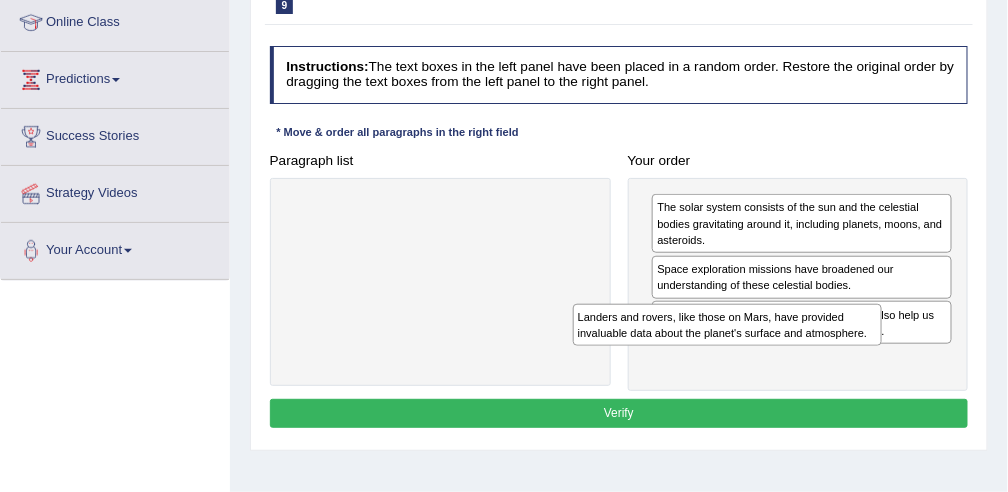 drag, startPoint x: 350, startPoint y: 216, endPoint x: 694, endPoint y: 357, distance: 371.77548 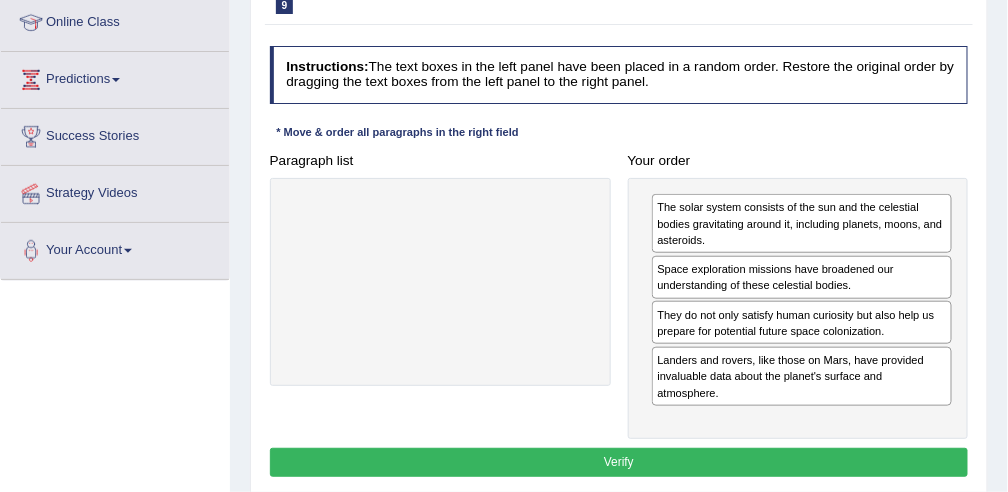 click on "Verify" at bounding box center [619, 462] 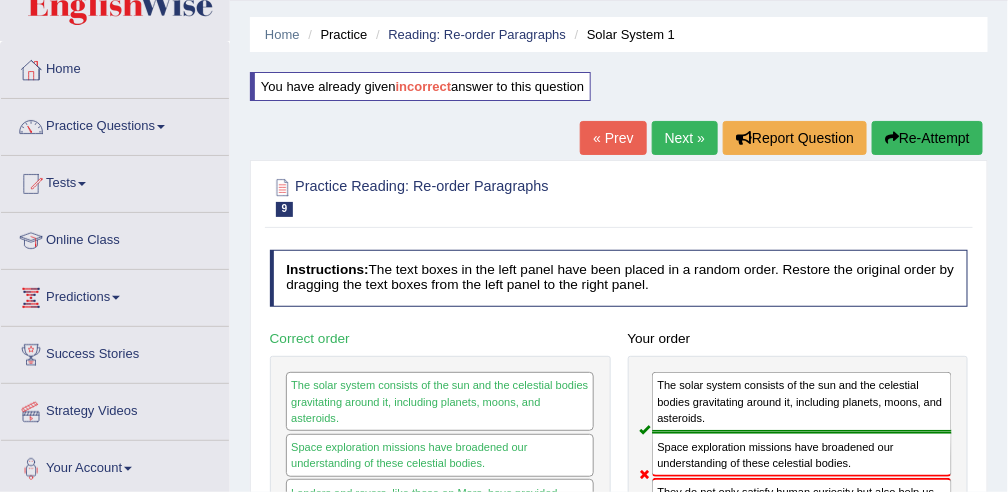 scroll, scrollTop: 56, scrollLeft: 0, axis: vertical 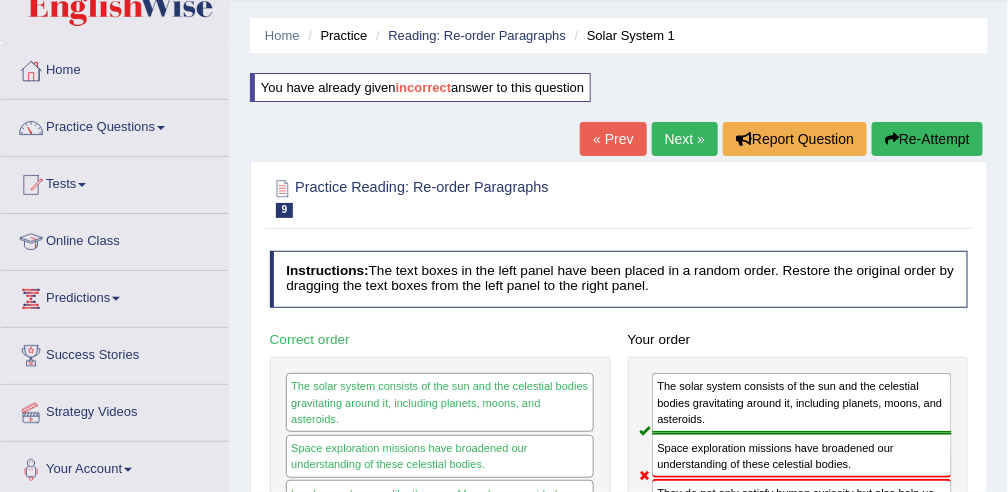 click on "Re-Attempt" at bounding box center [927, 139] 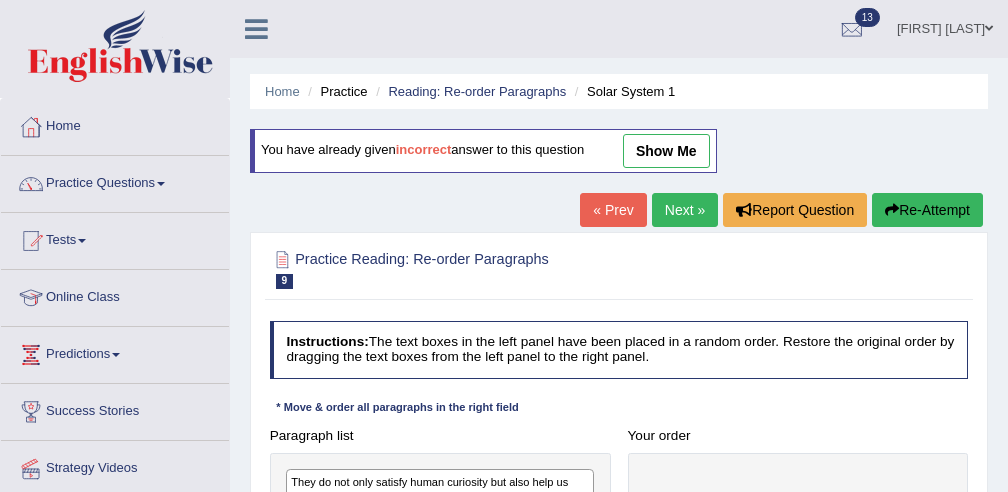 scroll, scrollTop: 56, scrollLeft: 0, axis: vertical 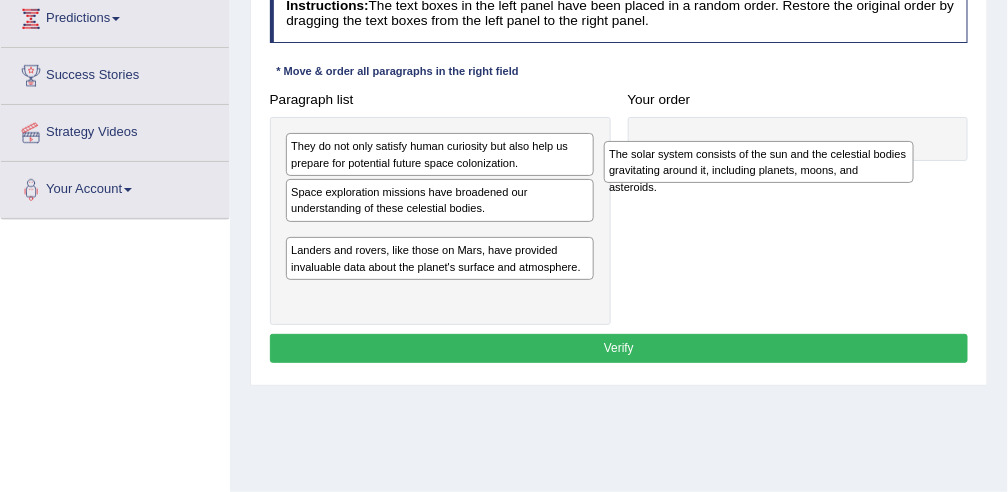 drag, startPoint x: 341, startPoint y: 251, endPoint x: 742, endPoint y: 179, distance: 407.41257 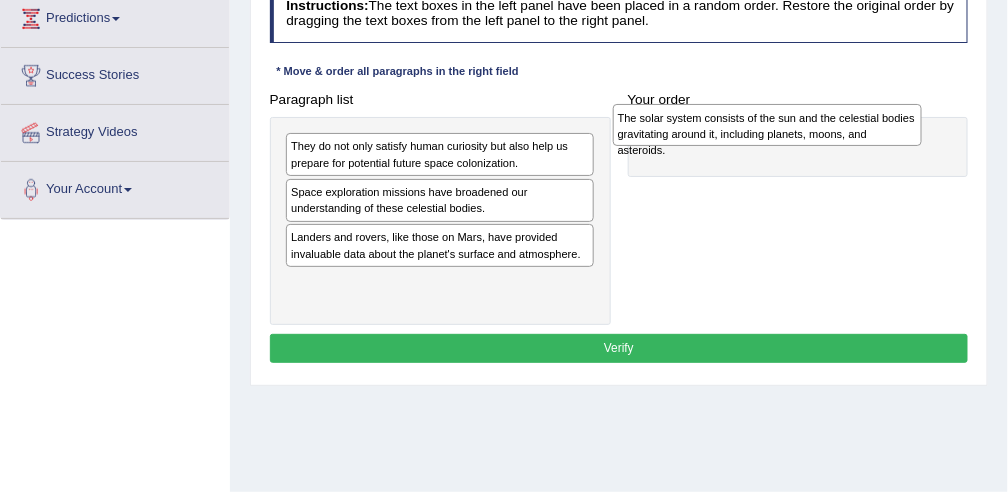 drag, startPoint x: 444, startPoint y: 248, endPoint x: 838, endPoint y: 134, distance: 410.16095 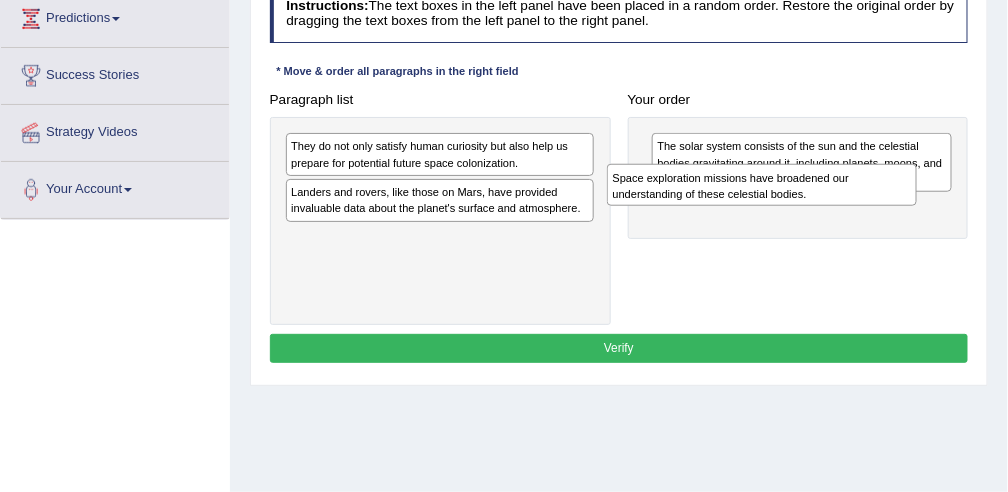 drag, startPoint x: 371, startPoint y: 202, endPoint x: 783, endPoint y: 205, distance: 412.01093 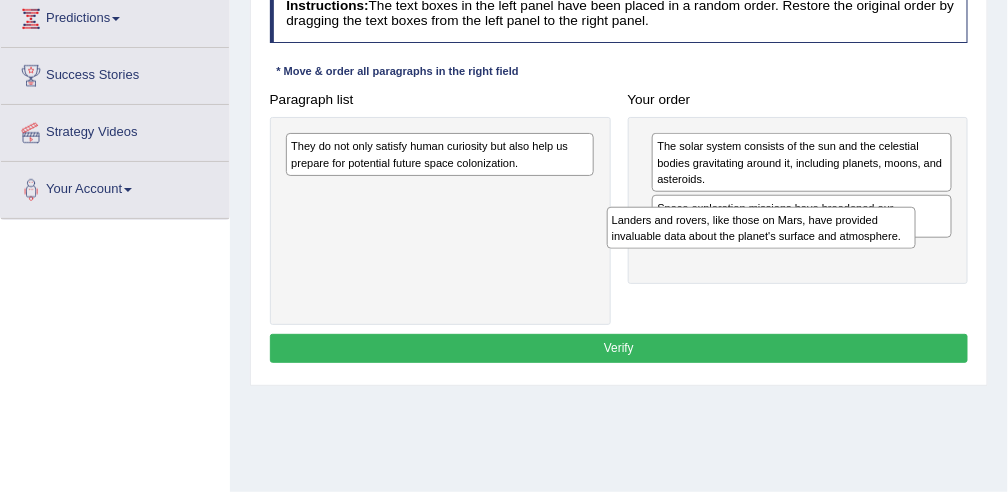 drag, startPoint x: 374, startPoint y: 193, endPoint x: 778, endPoint y: 244, distance: 407.20633 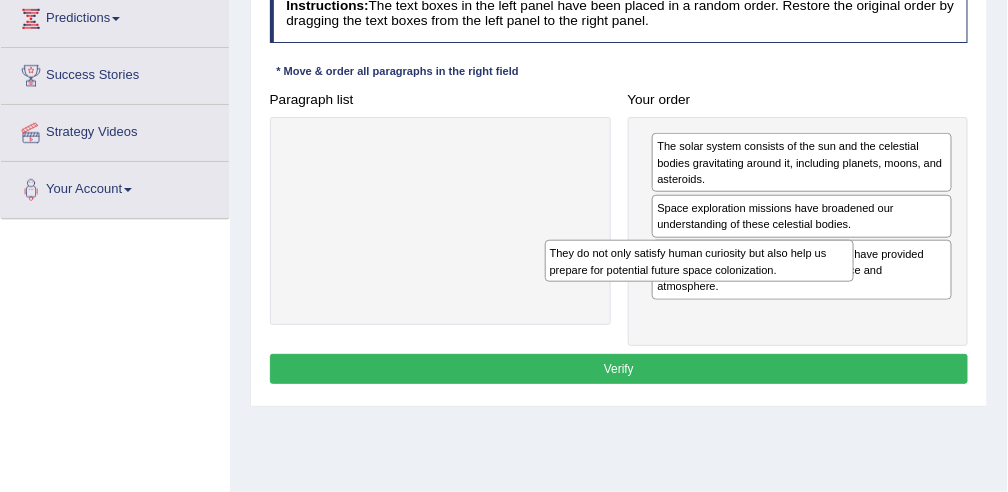 drag, startPoint x: 351, startPoint y: 153, endPoint x: 676, endPoint y: 292, distance: 353.47702 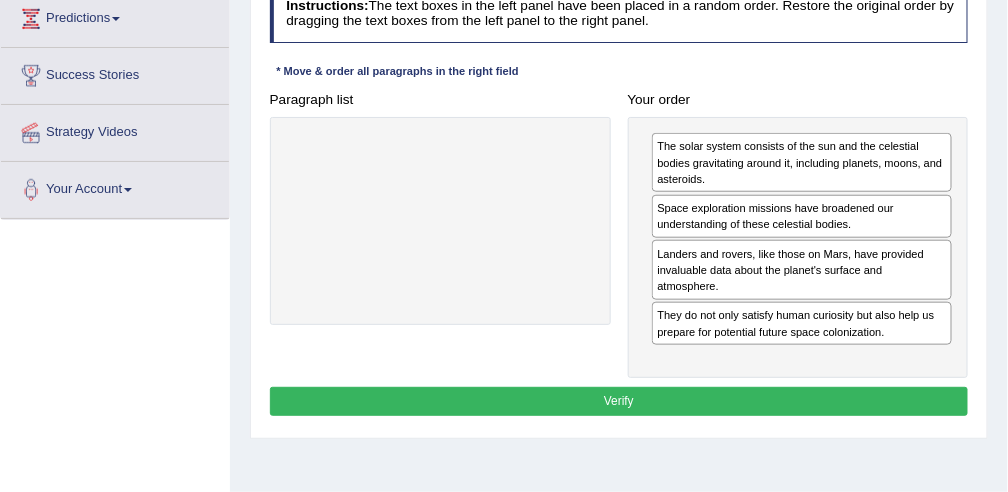 click on "Verify" at bounding box center [619, 401] 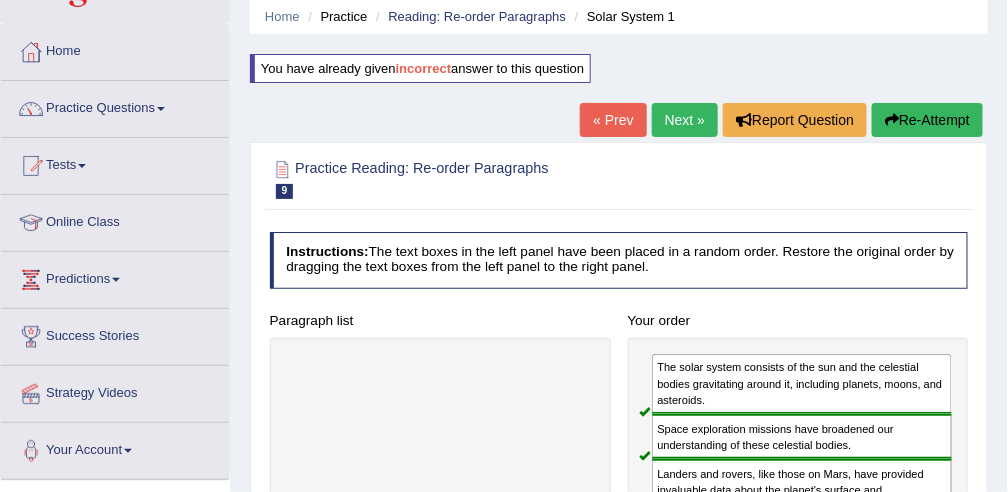 scroll, scrollTop: 66, scrollLeft: 0, axis: vertical 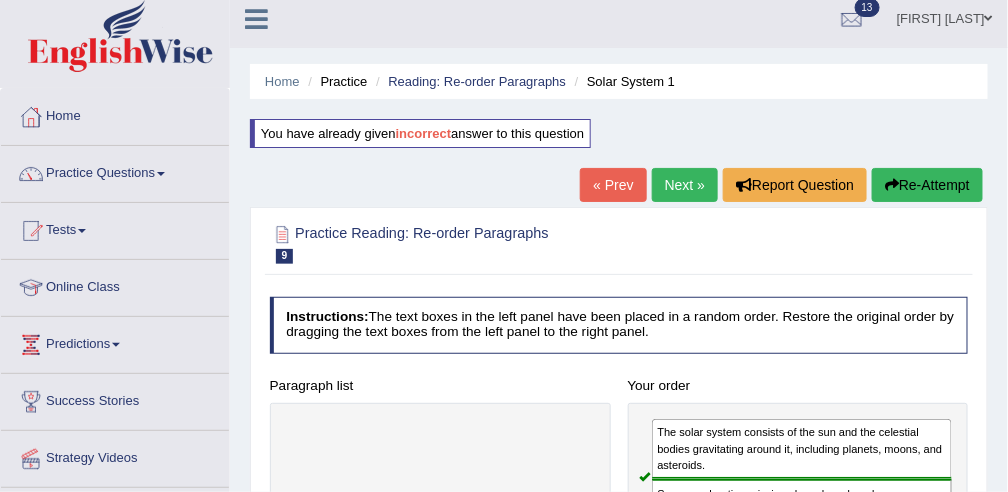 drag, startPoint x: 1018, startPoint y: 86, endPoint x: 519, endPoint y: 374, distance: 576.14667 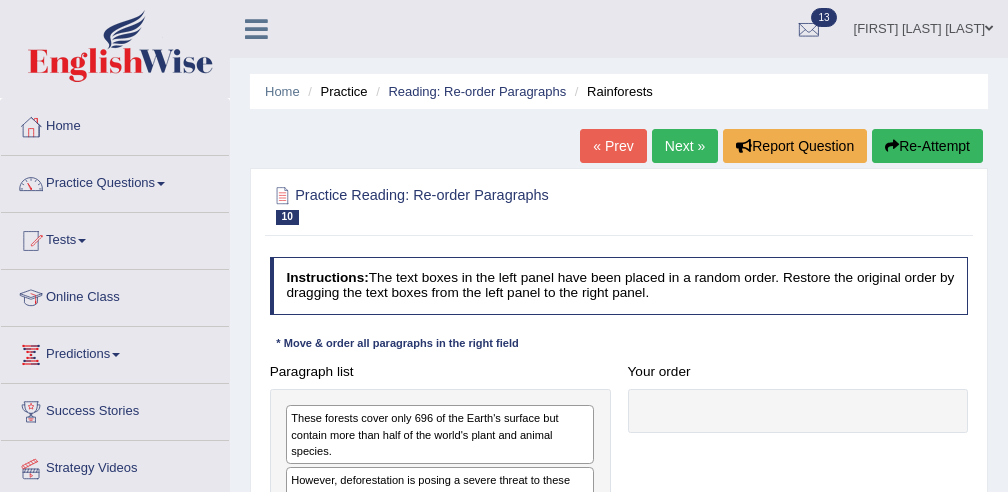scroll, scrollTop: 0, scrollLeft: 0, axis: both 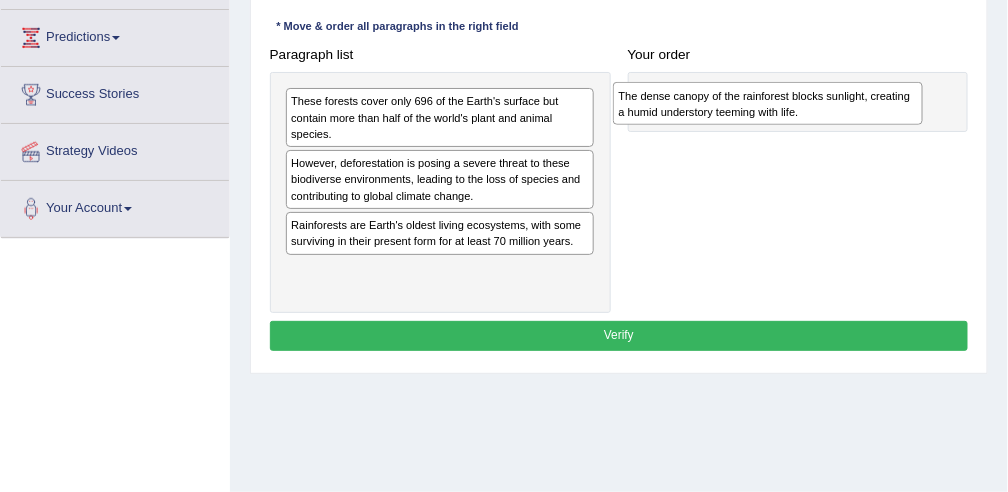 drag, startPoint x: 375, startPoint y: 277, endPoint x: 770, endPoint y: 111, distance: 428.46353 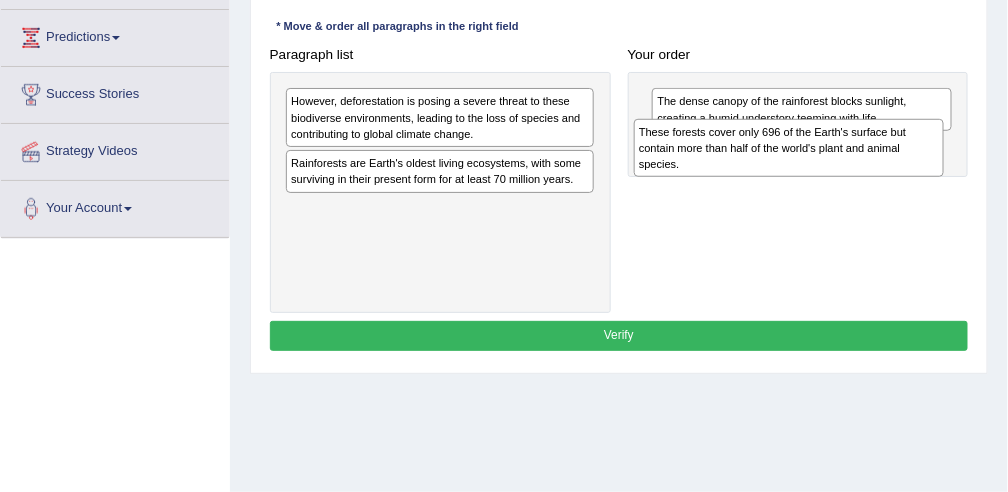 drag, startPoint x: 392, startPoint y: 118, endPoint x: 806, endPoint y: 164, distance: 416.54773 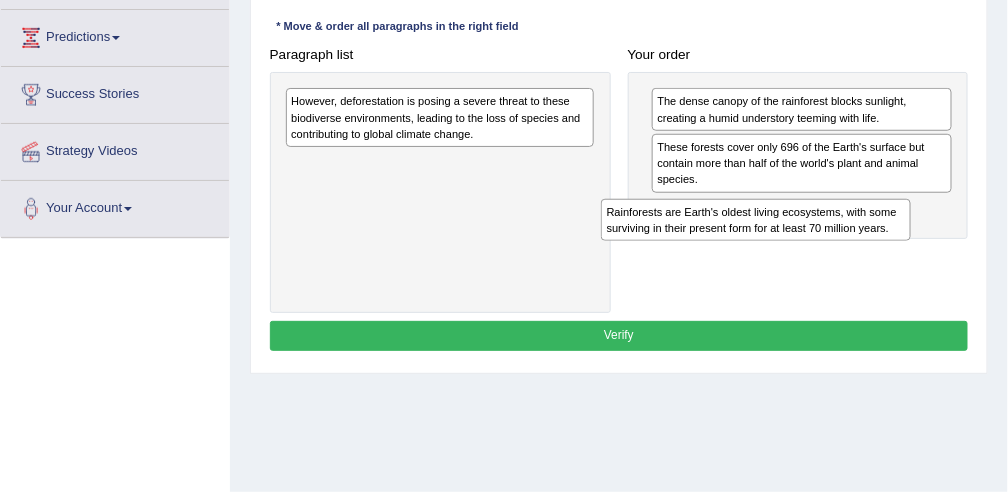 drag, startPoint x: 403, startPoint y: 167, endPoint x: 782, endPoint y: 245, distance: 386.94315 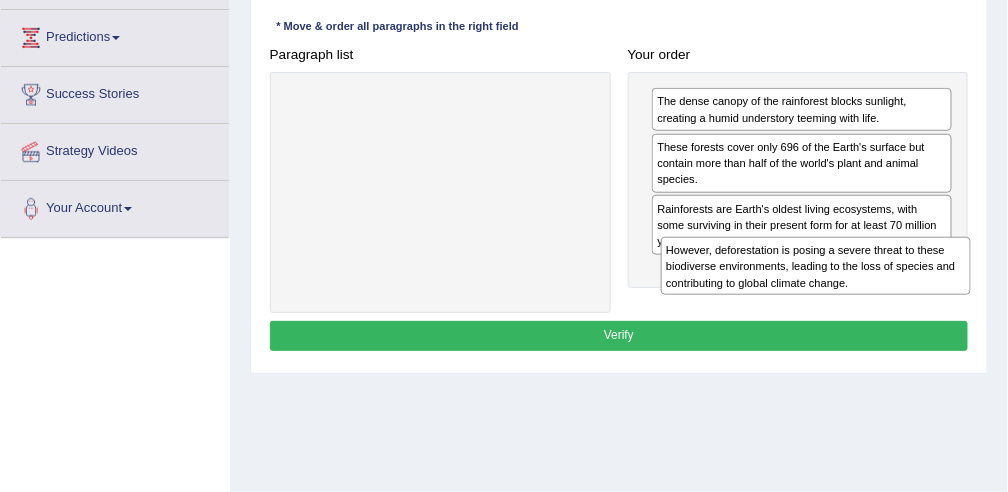 drag, startPoint x: 436, startPoint y: 118, endPoint x: 897, endPoint y: 303, distance: 496.73535 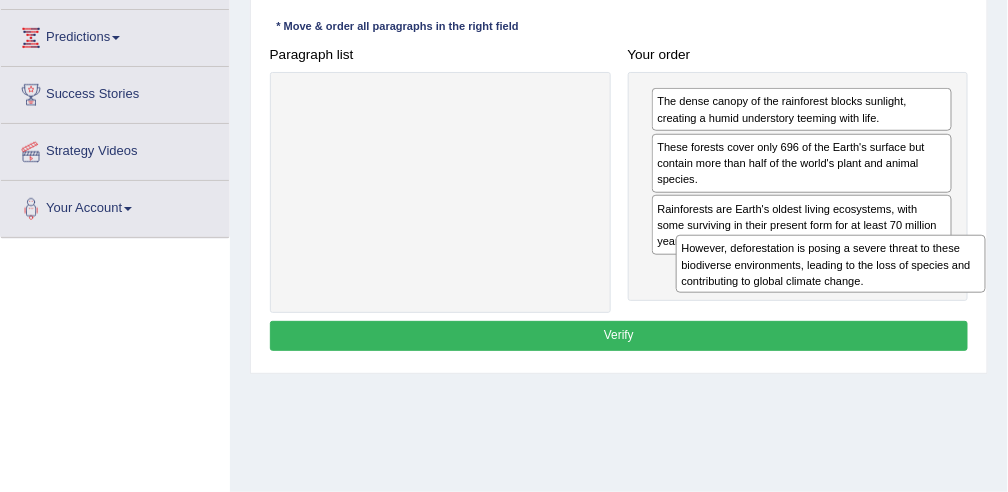 drag, startPoint x: 400, startPoint y: 117, endPoint x: 874, endPoint y: 298, distance: 507.3825 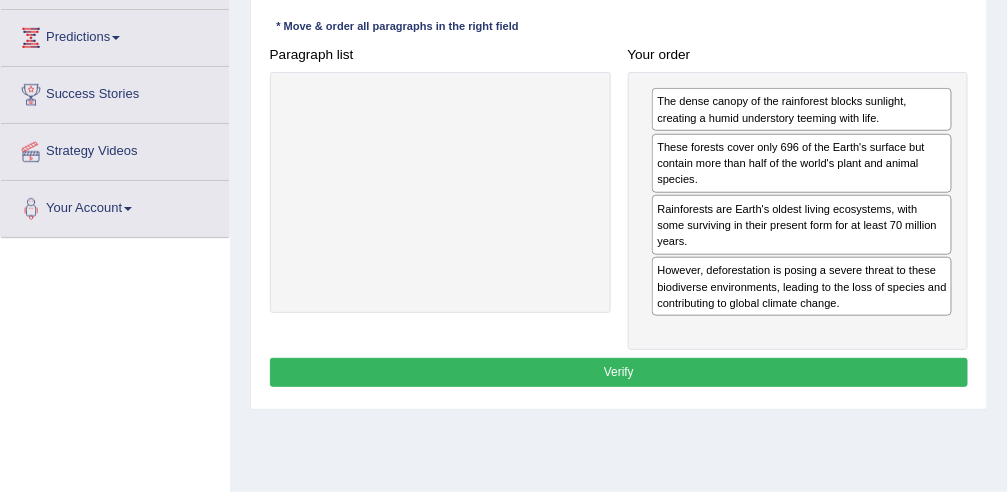 click on "Verify" at bounding box center [619, 372] 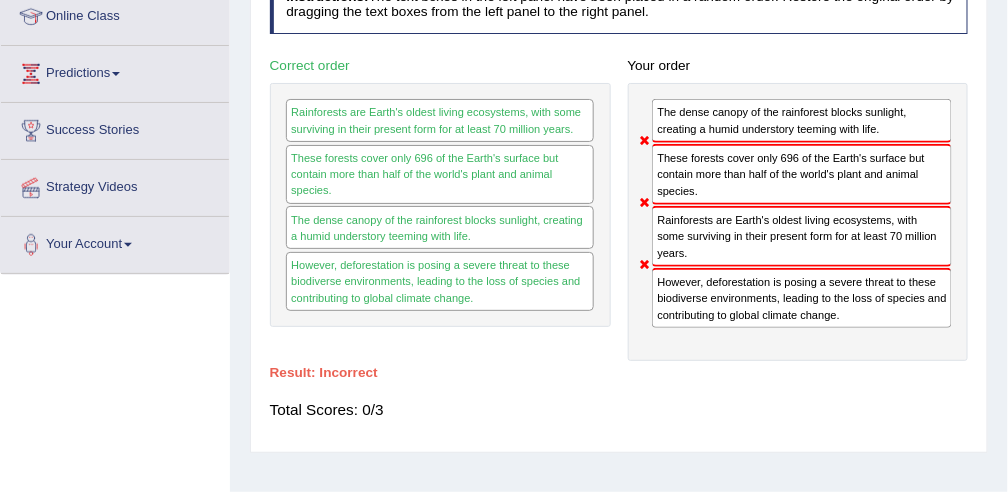 scroll, scrollTop: 284, scrollLeft: 0, axis: vertical 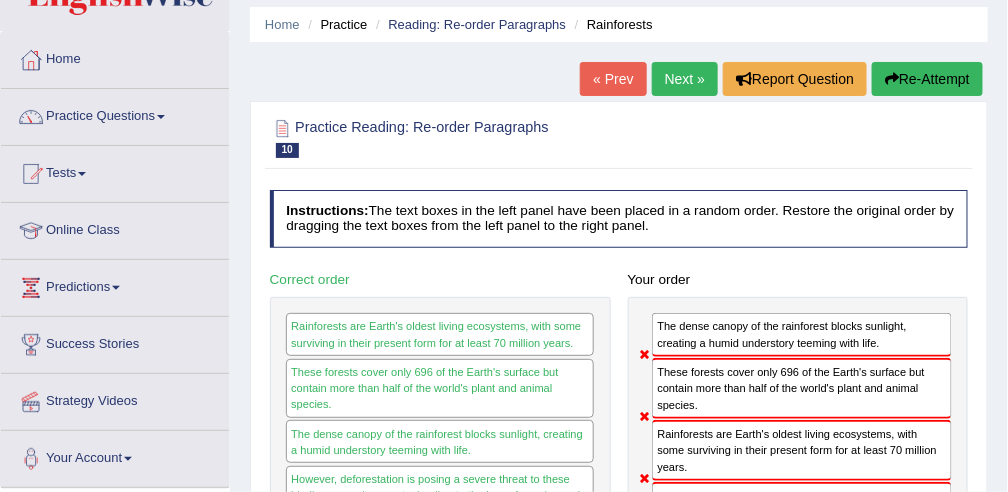 click on "Next »" at bounding box center (685, 79) 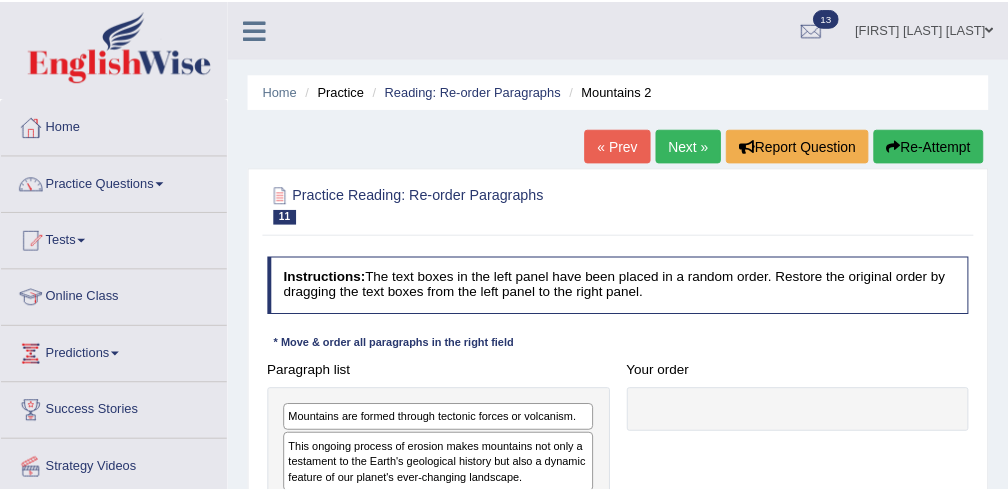 scroll, scrollTop: 0, scrollLeft: 0, axis: both 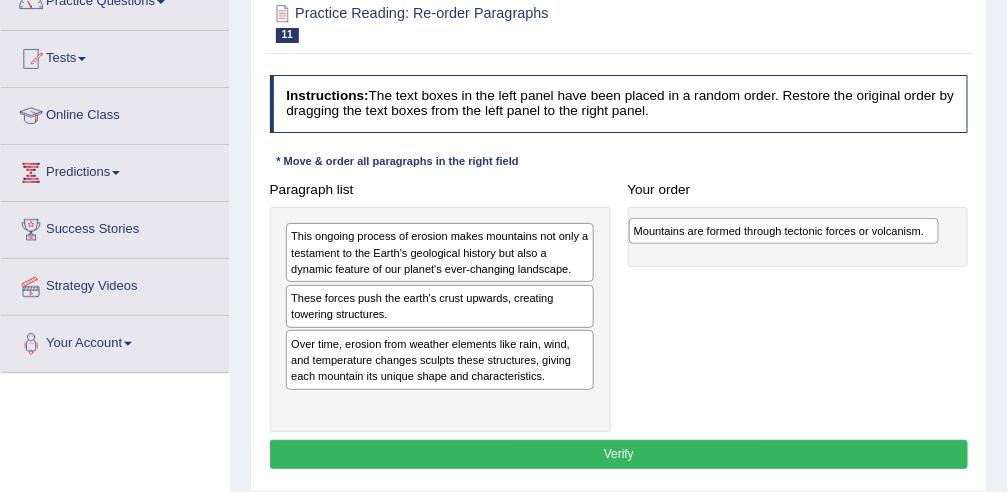 drag, startPoint x: 414, startPoint y: 241, endPoint x: 836, endPoint y: 246, distance: 422.02963 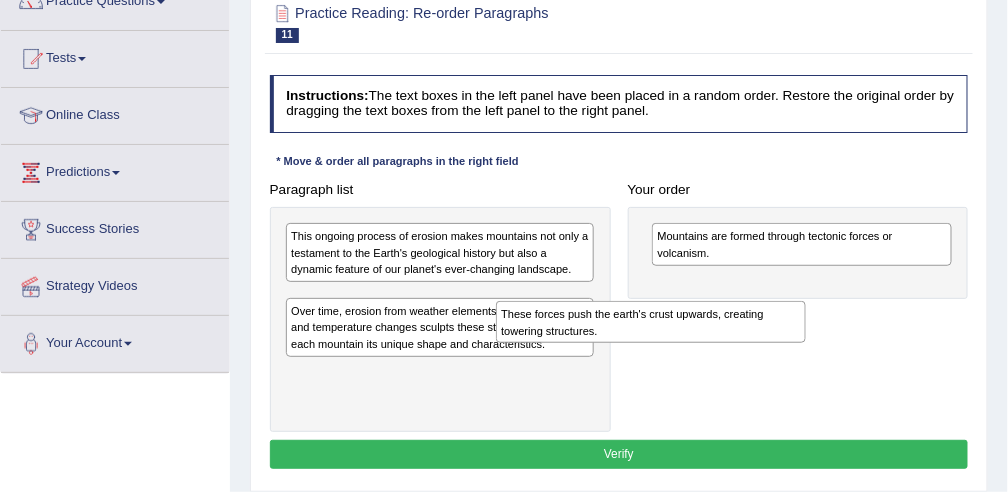 drag, startPoint x: 351, startPoint y: 316, endPoint x: 619, endPoint y: 354, distance: 270.68063 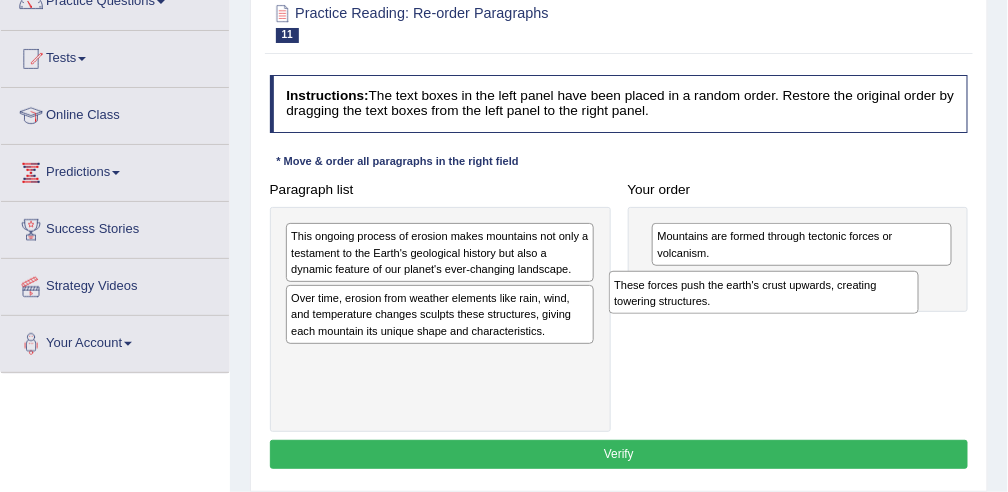drag, startPoint x: 426, startPoint y: 308, endPoint x: 813, endPoint y: 312, distance: 387.02066 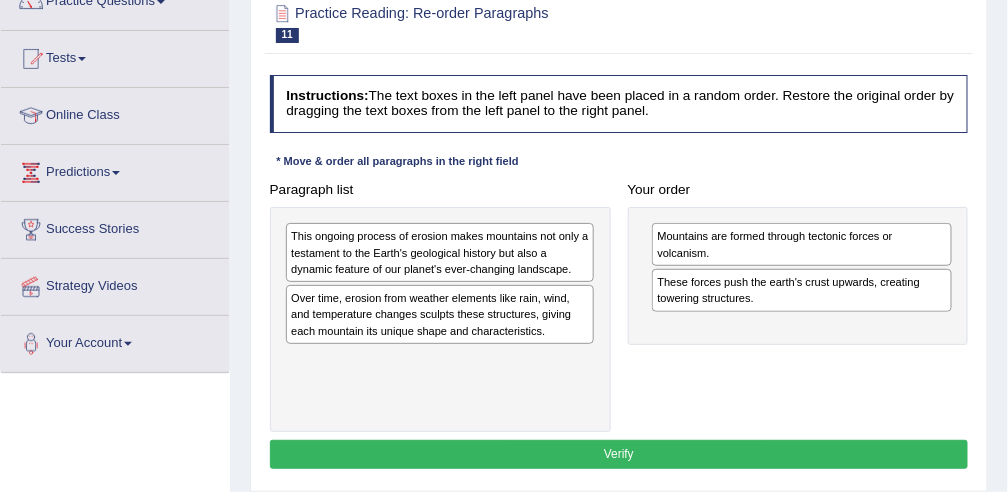 click on "Over time, erosion from weather elements like rain, wind, and temperature changes sculpts these structures,
giving each mountain its unique shape and characteristics." at bounding box center [440, 314] 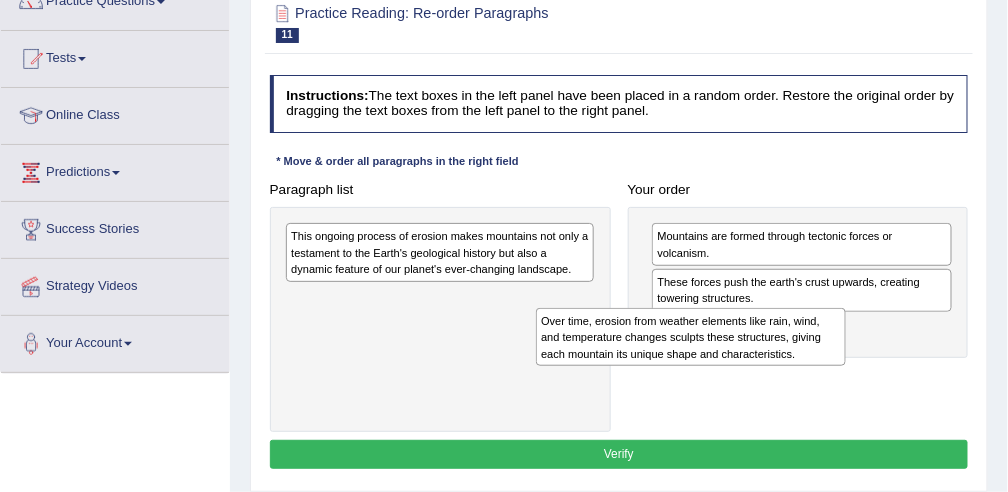 drag, startPoint x: 465, startPoint y: 313, endPoint x: 793, endPoint y: 361, distance: 331.4936 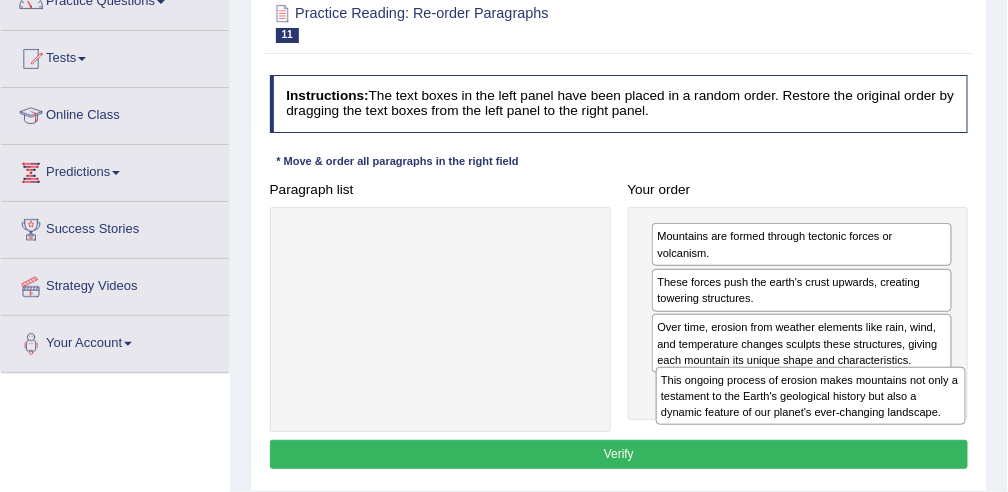 drag, startPoint x: 422, startPoint y: 251, endPoint x: 857, endPoint y: 424, distance: 468.13885 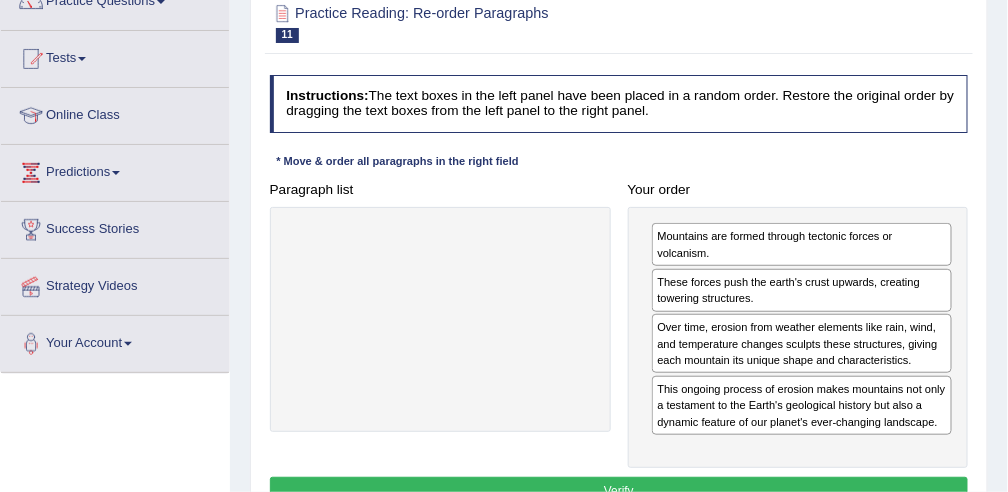 click on "Verify" at bounding box center (619, 491) 